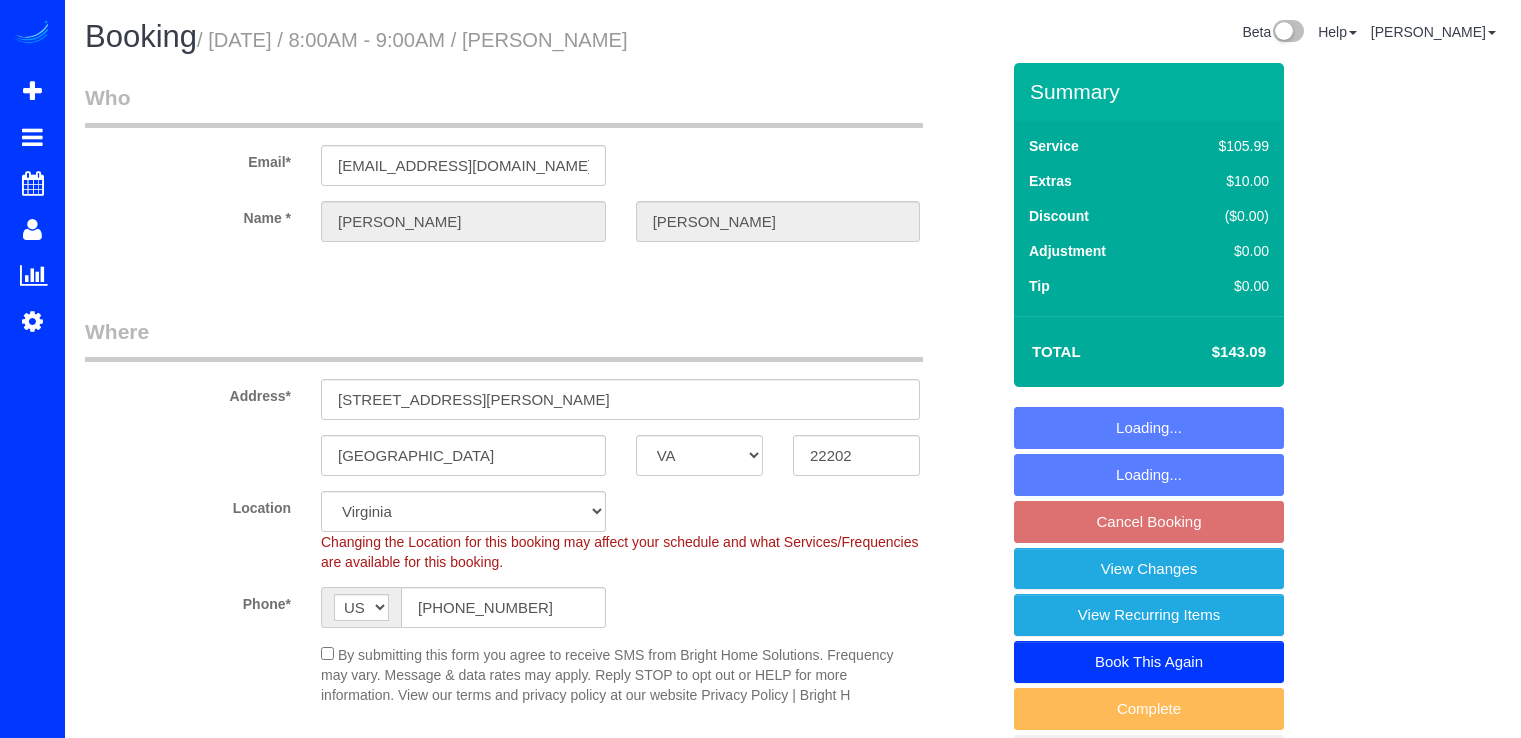 select on "VA" 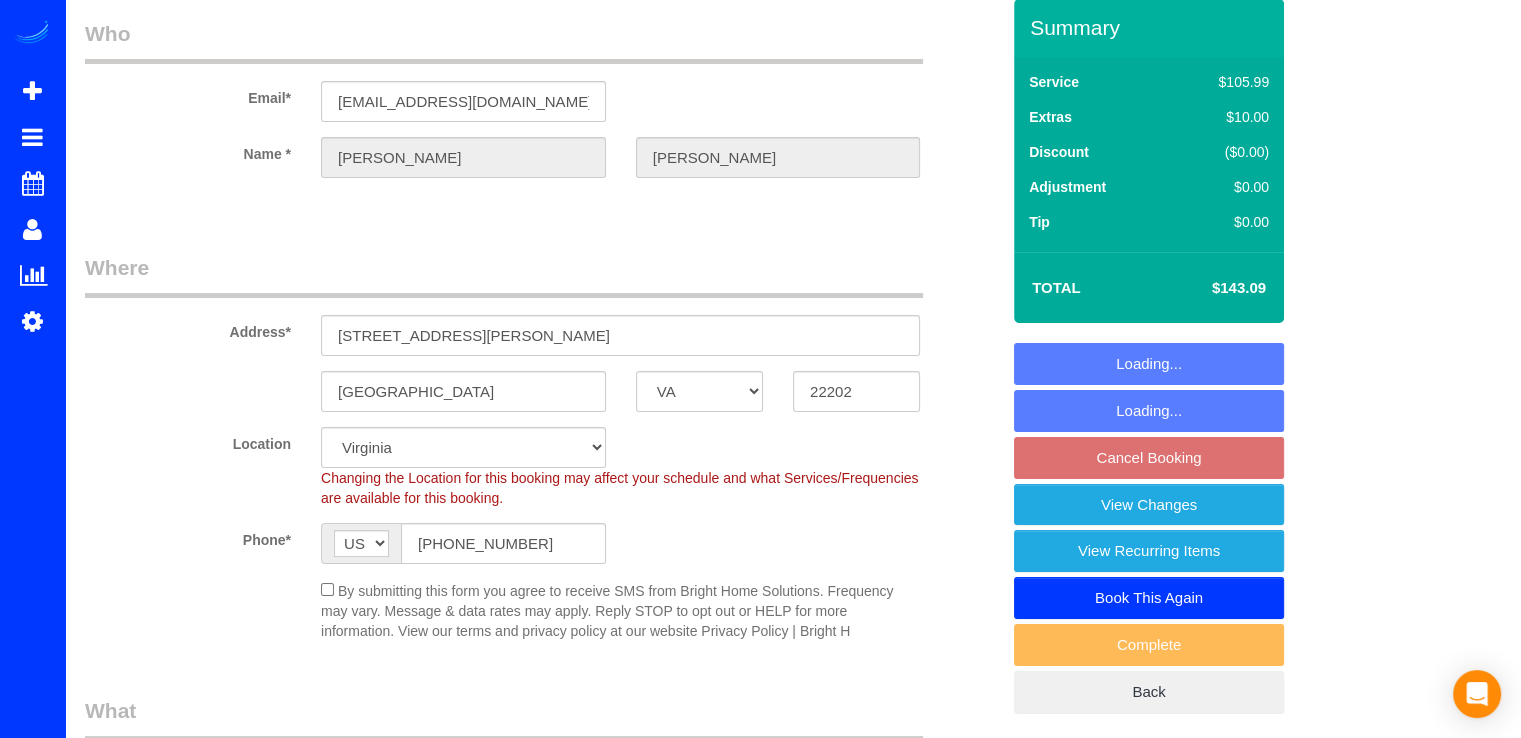 scroll, scrollTop: 100, scrollLeft: 0, axis: vertical 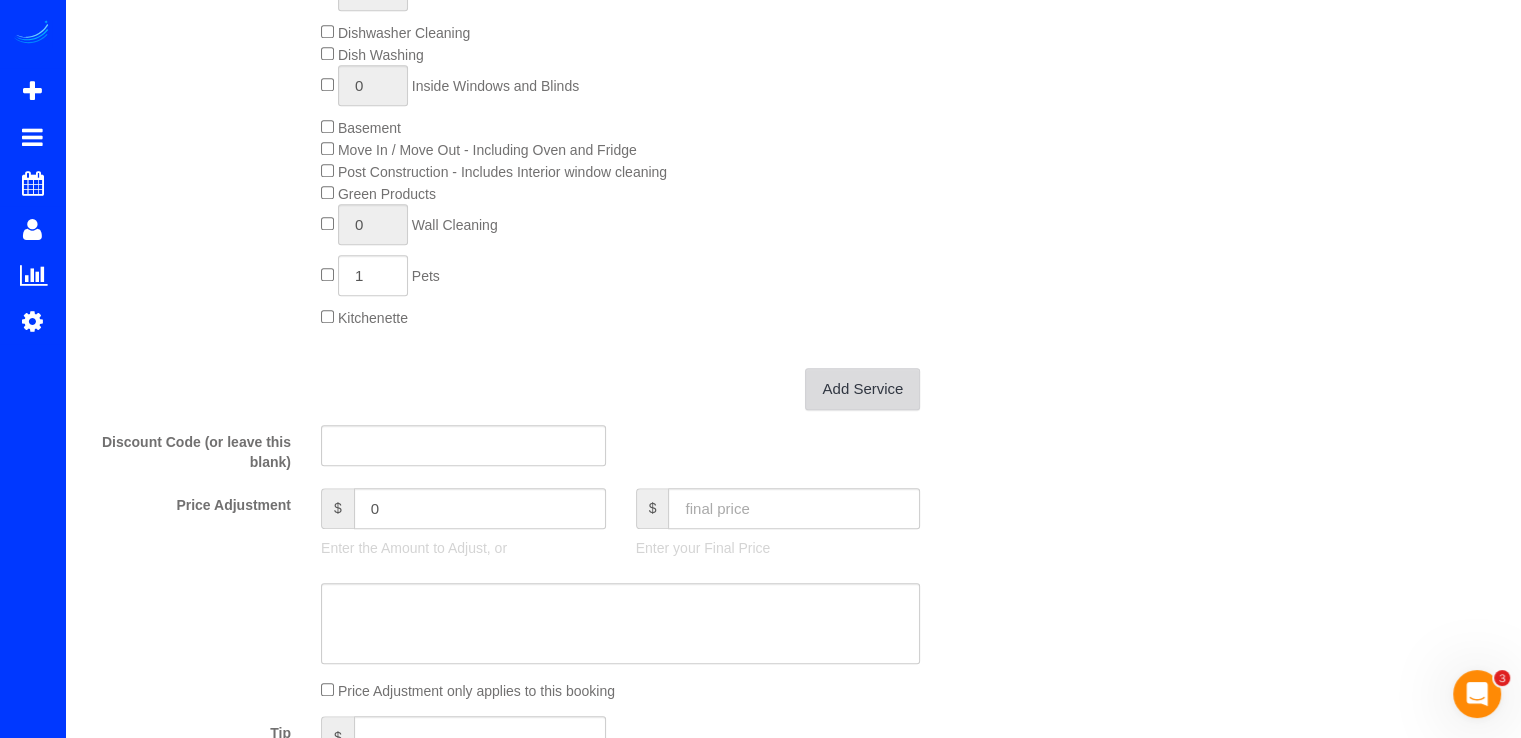 click on "Add Service" 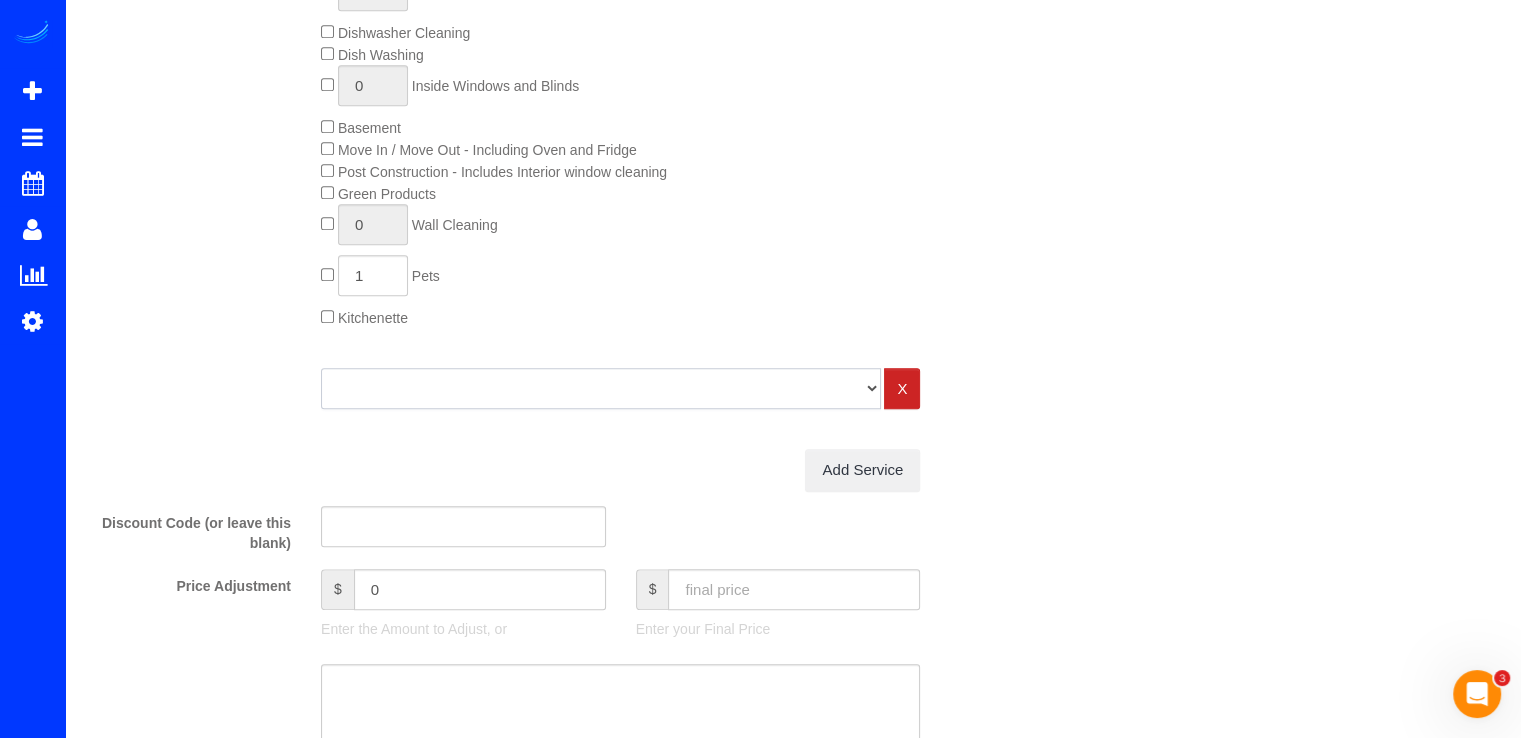 click on "One Bedroom Home One Bedroom Home Two Bedroom Home Three Bedroom Home Four Bedroom Home Five Bedroom Home Six Bedroom Home COMMERCIAL FACILITY Trash Removal Service Seven Bedroom Home Eight Bedrooms Nine Bedrooms Ten Bedrooms Office Cleaning Garage Cleaning CARPET SHAMPOO Post-construction Cleaning Exterior Windows Cleaning" 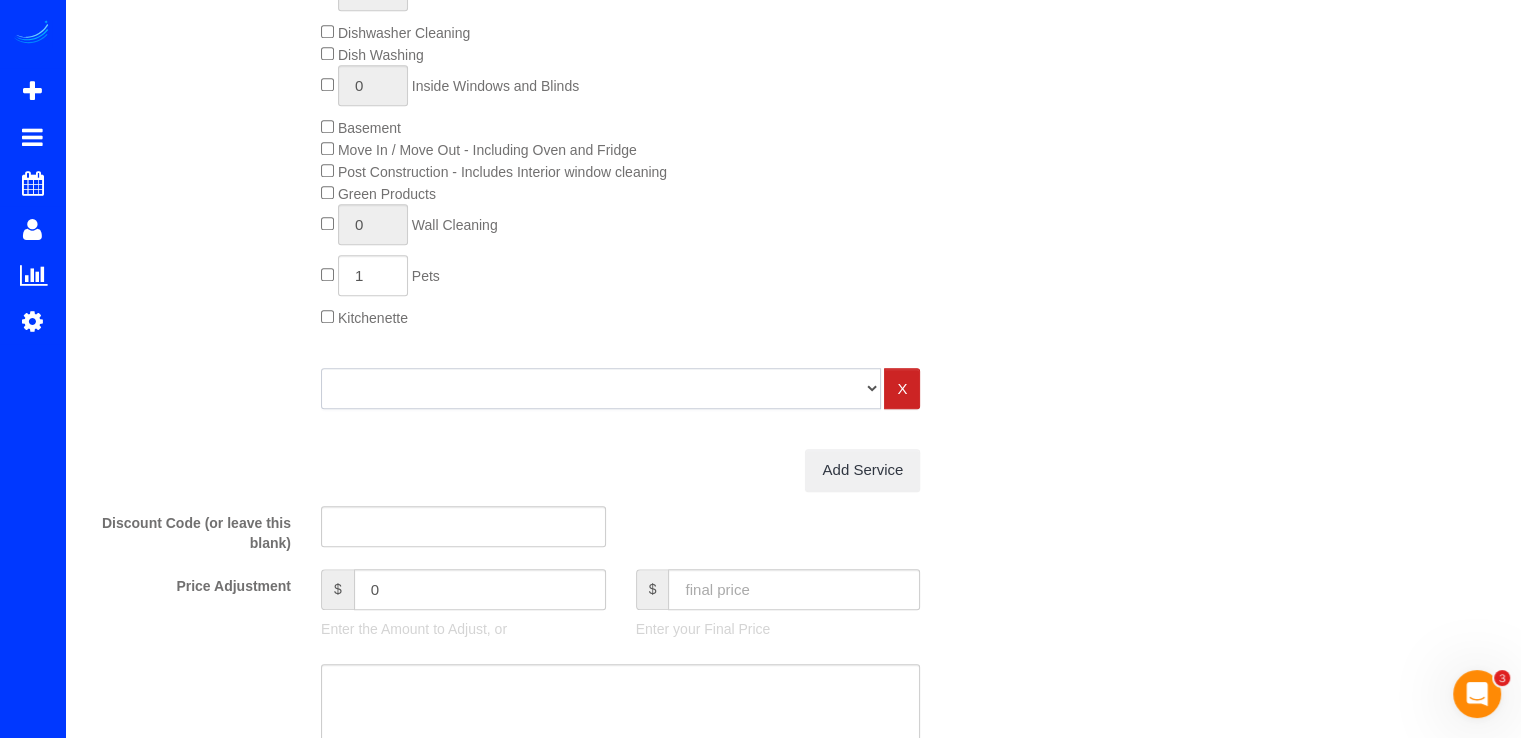 select on "125" 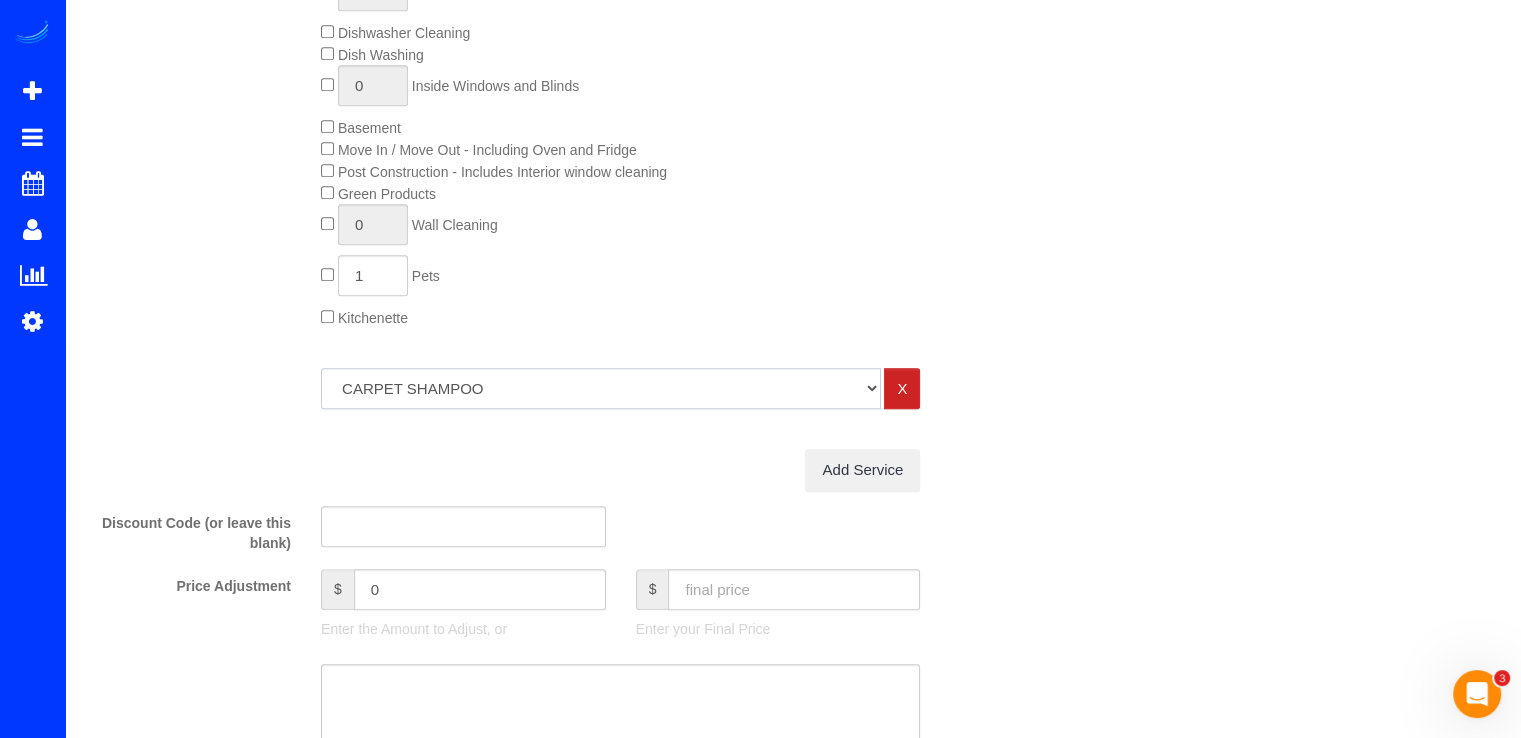 click on "One Bedroom Home One Bedroom Home Two Bedroom Home Three Bedroom Home Four Bedroom Home Five Bedroom Home Six Bedroom Home COMMERCIAL FACILITY Trash Removal Service Seven Bedroom Home Eight Bedrooms Nine Bedrooms Ten Bedrooms Office Cleaning Garage Cleaning CARPET SHAMPOO Post-construction Cleaning Exterior Windows Cleaning" 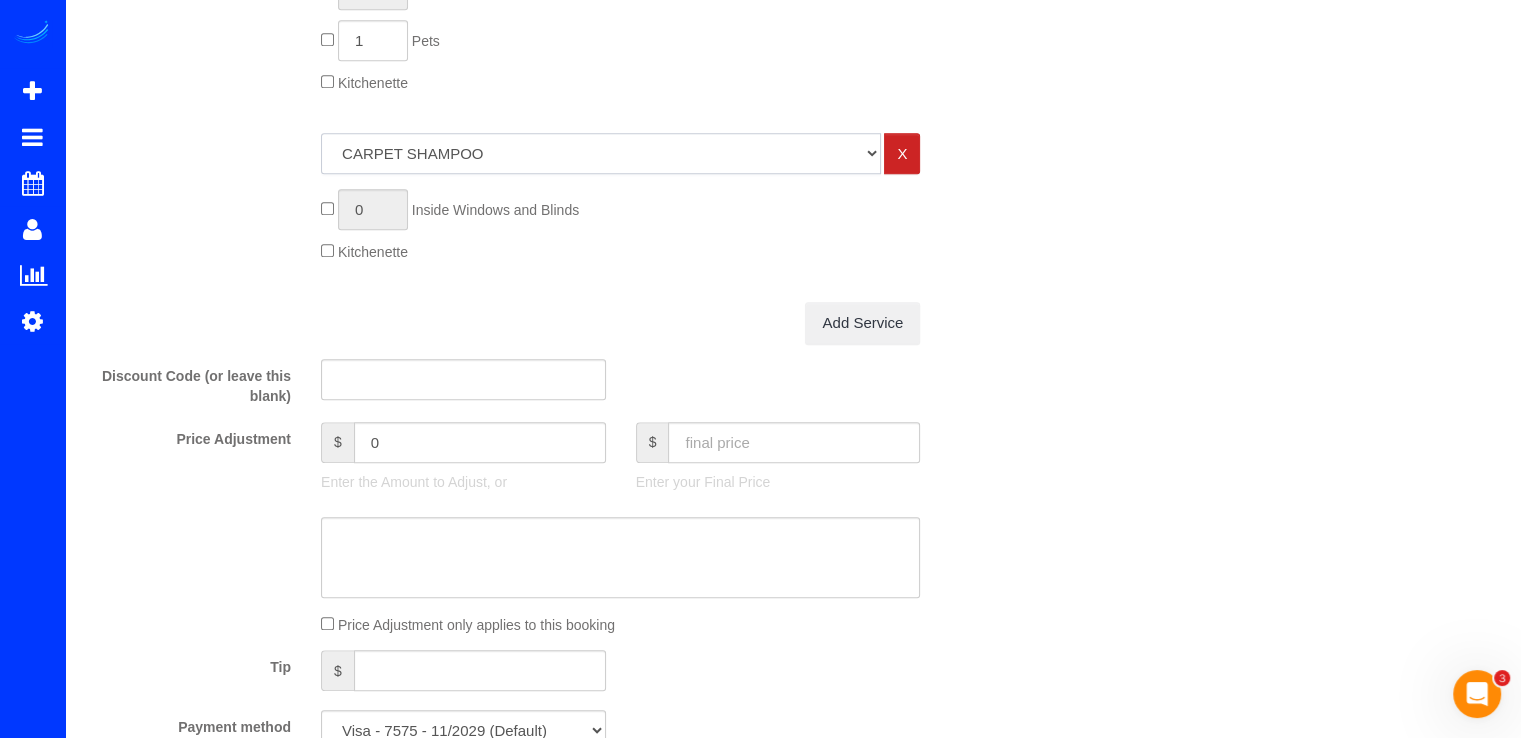 scroll, scrollTop: 1400, scrollLeft: 0, axis: vertical 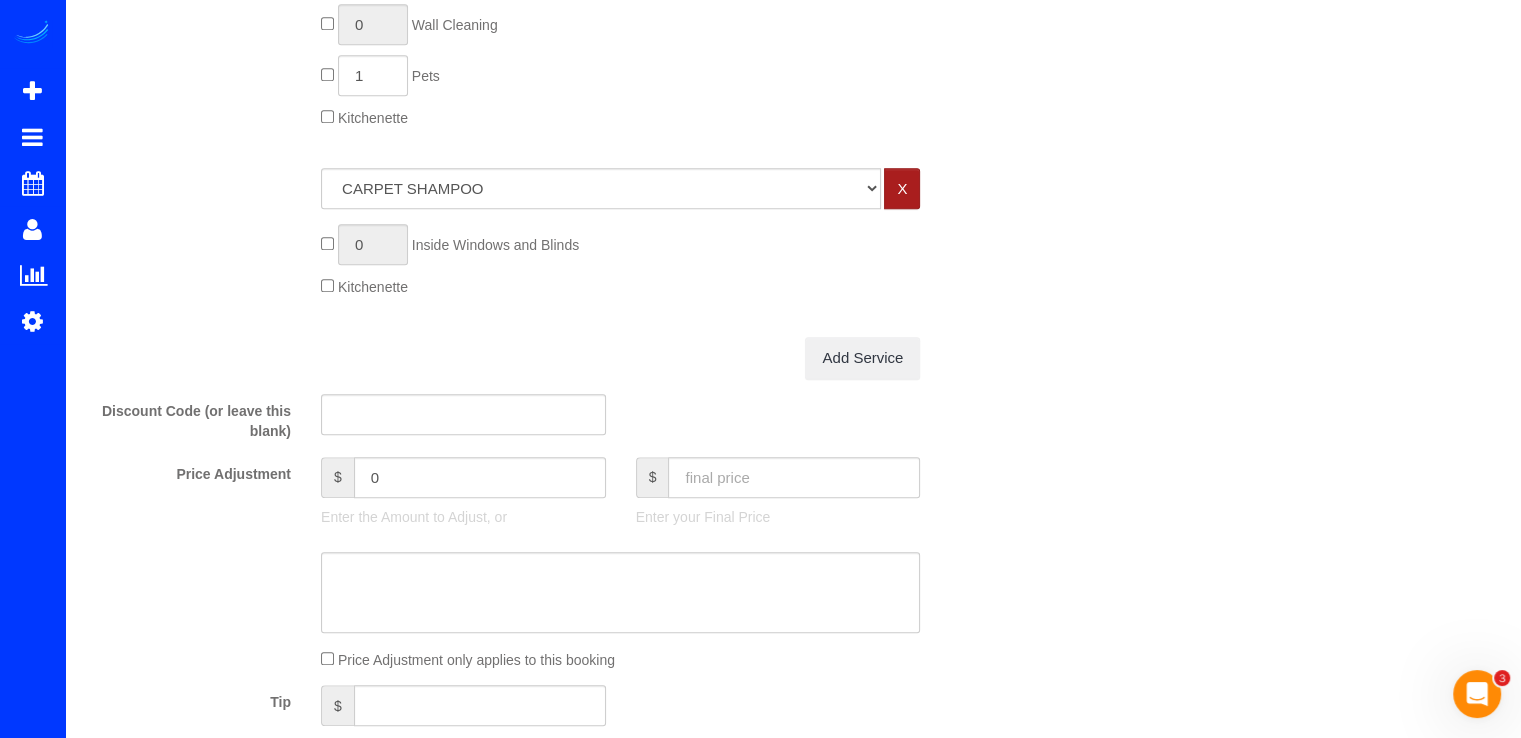 click on "X" 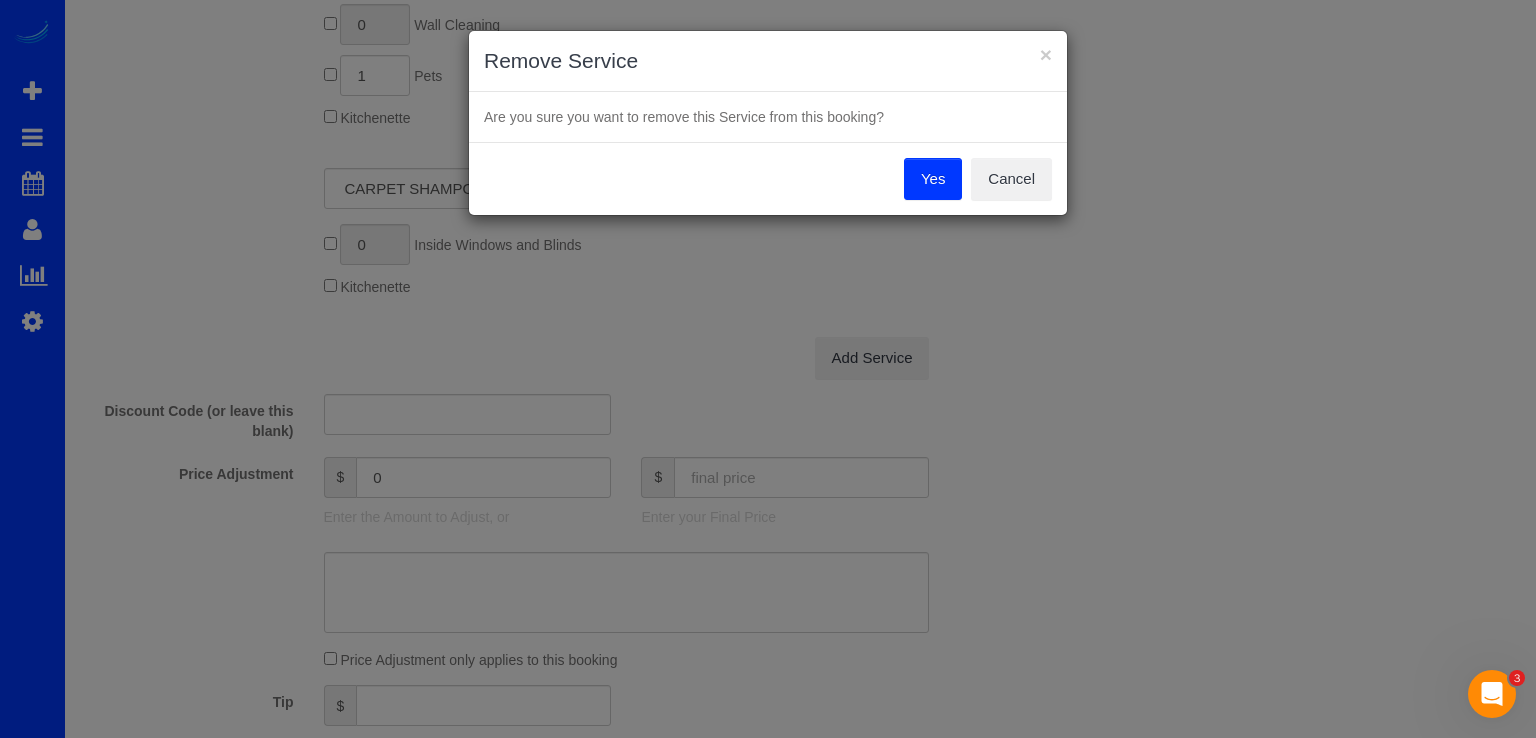 click on "Yes" at bounding box center [933, 179] 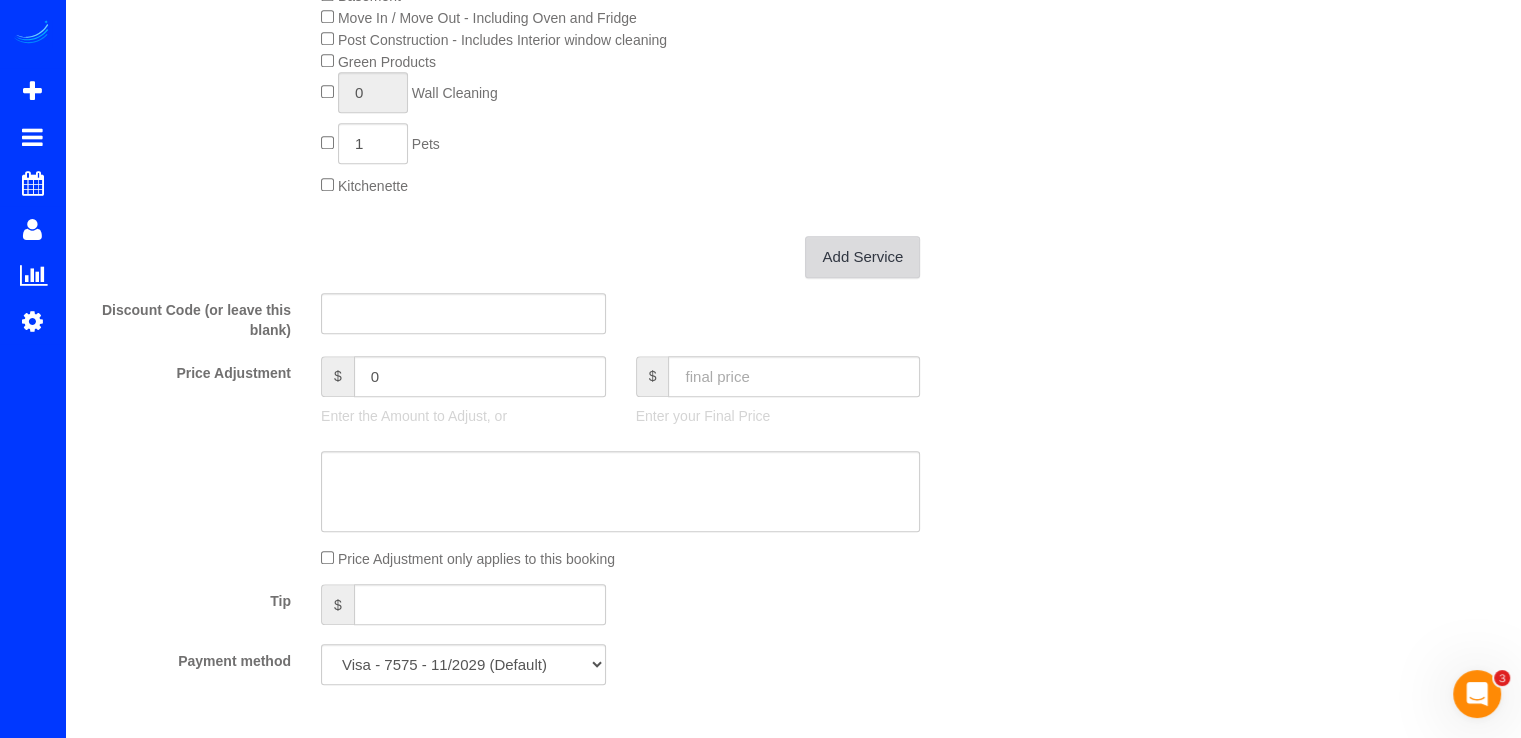 scroll, scrollTop: 1300, scrollLeft: 0, axis: vertical 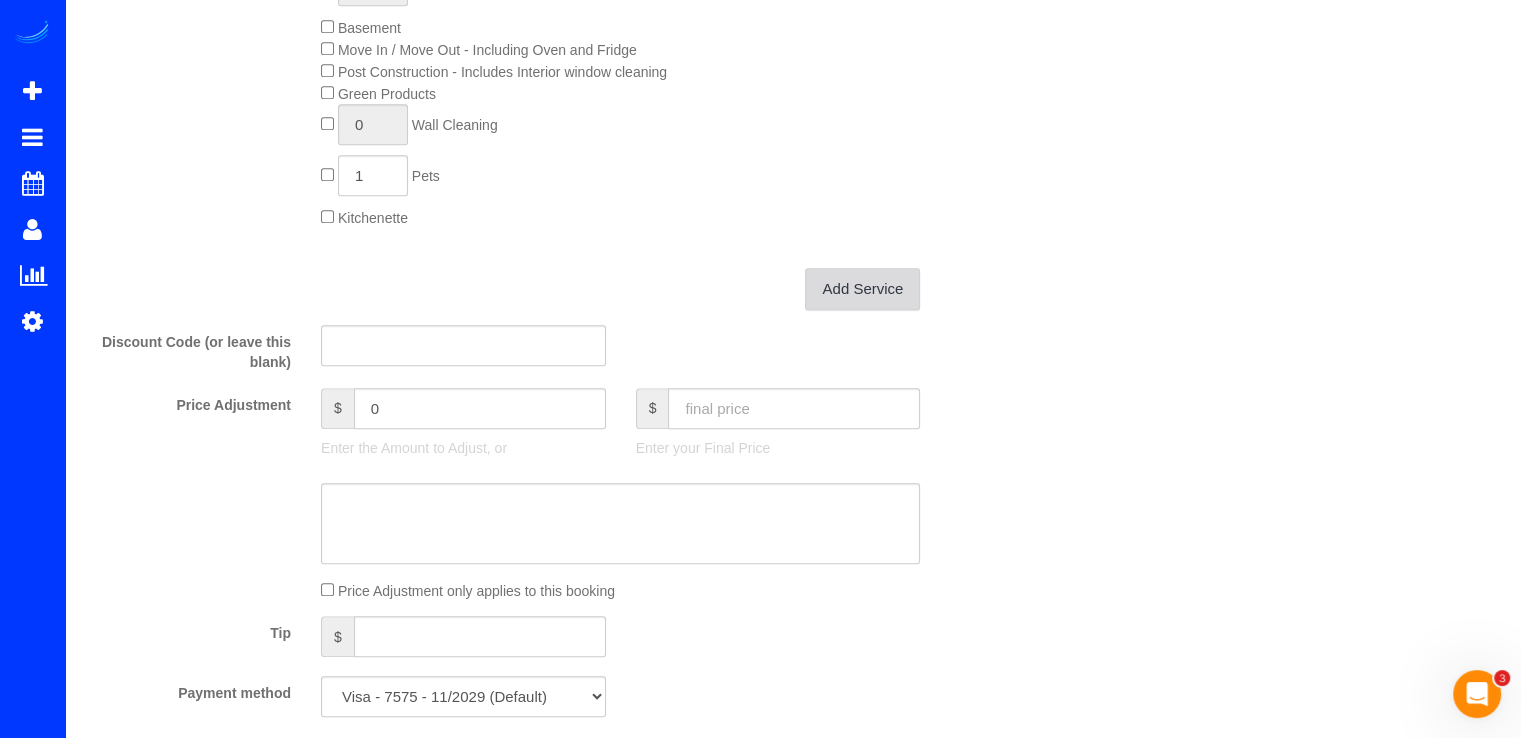 click on "Add Service" 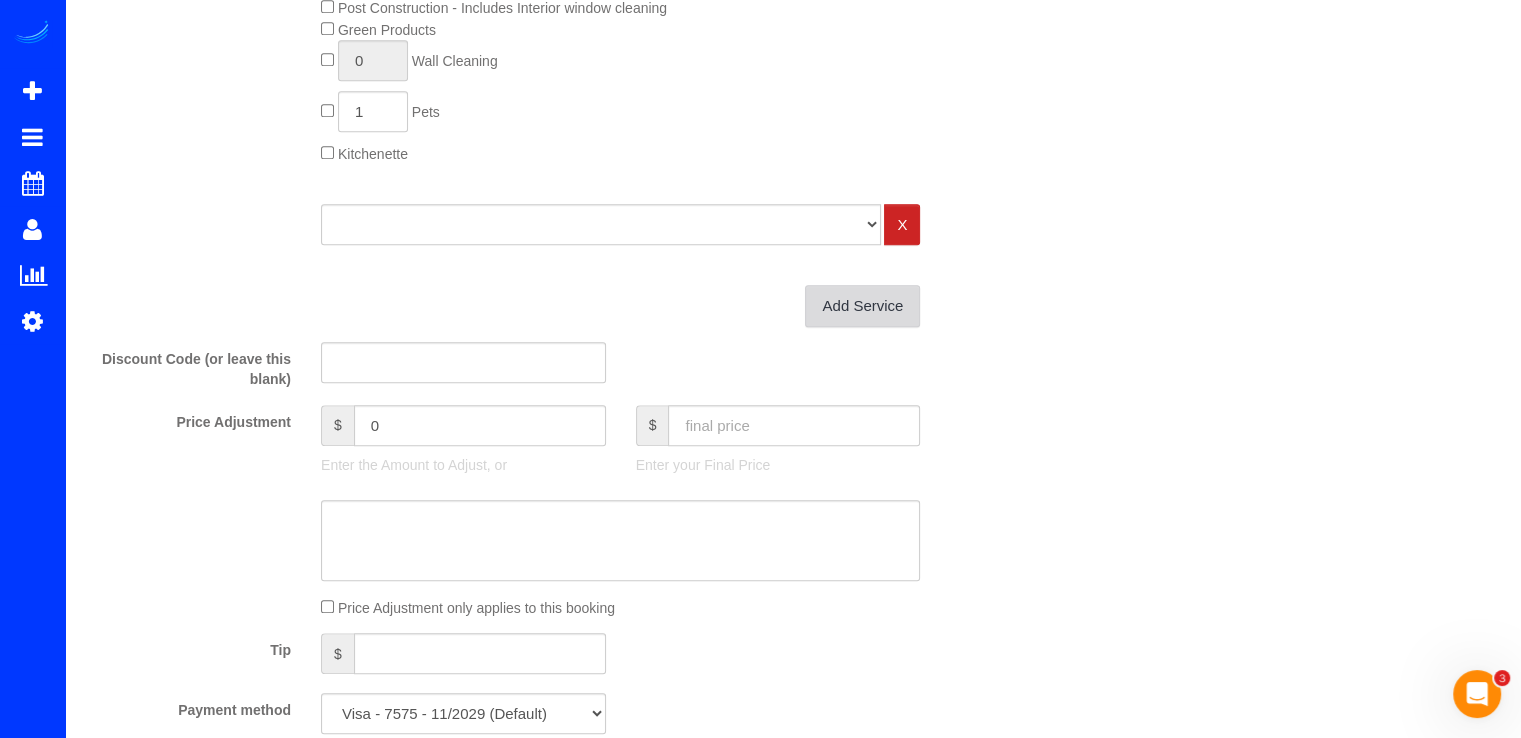 scroll, scrollTop: 1400, scrollLeft: 0, axis: vertical 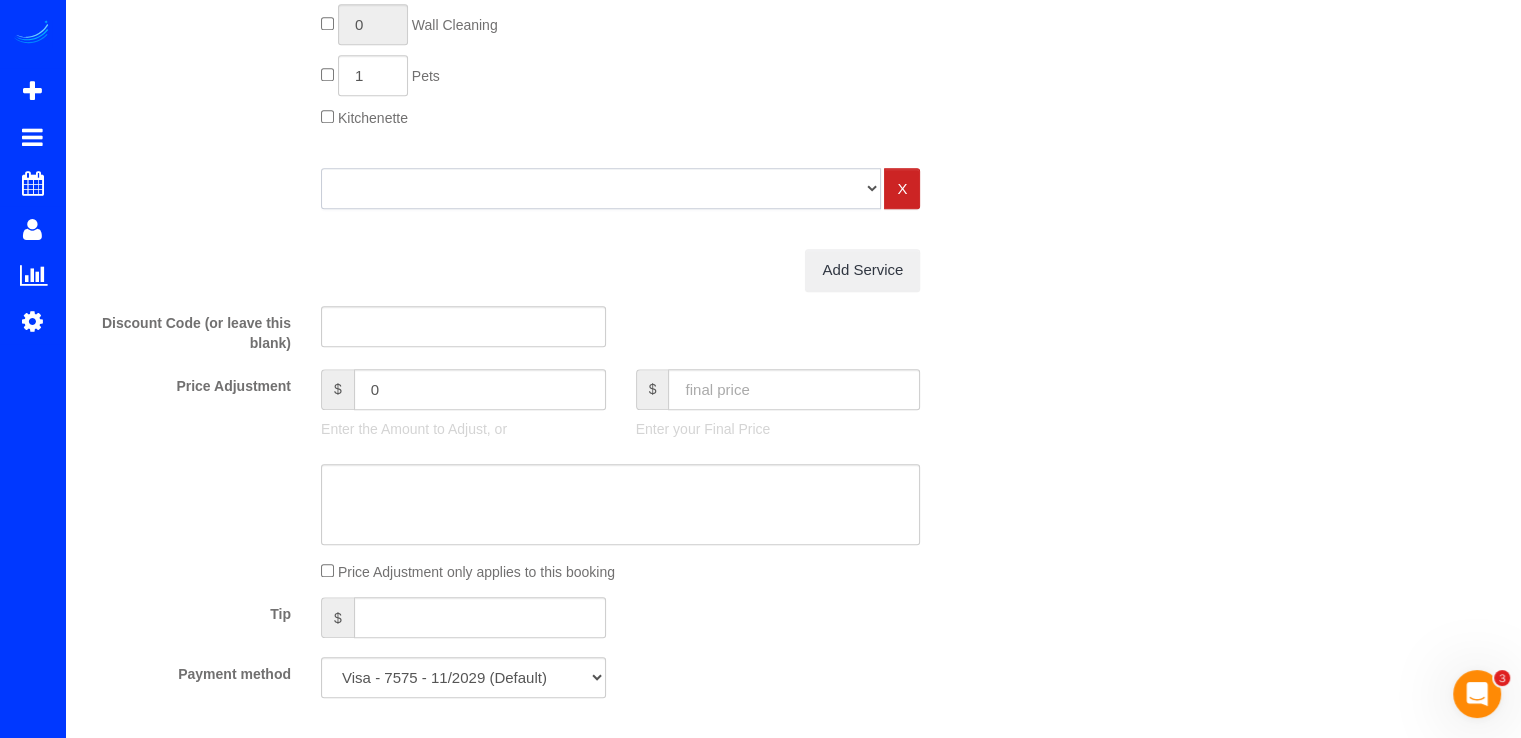 click on "One Bedroom Home One Bedroom Home Two Bedroom Home Three Bedroom Home Four Bedroom Home Five Bedroom Home Six Bedroom Home COMMERCIAL FACILITY Trash Removal Service Seven Bedroom Home Eight Bedrooms Nine Bedrooms Ten Bedrooms Office Cleaning Garage Cleaning CARPET SHAMPOO Post-construction Cleaning Exterior Windows Cleaning" 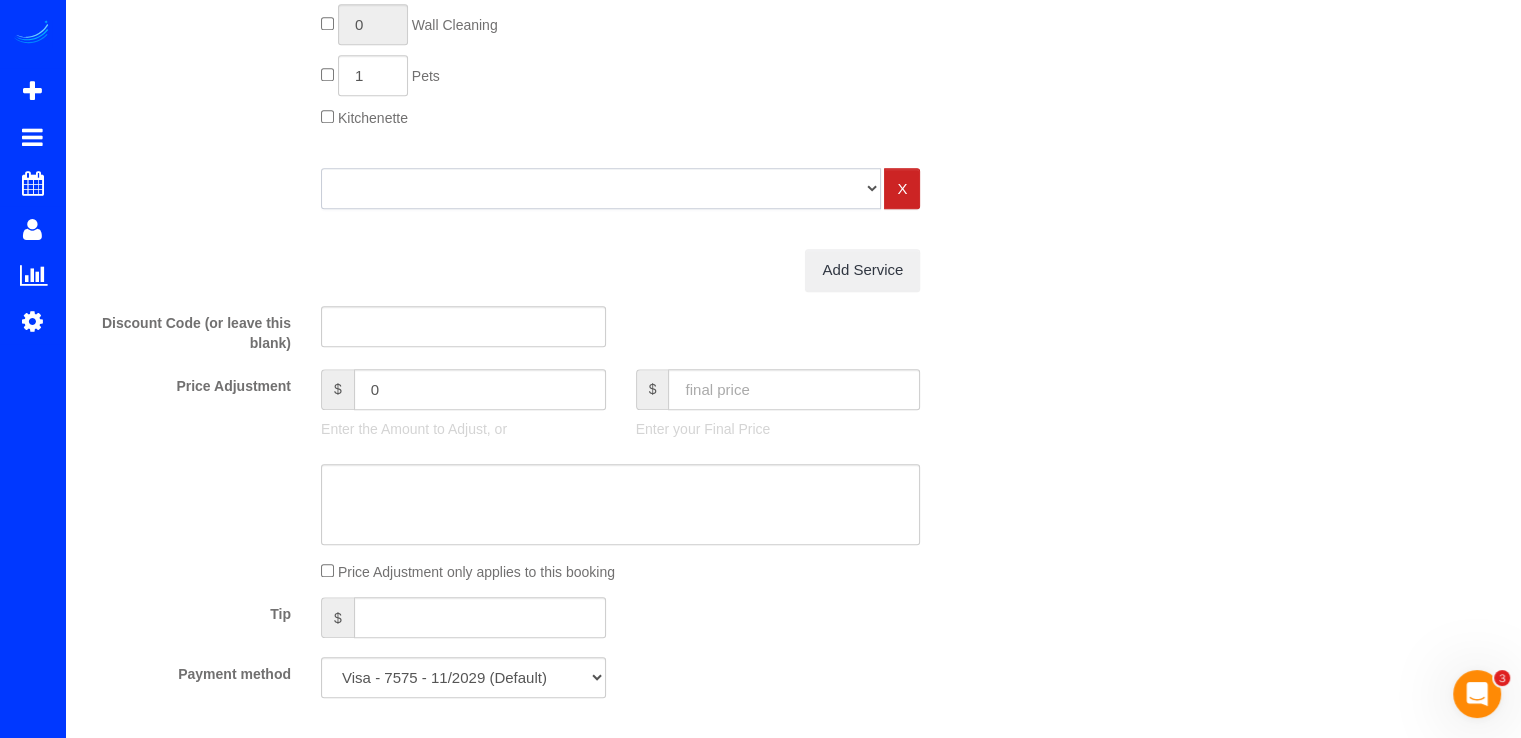 select on "125" 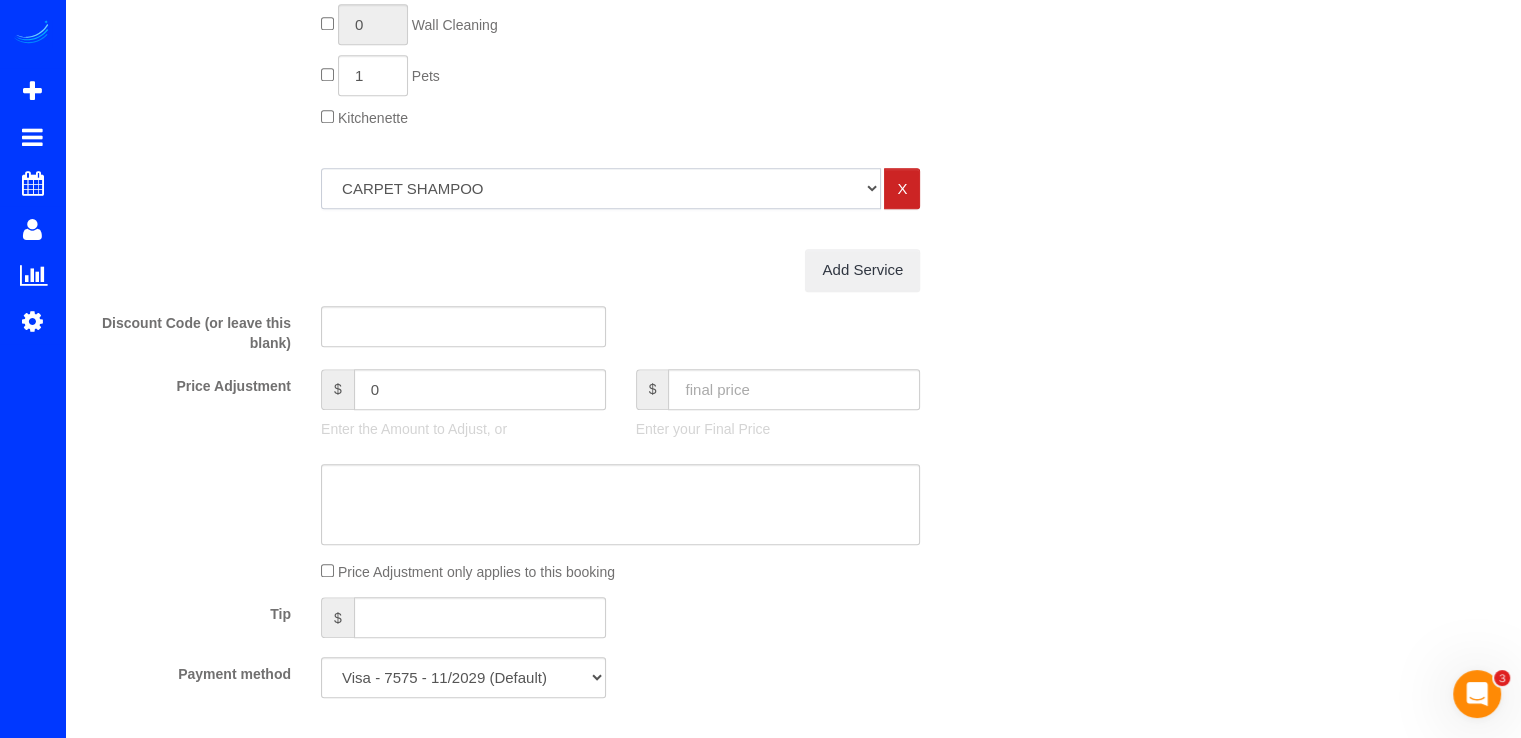 click on "One Bedroom Home One Bedroom Home Two Bedroom Home Three Bedroom Home Four Bedroom Home Five Bedroom Home Six Bedroom Home COMMERCIAL FACILITY Trash Removal Service Seven Bedroom Home Eight Bedrooms Nine Bedrooms Ten Bedrooms Office Cleaning Garage Cleaning CARPET SHAMPOO Post-construction Cleaning Exterior Windows Cleaning" 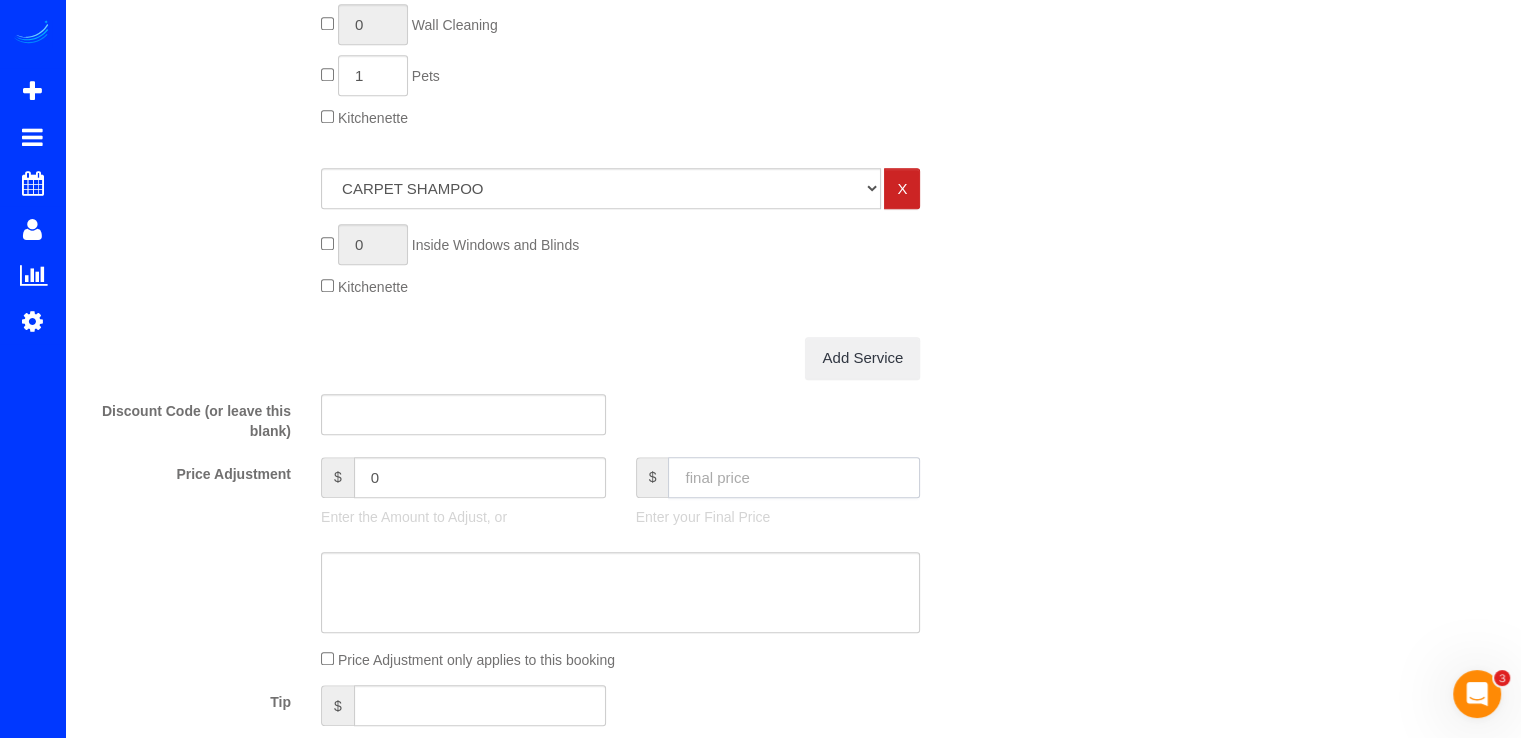 click 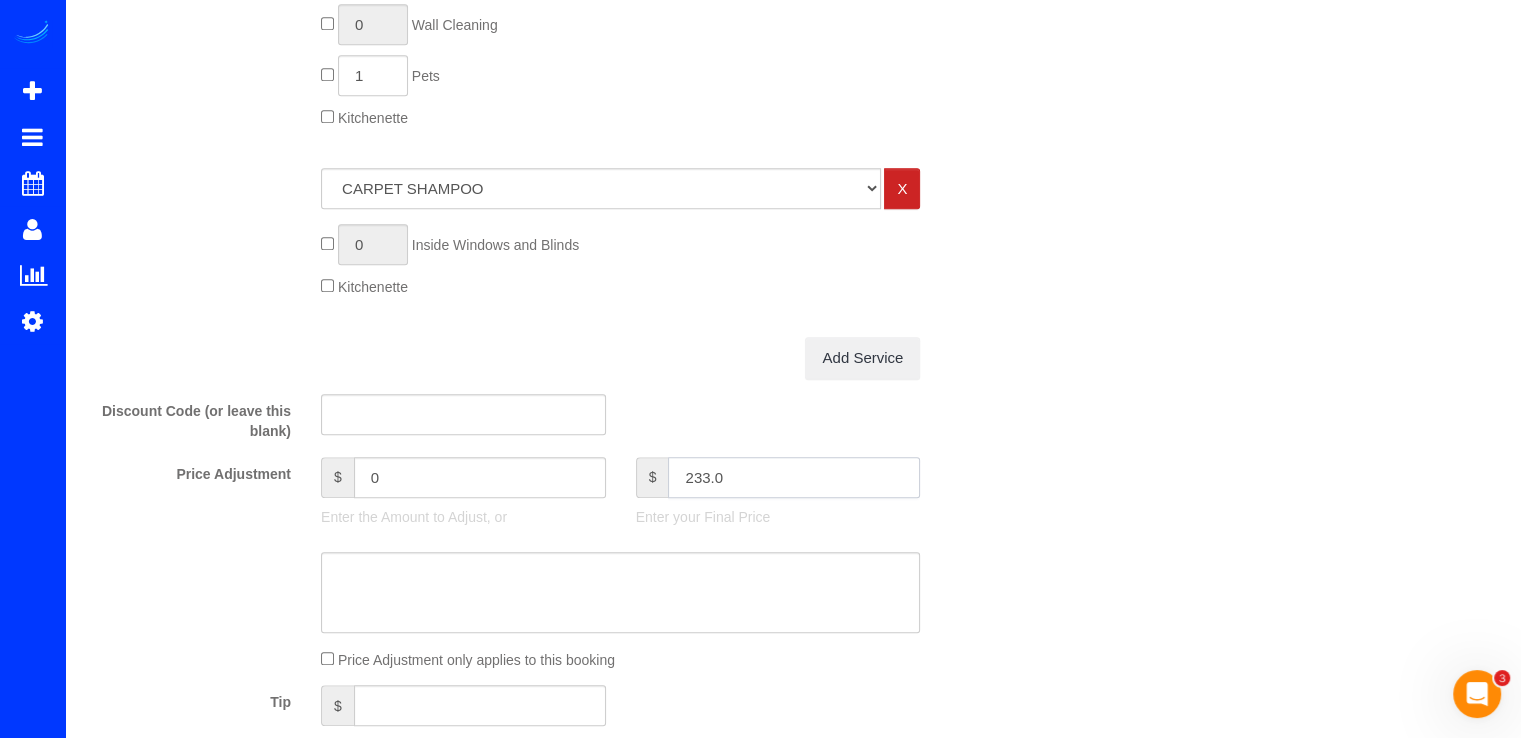 type on "233.09" 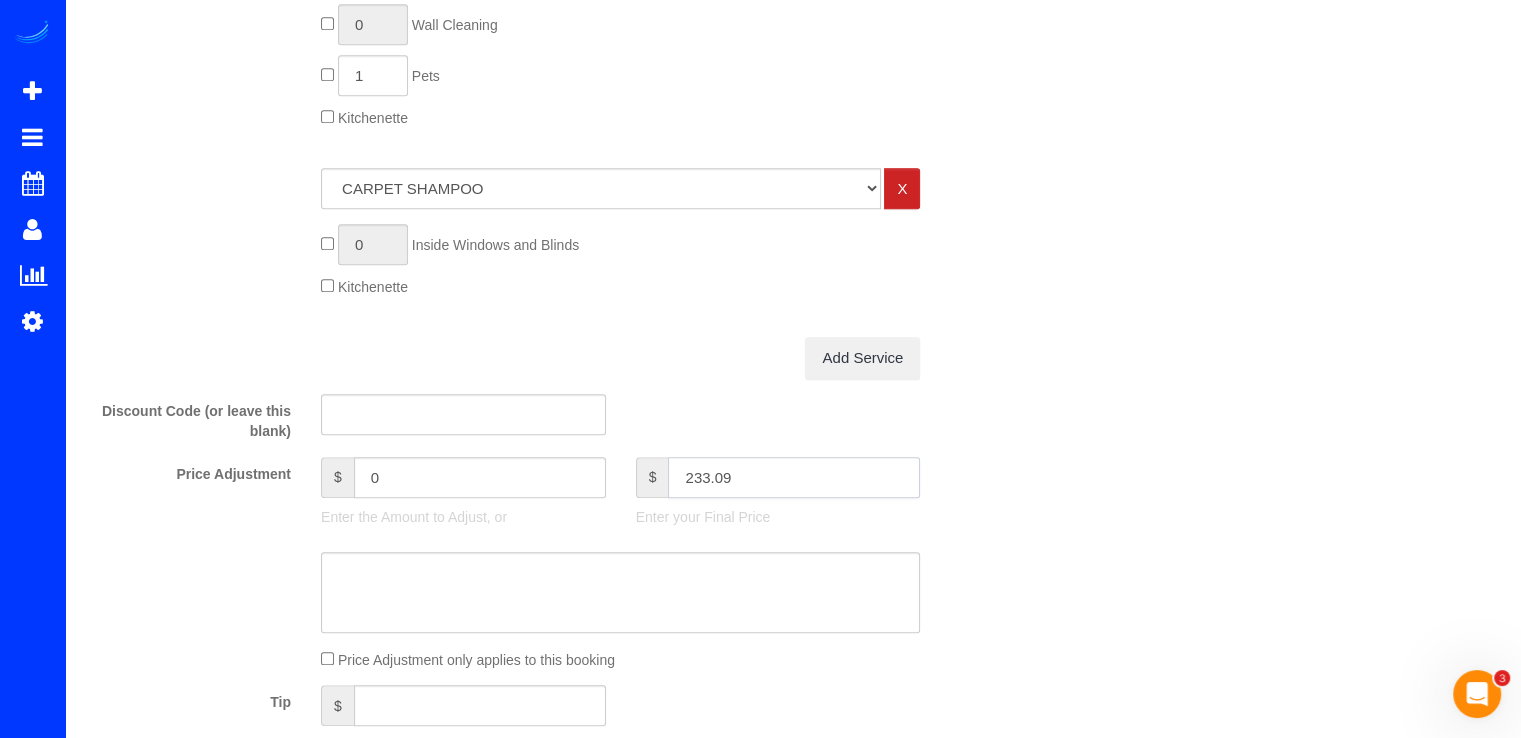 type on "81" 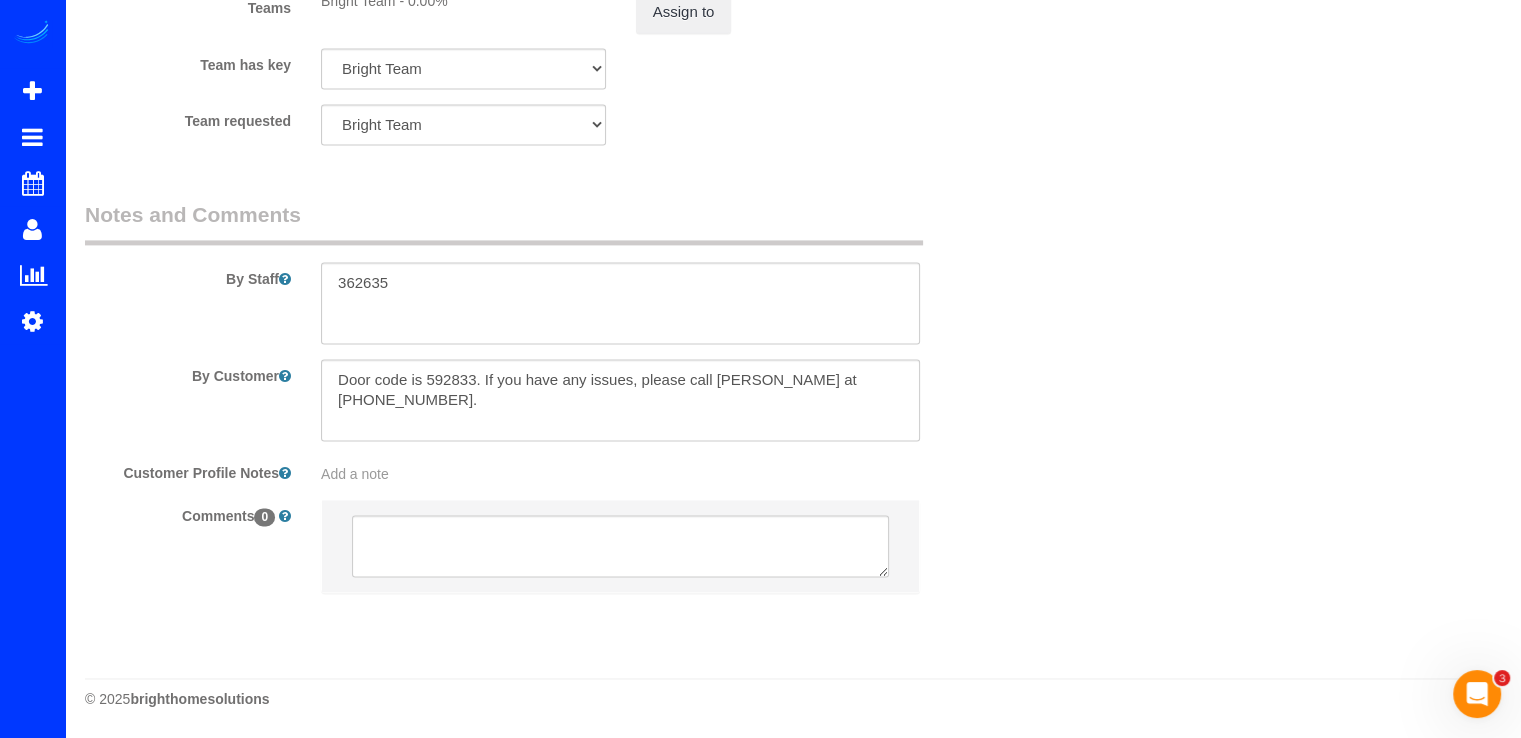 scroll, scrollTop: 2828, scrollLeft: 0, axis: vertical 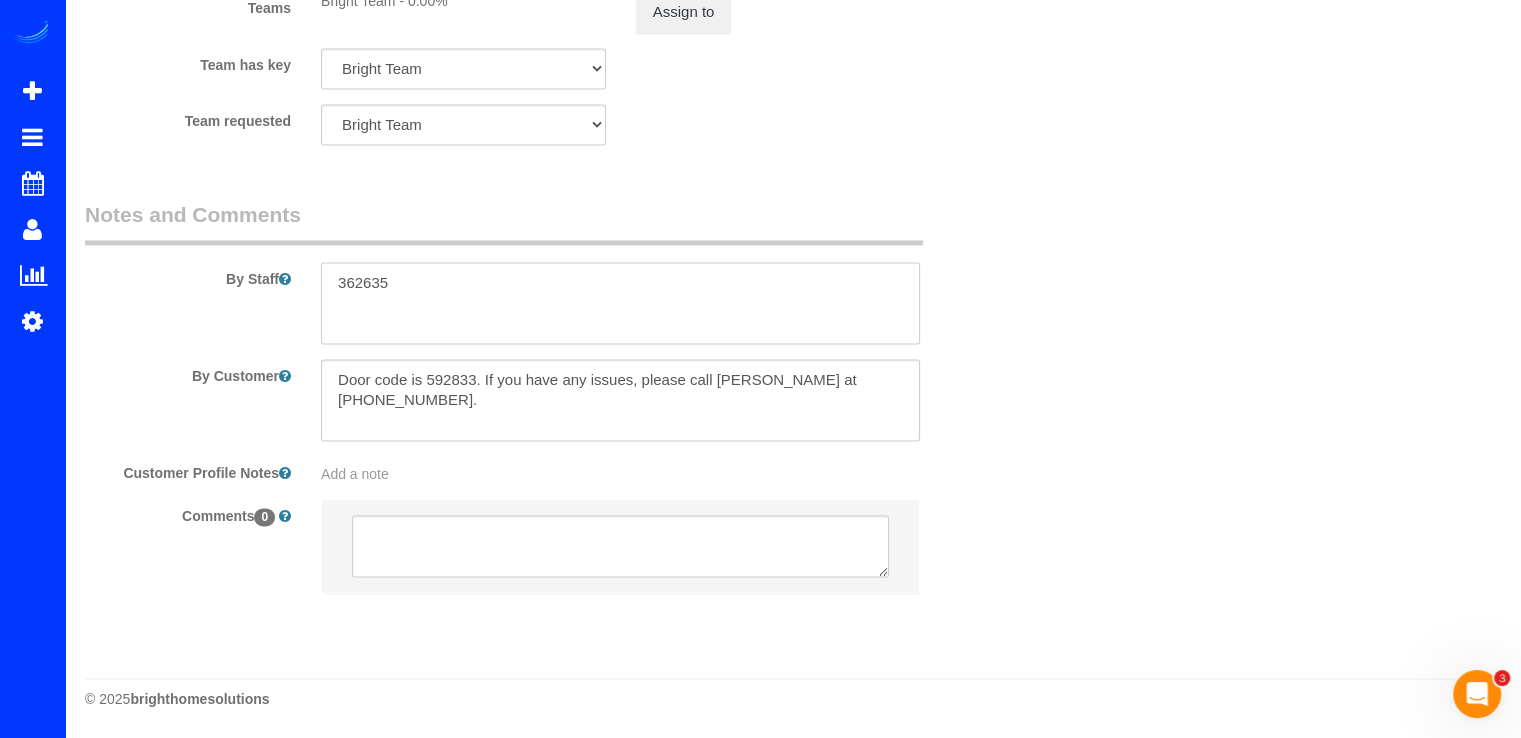 click at bounding box center [620, 303] 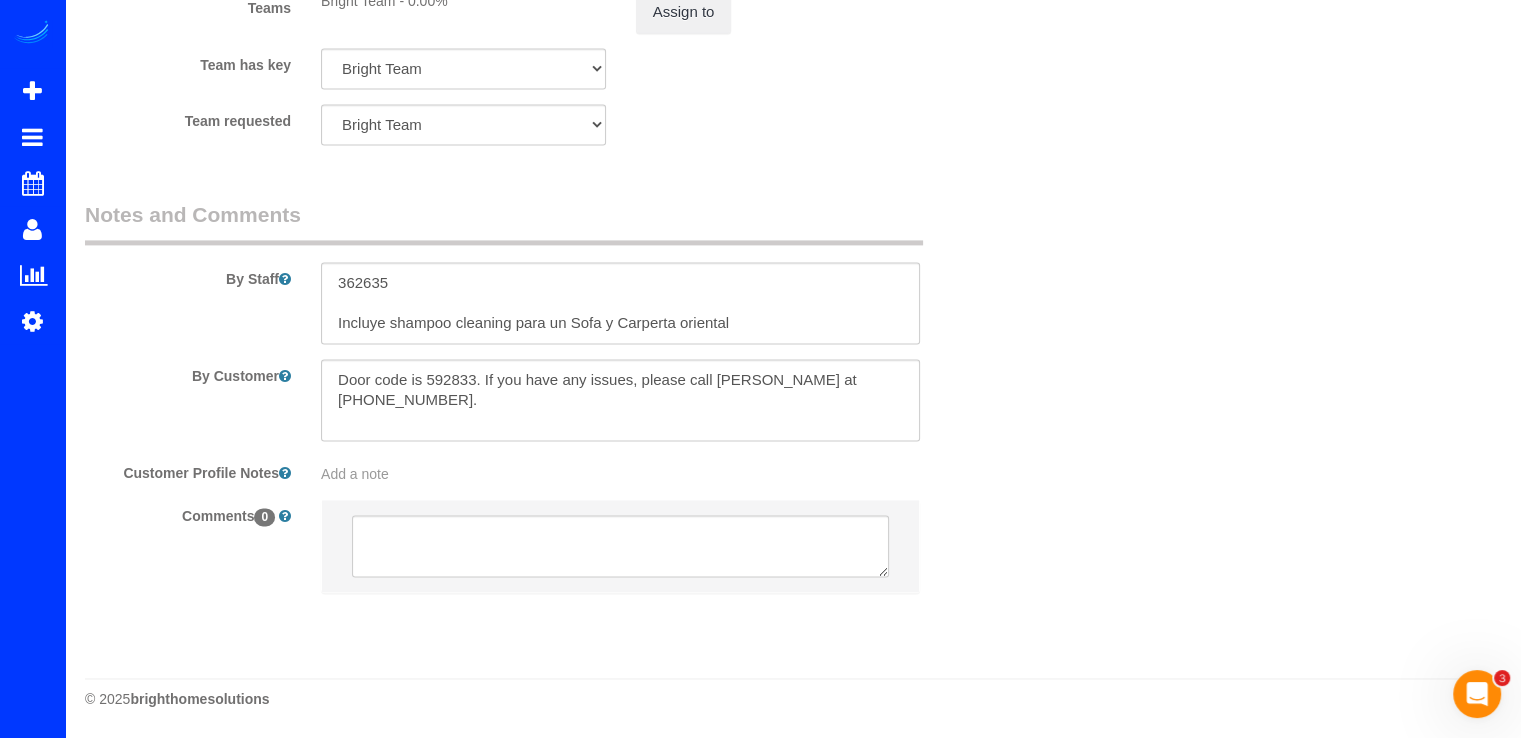 drag, startPoint x: 645, startPoint y: 325, endPoint x: 1056, endPoint y: 325, distance: 411 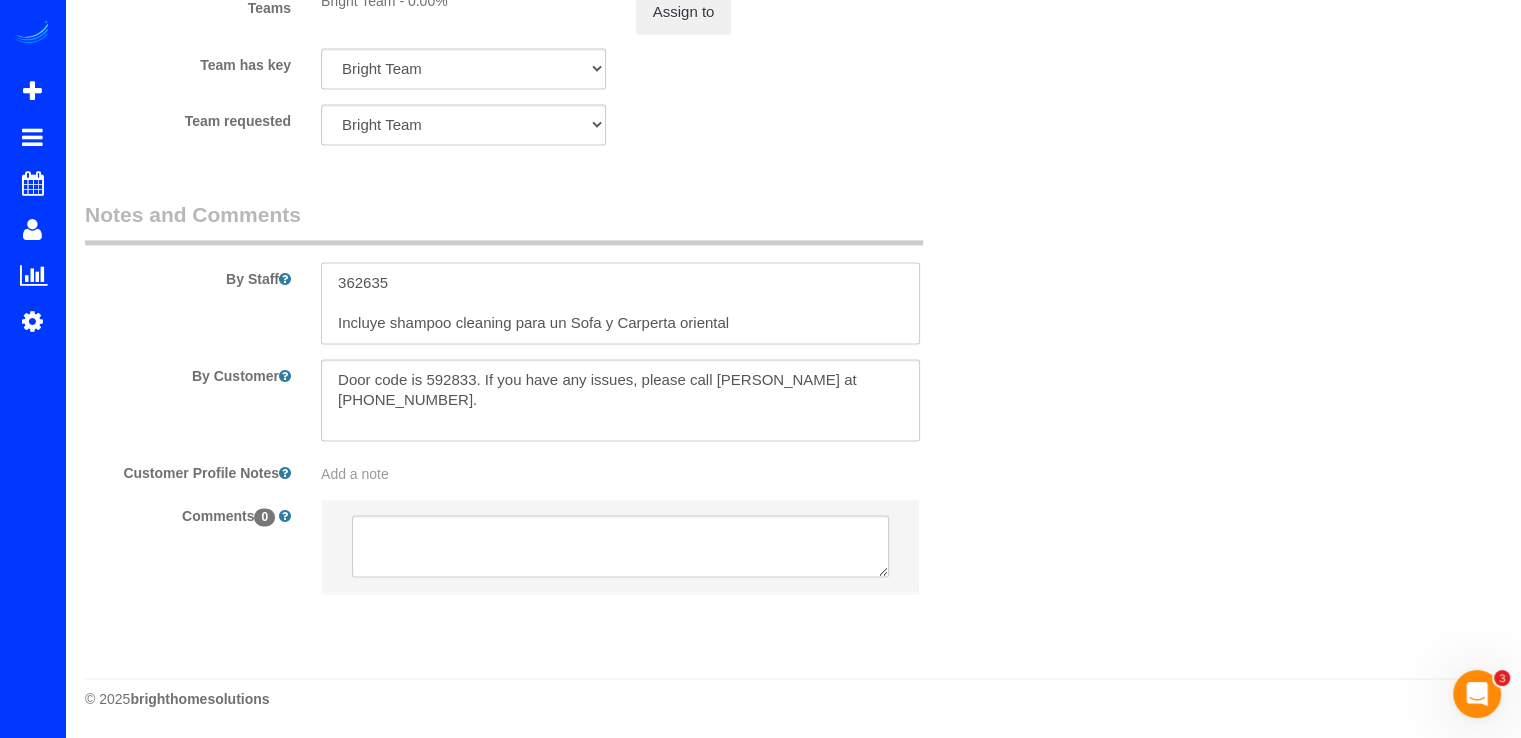 click at bounding box center [620, 303] 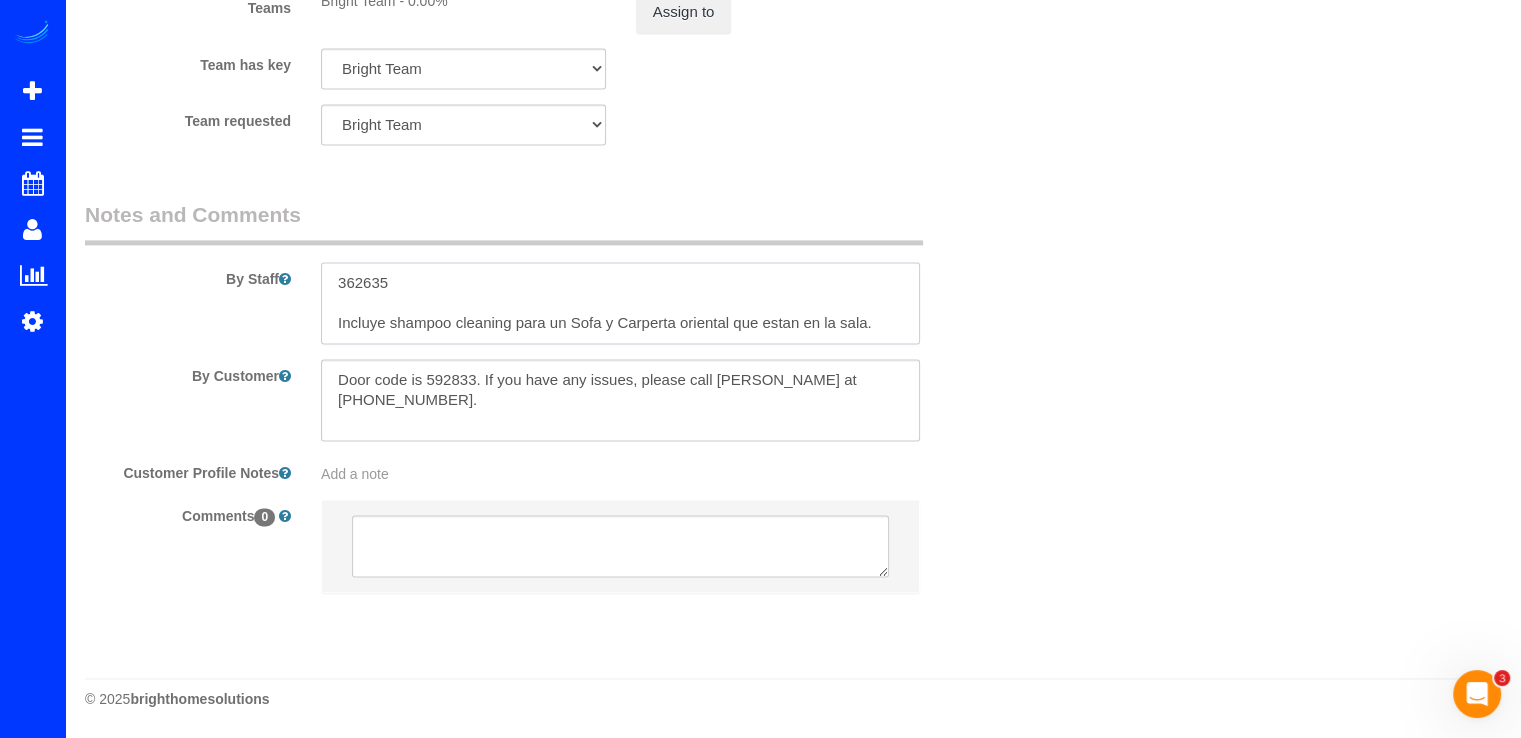 type on "362635
Incluye shampoo cleaning para un Sofa y Carperta oriental que estan en la sala." 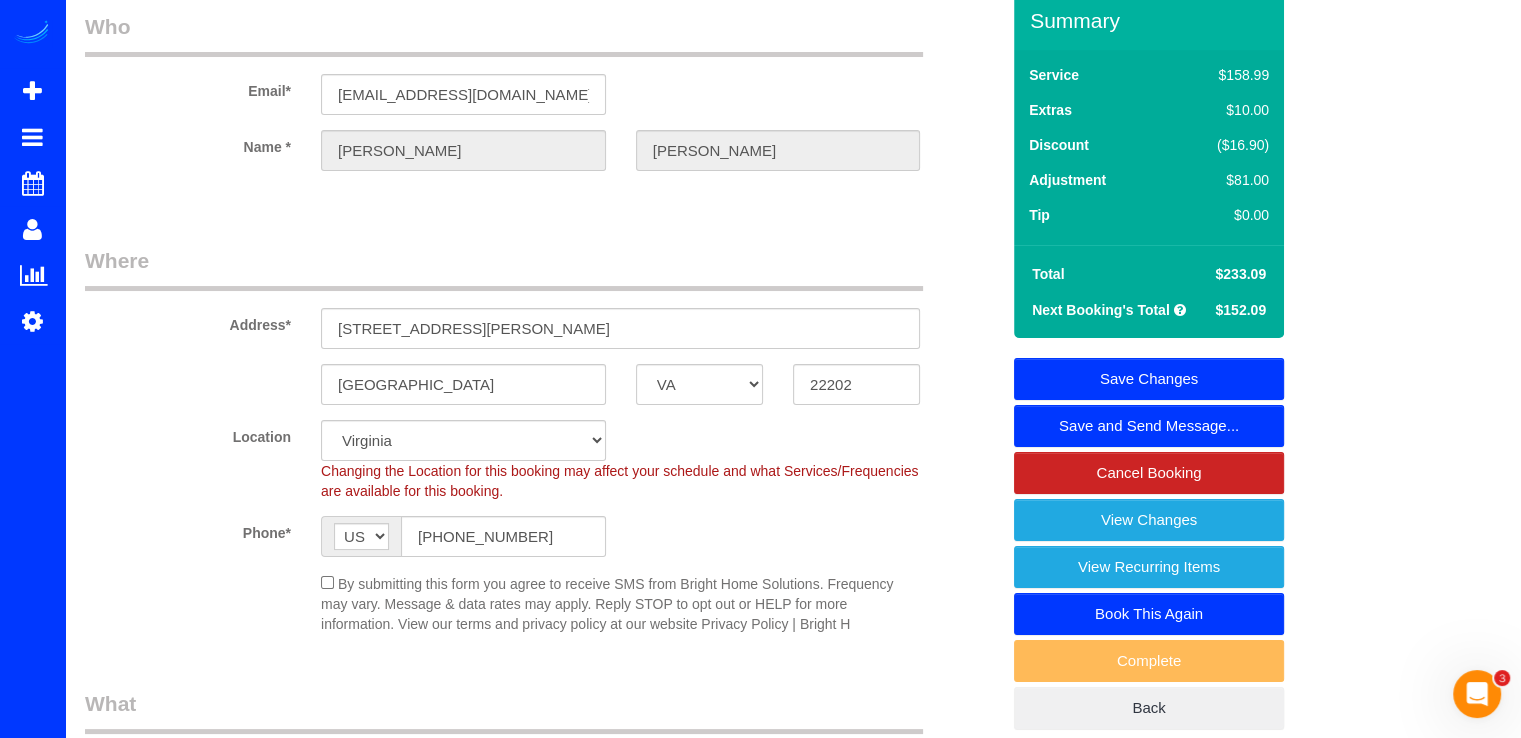 scroll, scrollTop: 0, scrollLeft: 0, axis: both 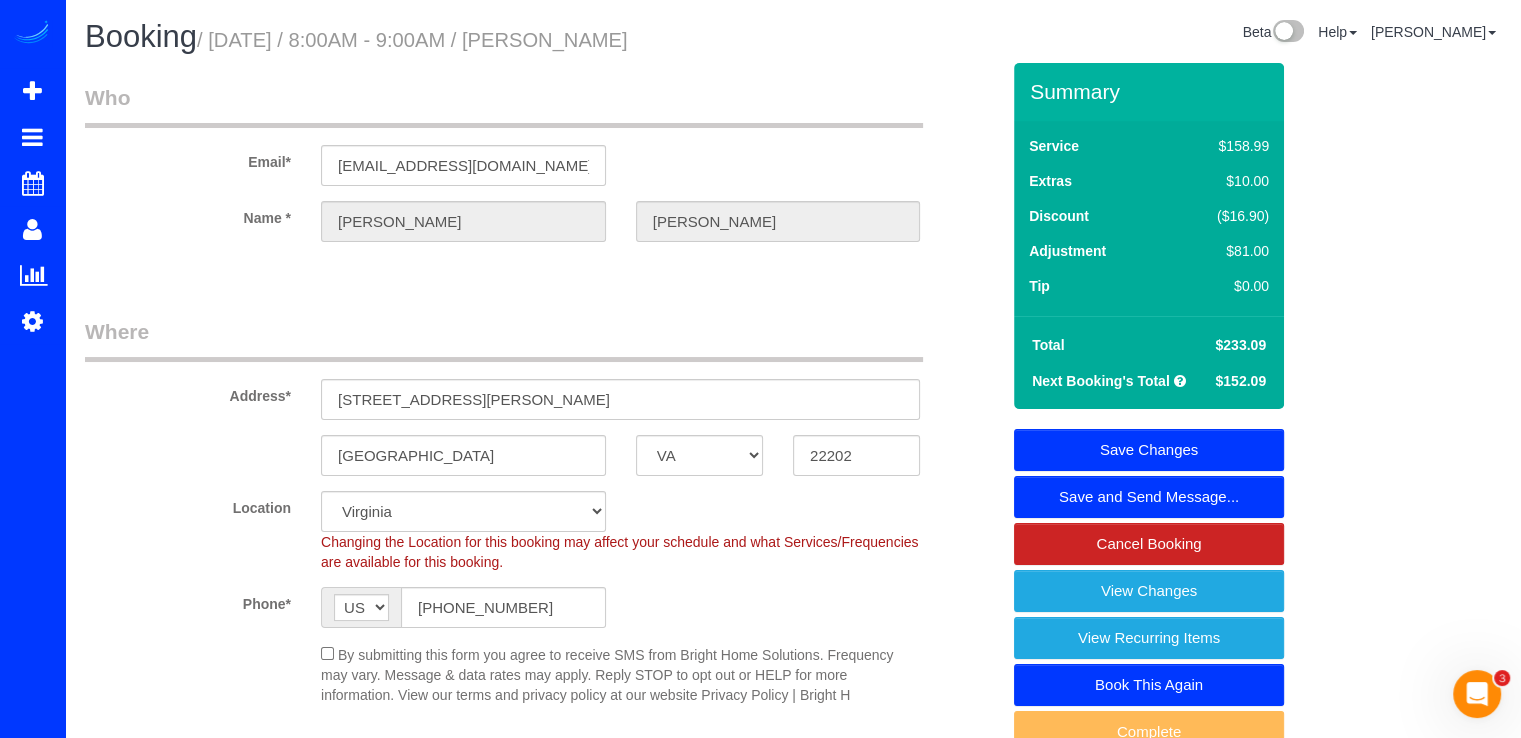 click on "Save Changes" at bounding box center (1149, 450) 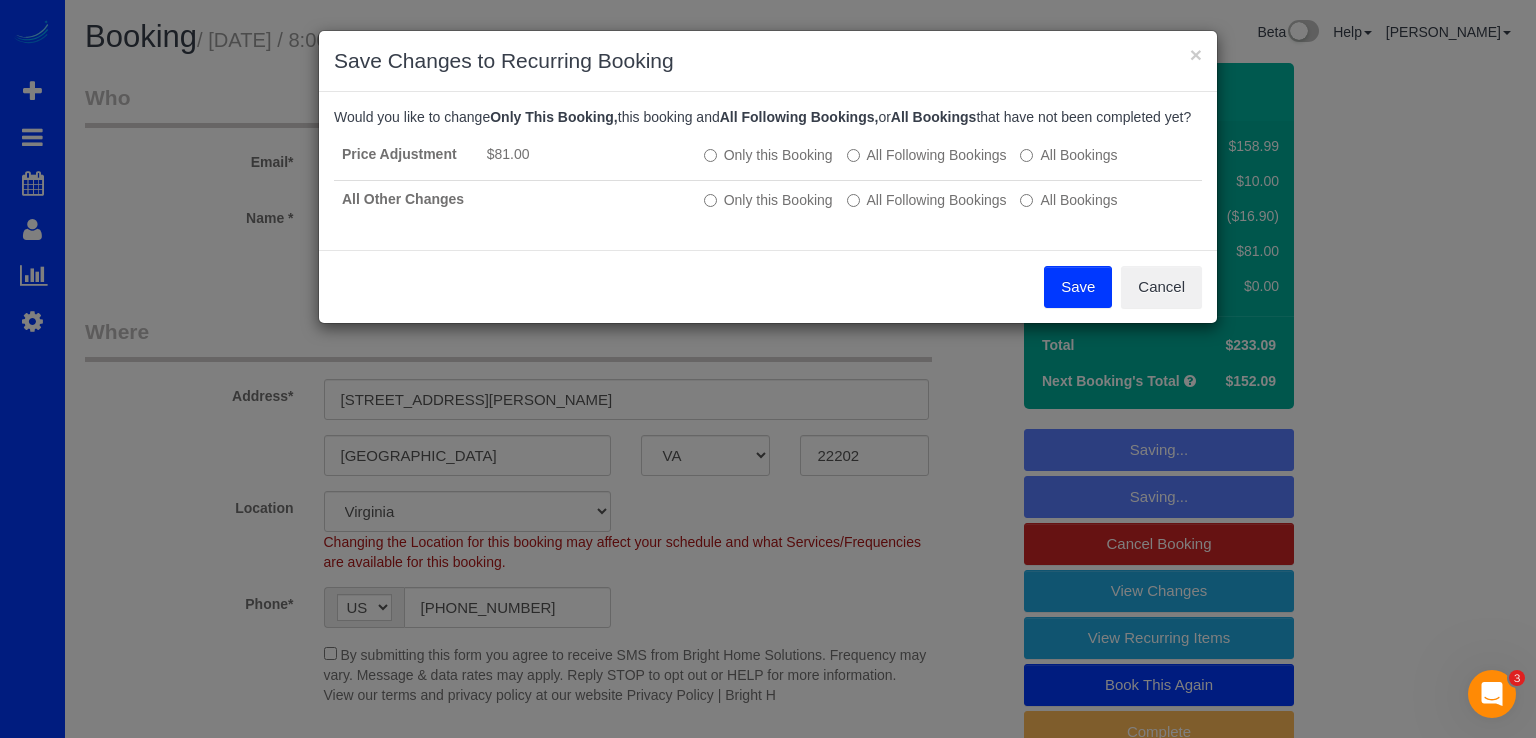 click on "Save" at bounding box center [1078, 287] 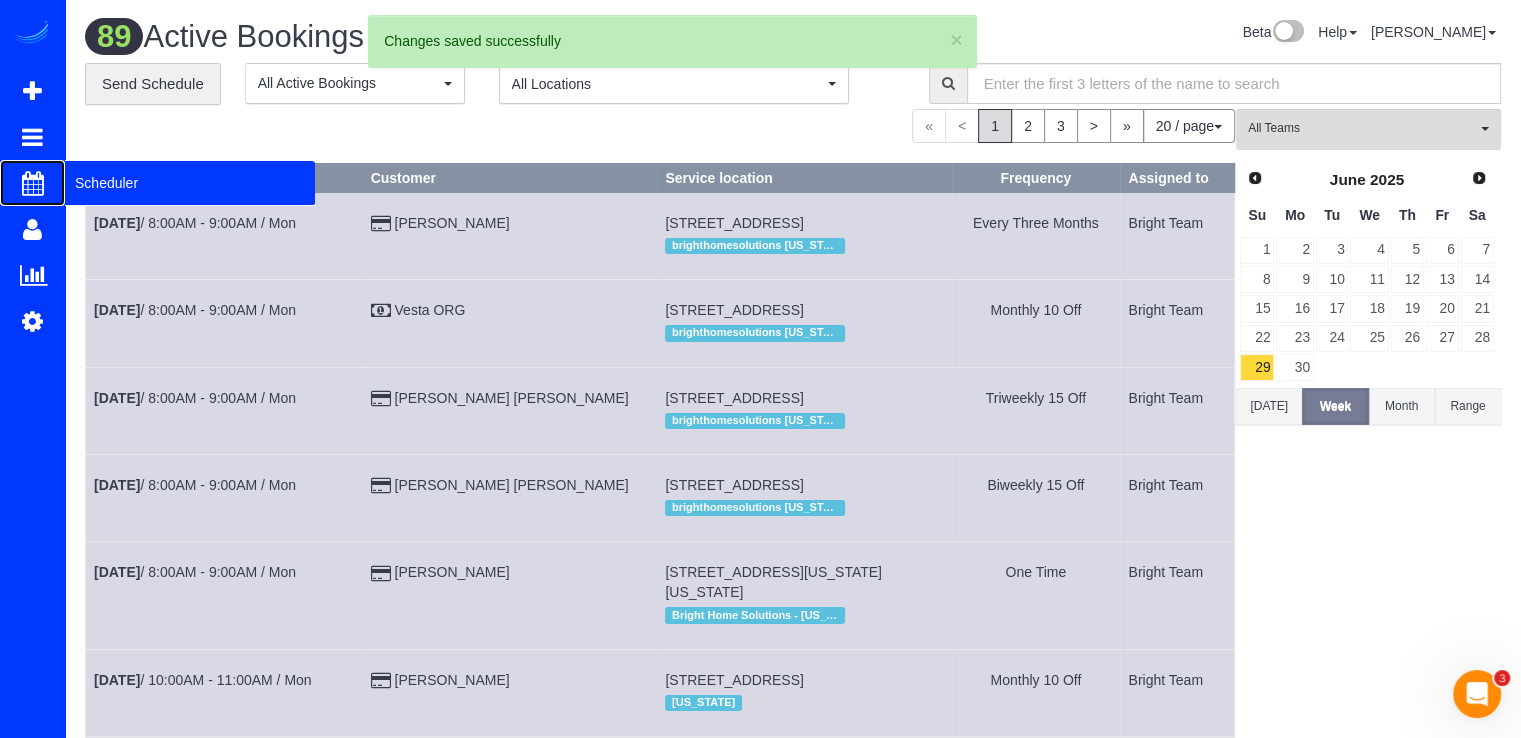 click on "Scheduler" at bounding box center [190, 183] 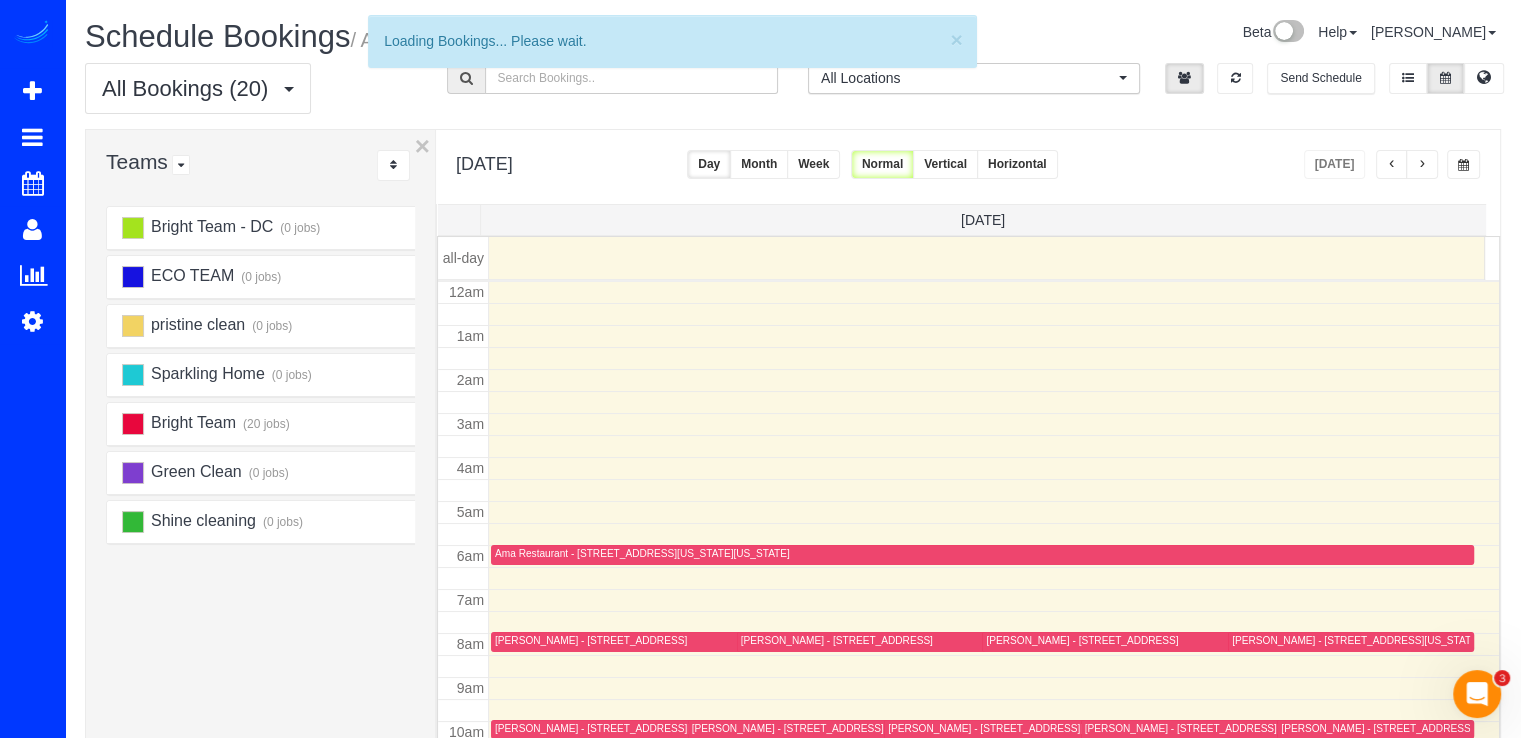 scroll, scrollTop: 263, scrollLeft: 0, axis: vertical 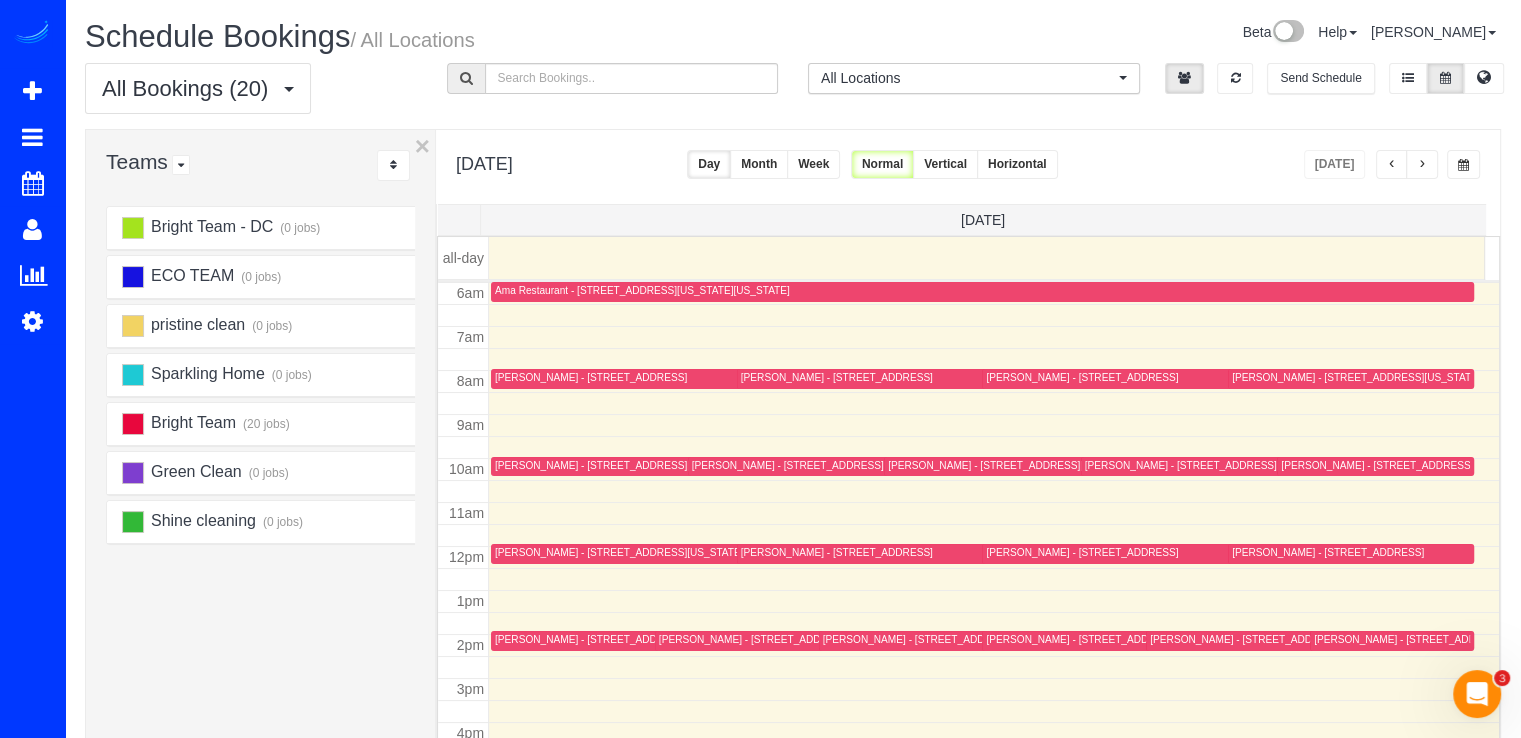 click at bounding box center (1422, 165) 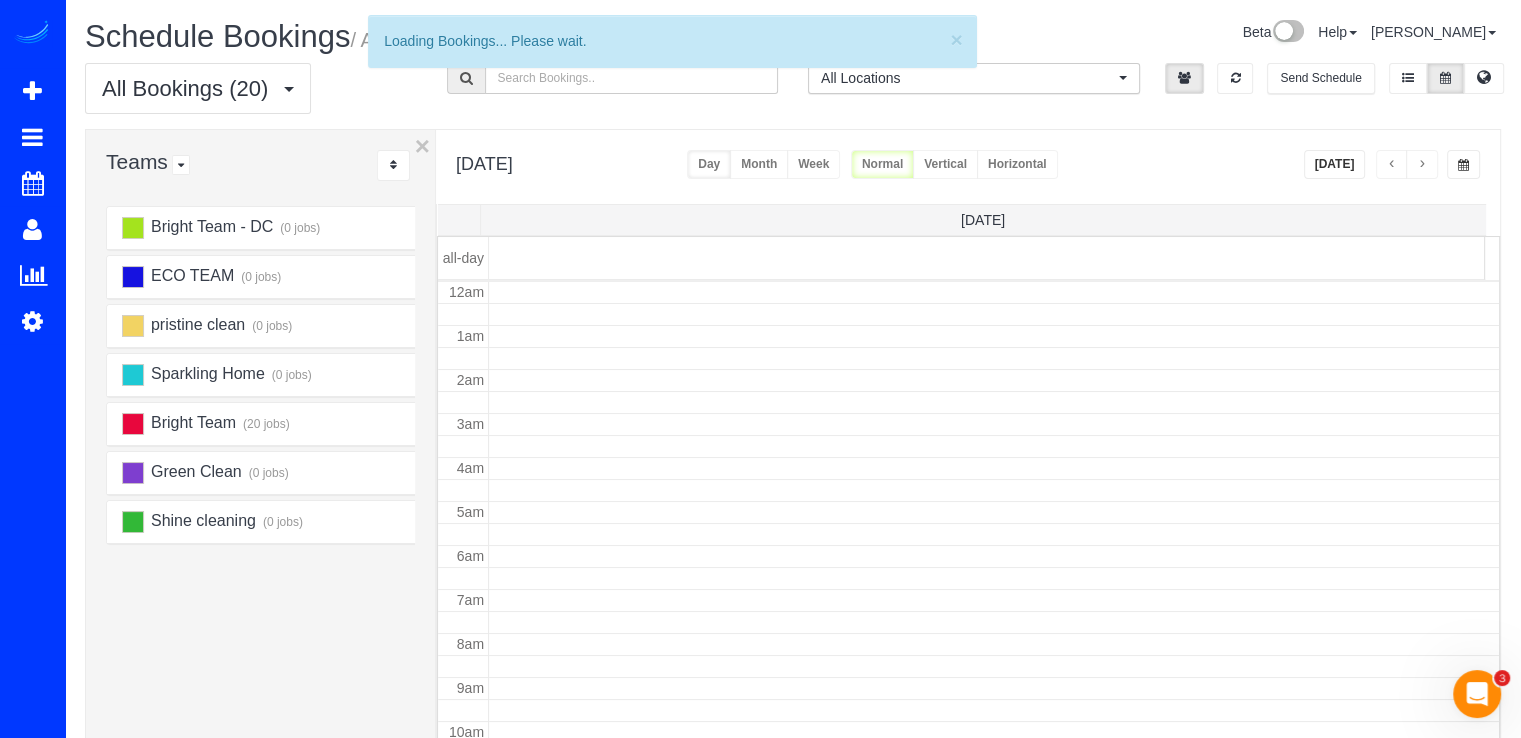 scroll, scrollTop: 263, scrollLeft: 0, axis: vertical 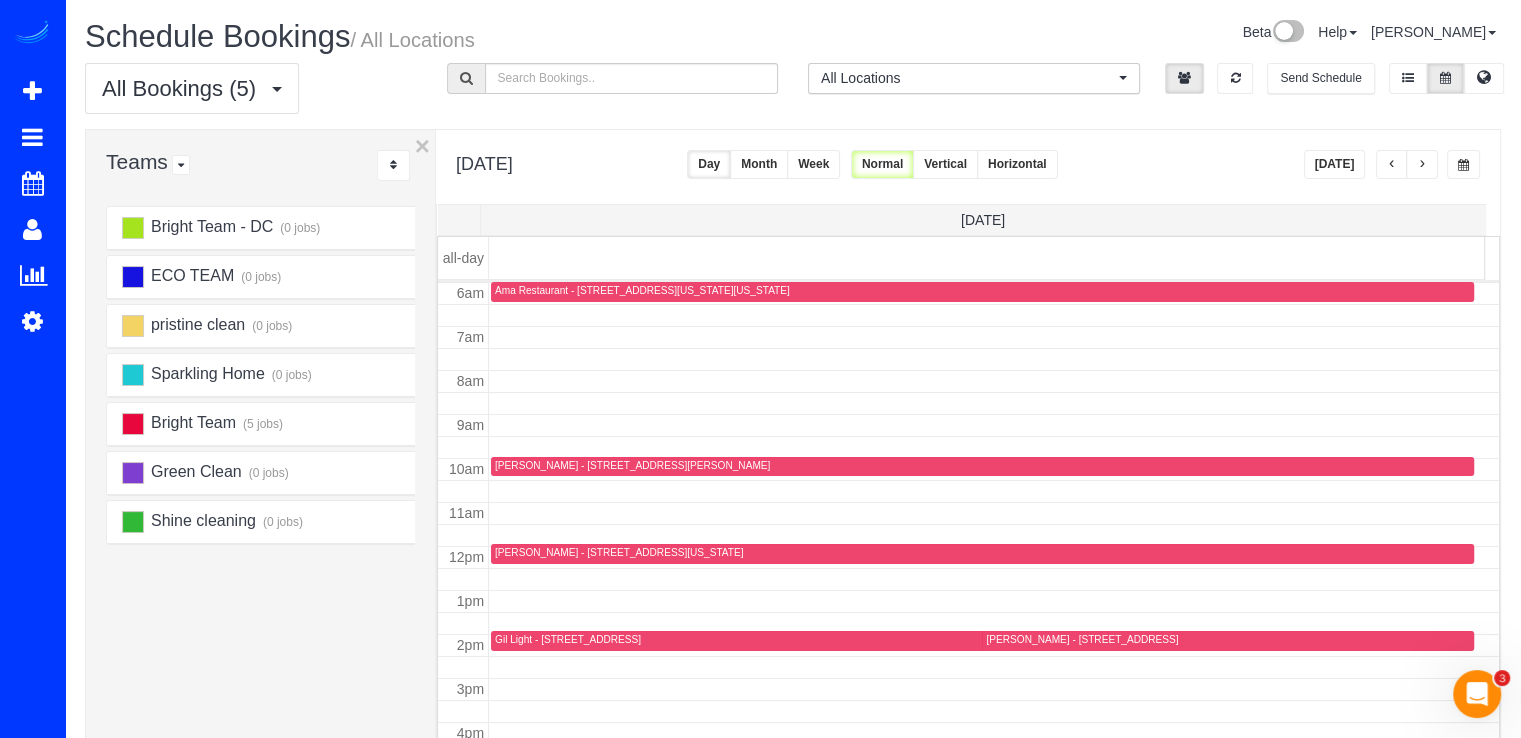 click on "[DATE]" at bounding box center [1335, 164] 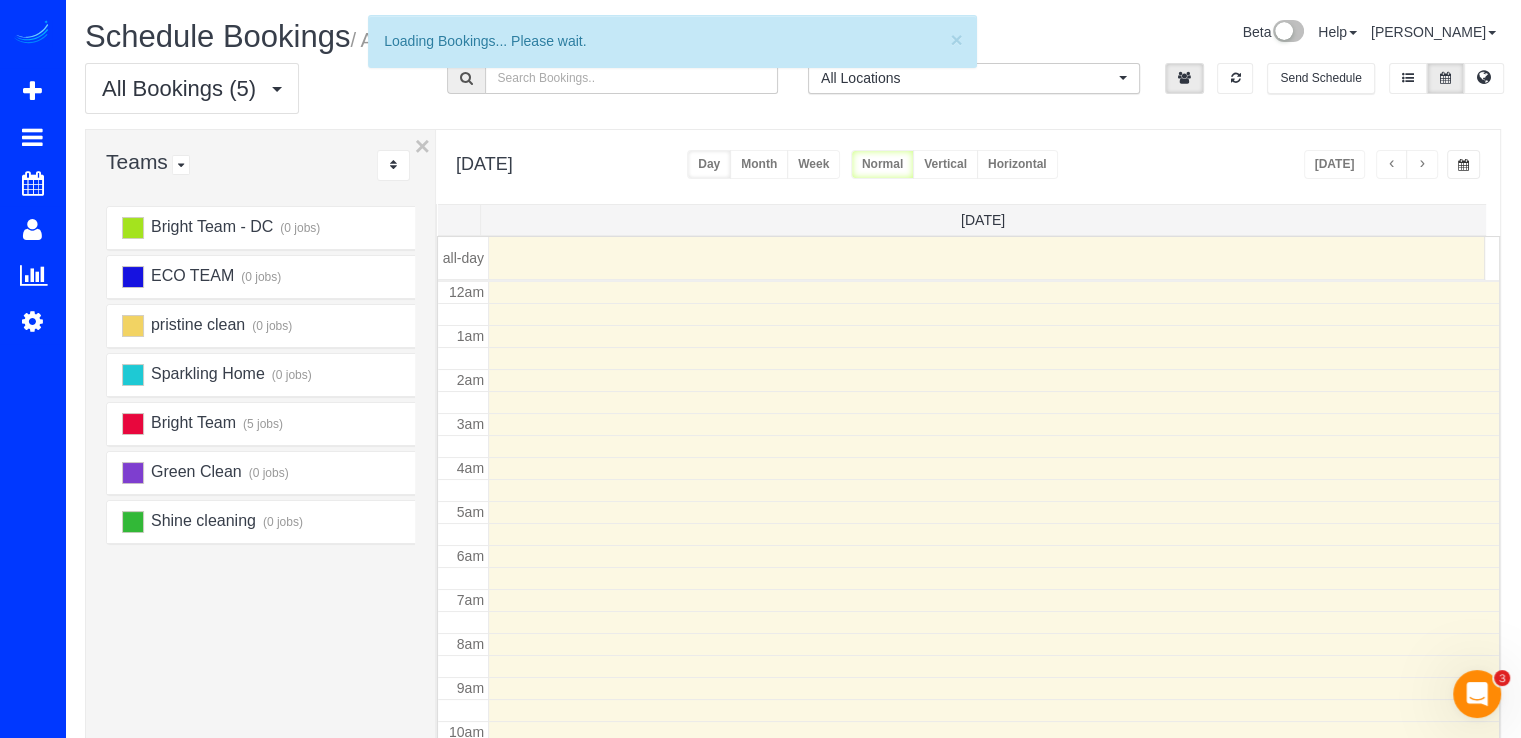 scroll, scrollTop: 263, scrollLeft: 0, axis: vertical 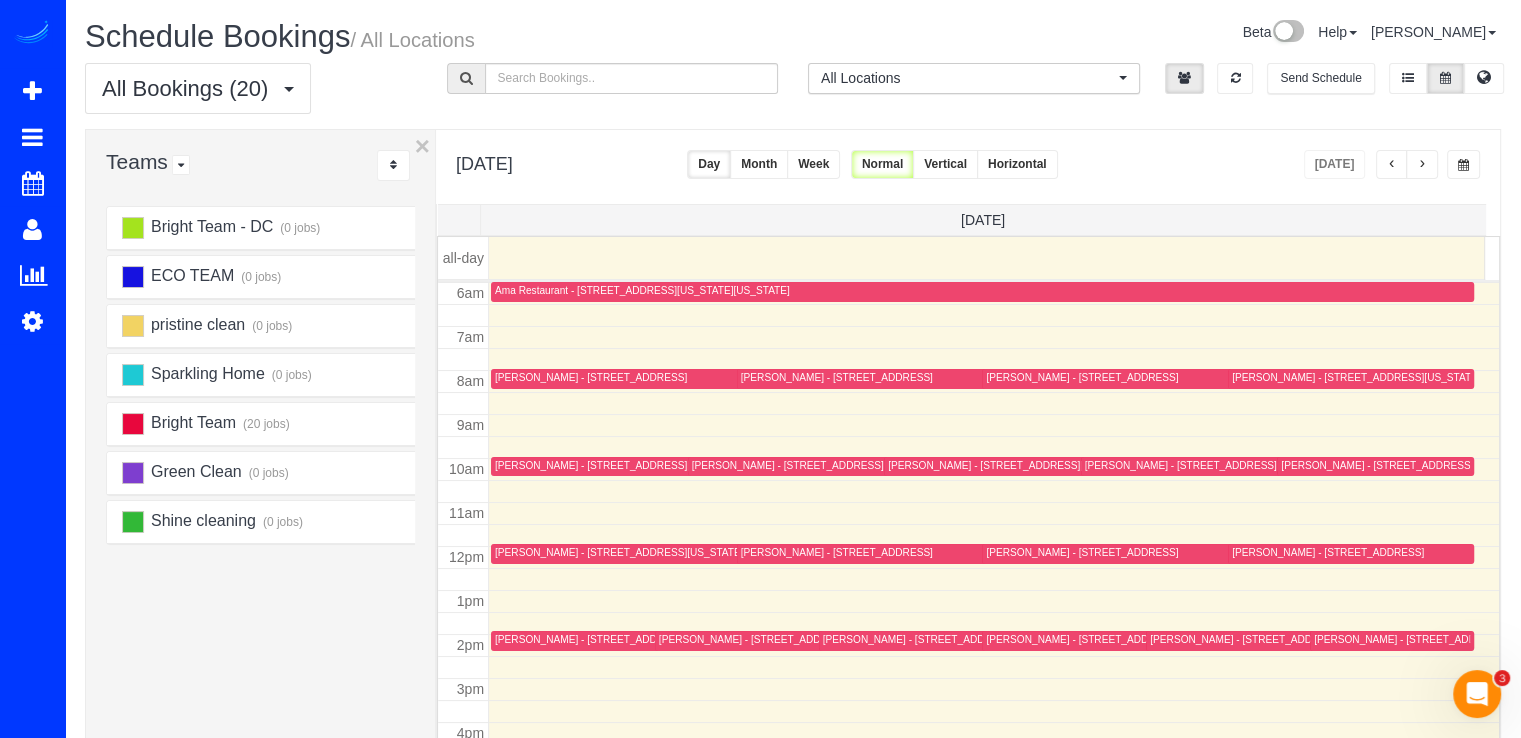 click at bounding box center (1392, 164) 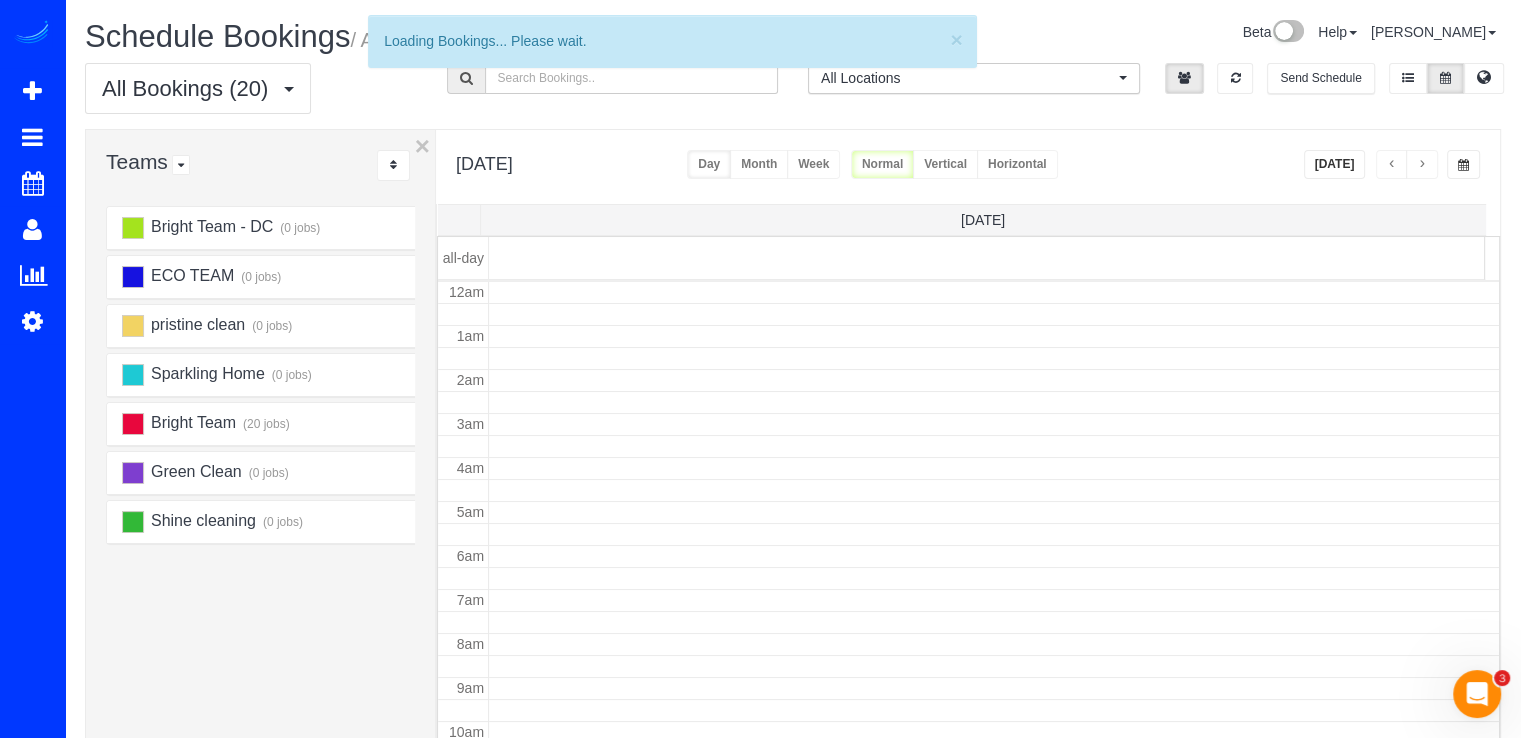 scroll, scrollTop: 263, scrollLeft: 0, axis: vertical 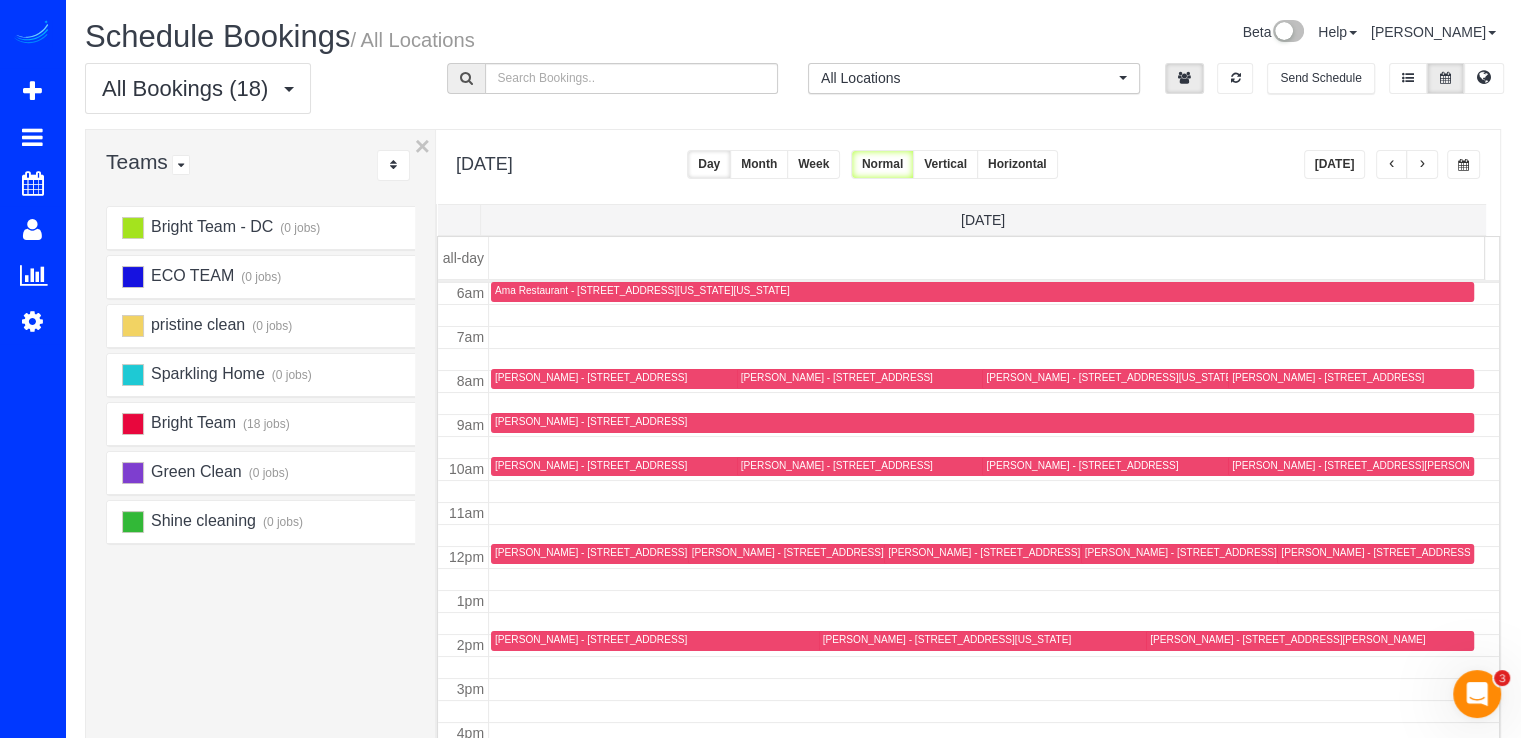 click at bounding box center [1392, 165] 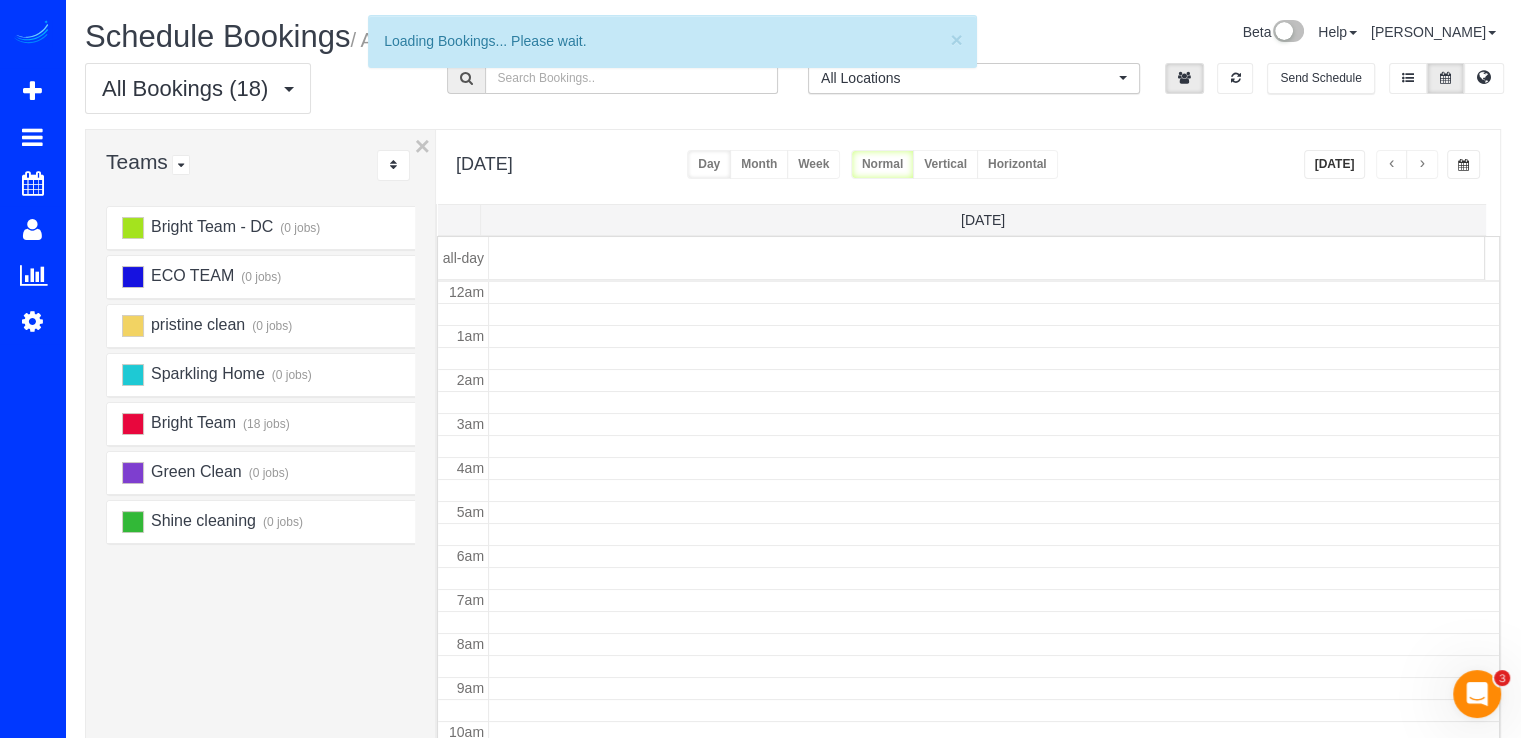 scroll, scrollTop: 263, scrollLeft: 0, axis: vertical 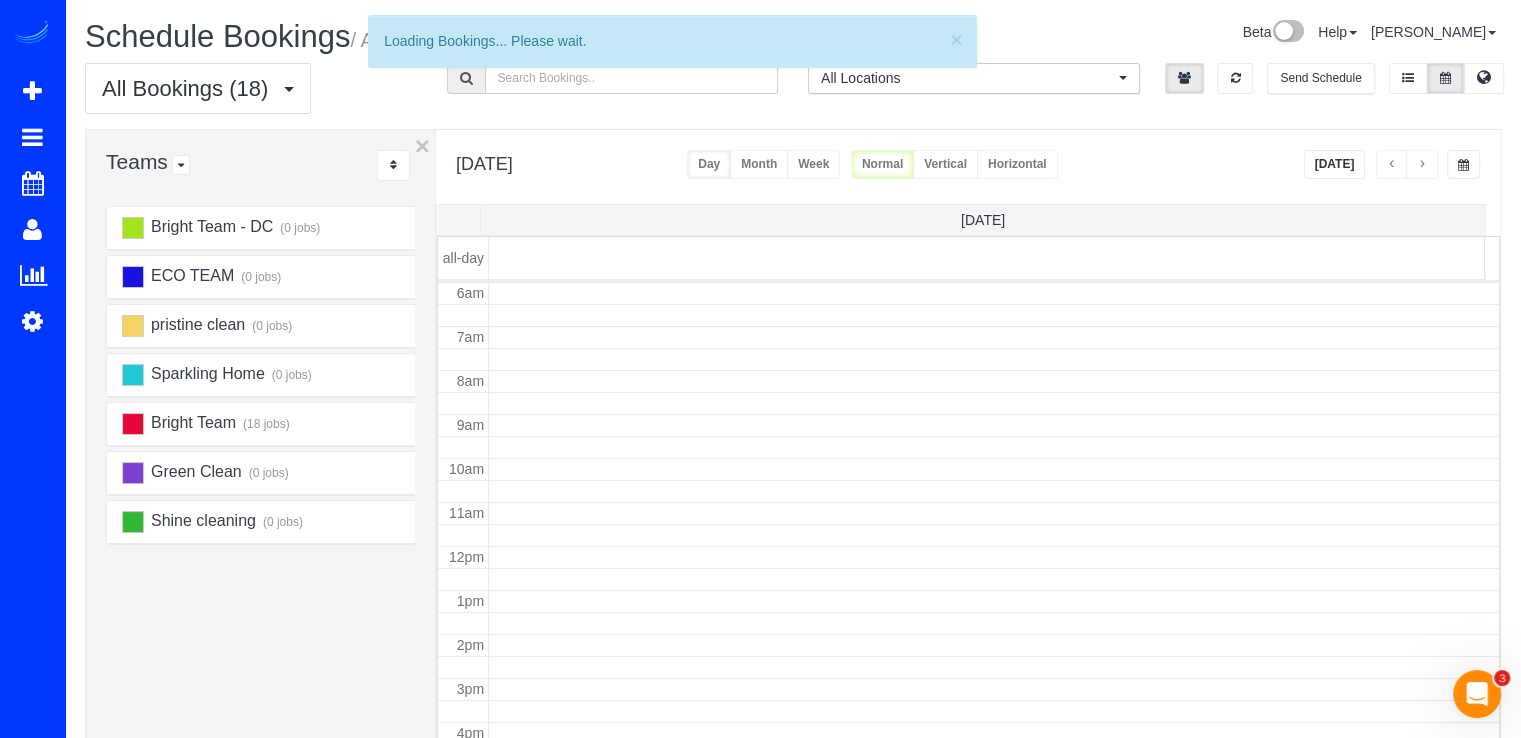 click at bounding box center (1392, 165) 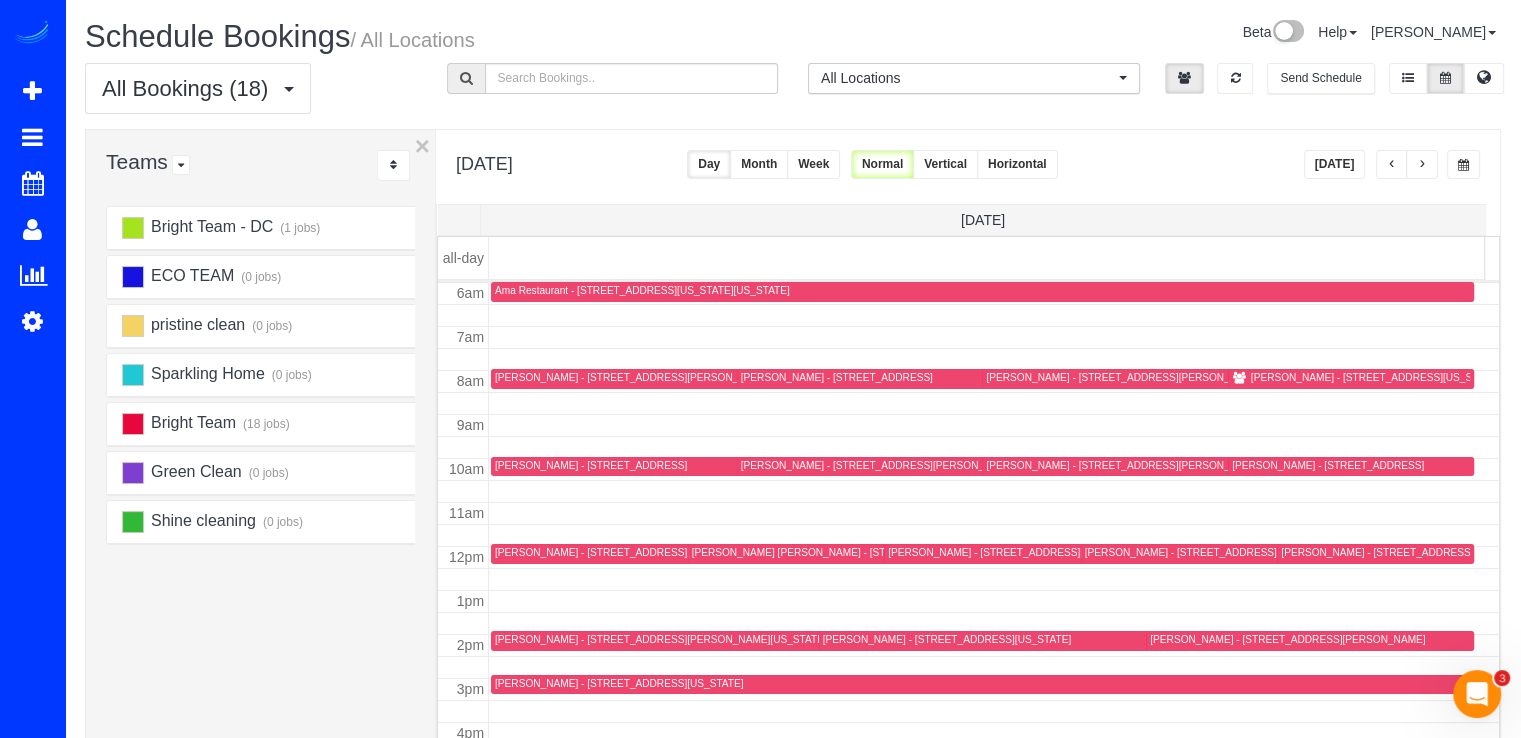 click at bounding box center (1392, 165) 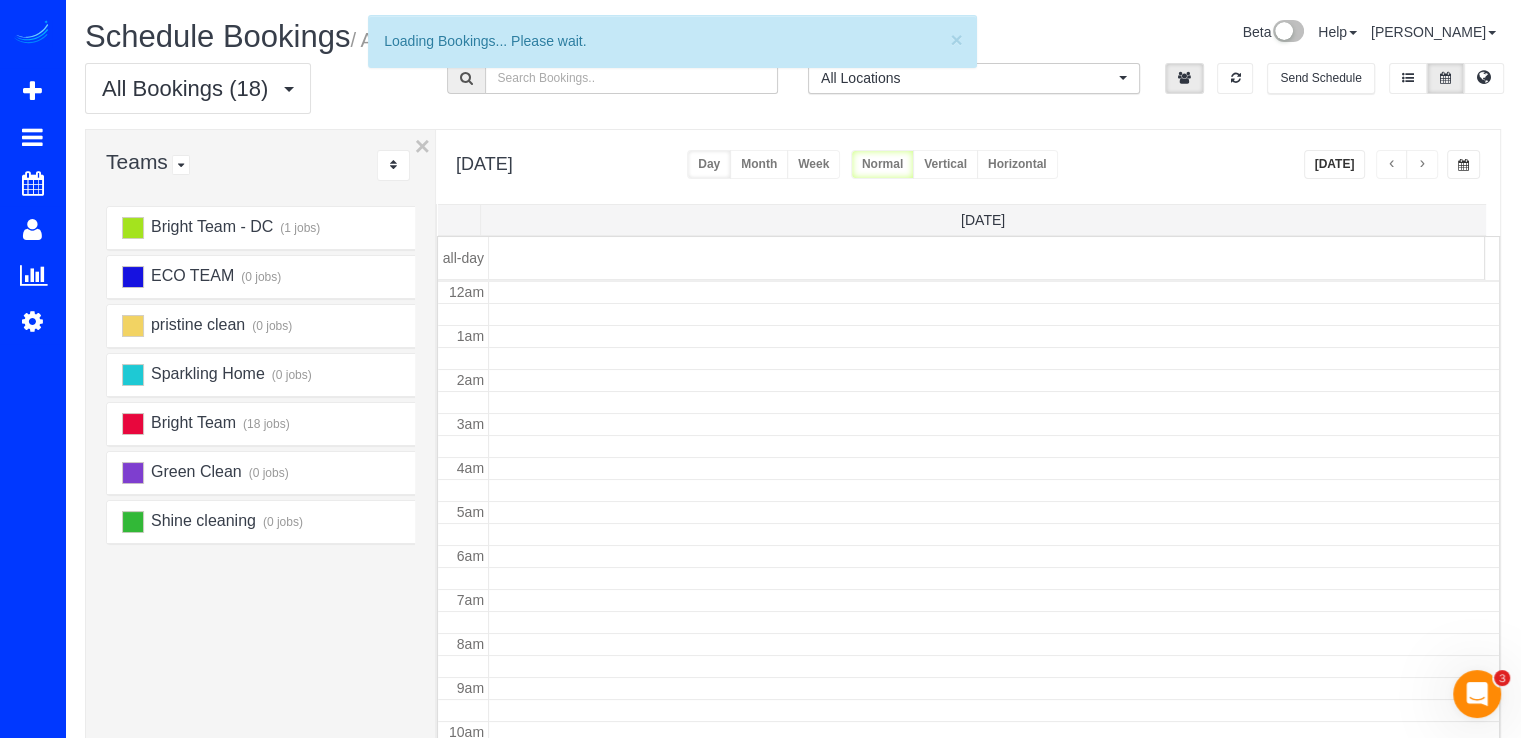 scroll, scrollTop: 263, scrollLeft: 0, axis: vertical 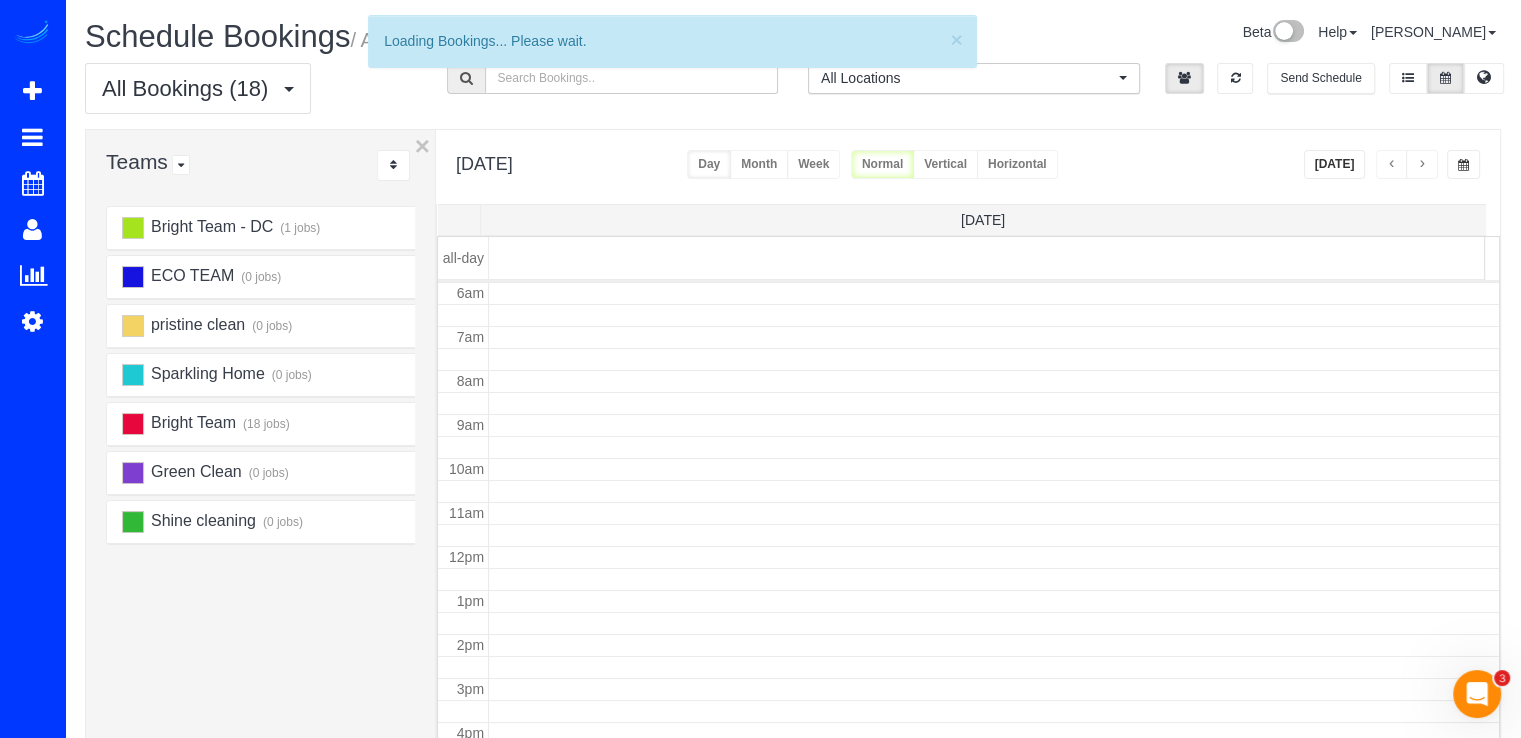 click at bounding box center [1392, 165] 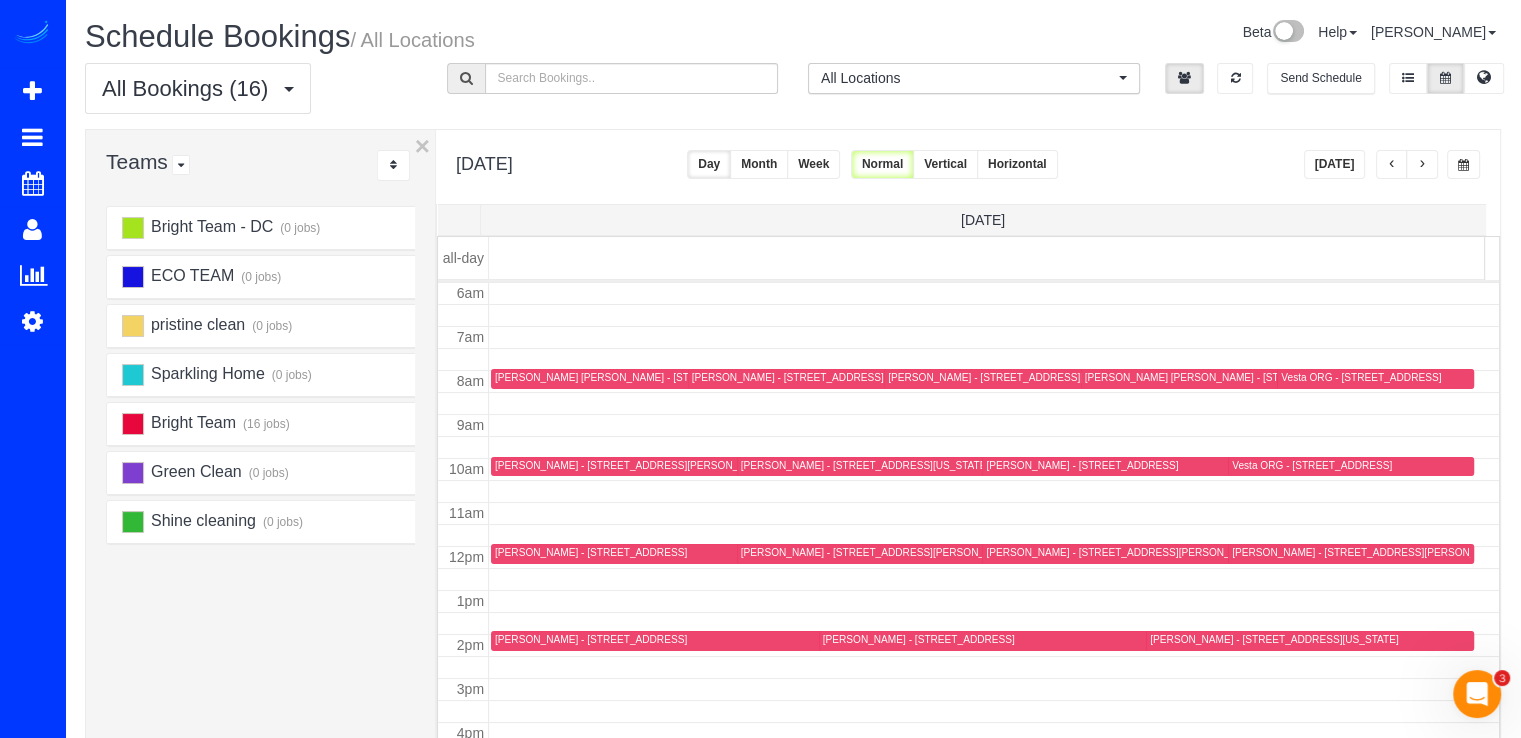 click at bounding box center (1392, 165) 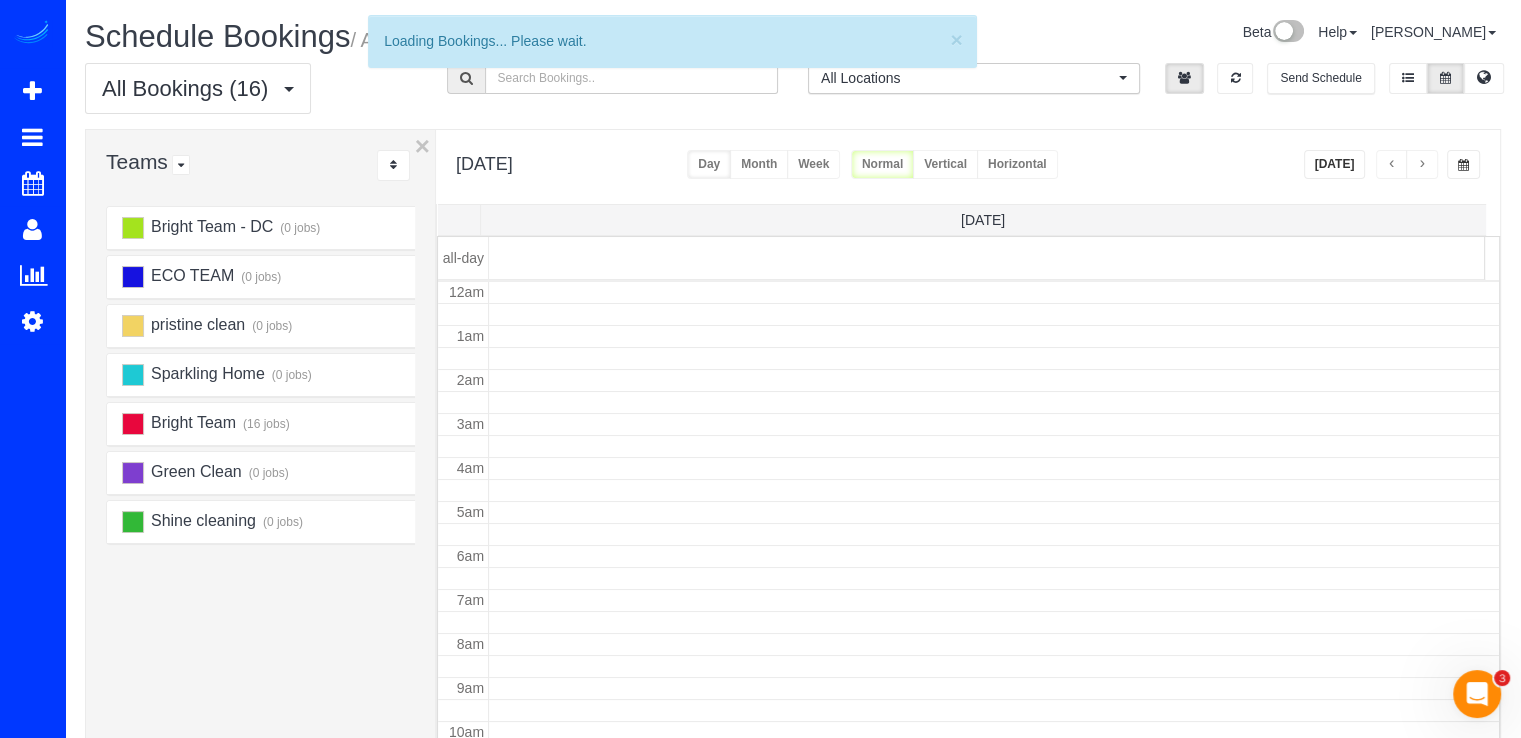 scroll, scrollTop: 263, scrollLeft: 0, axis: vertical 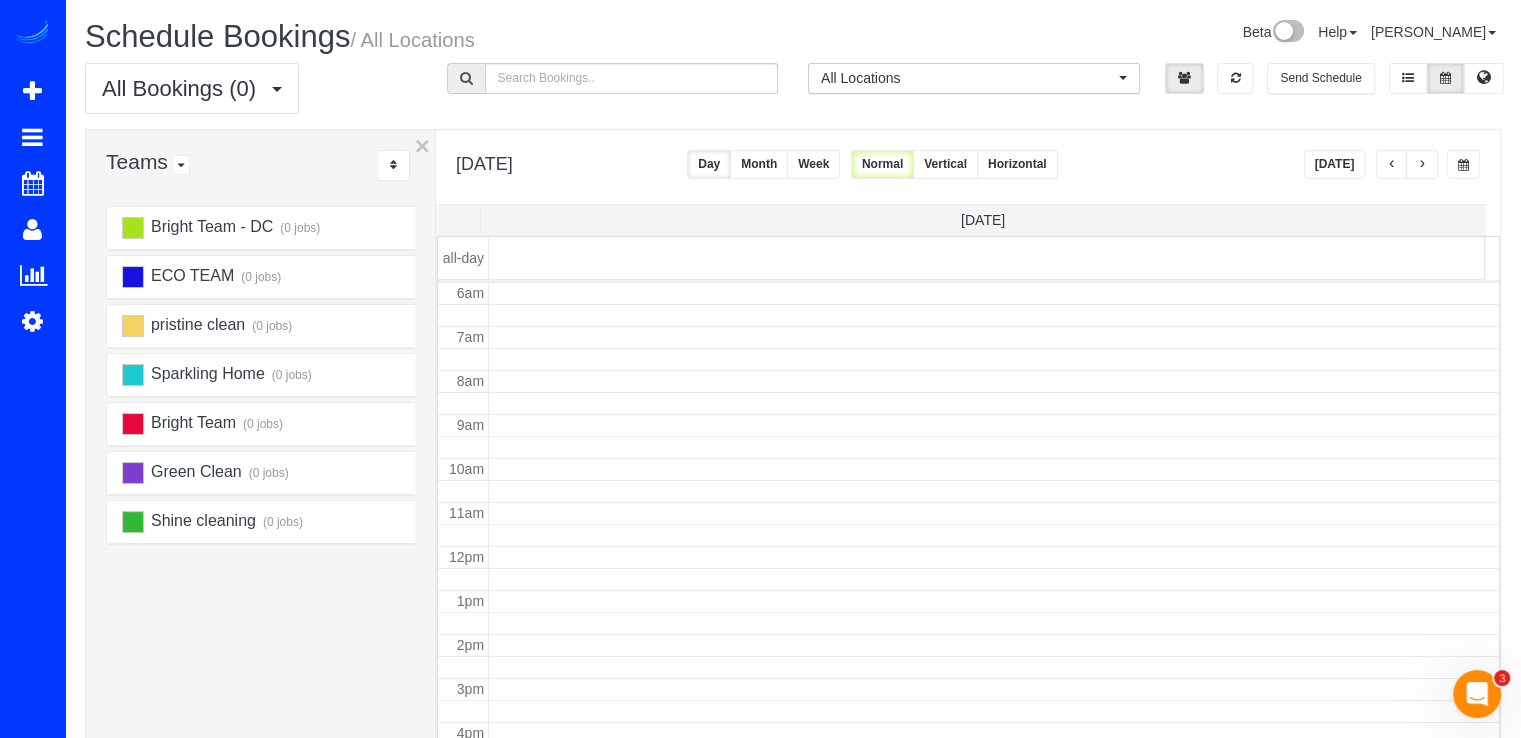 click at bounding box center [1392, 164] 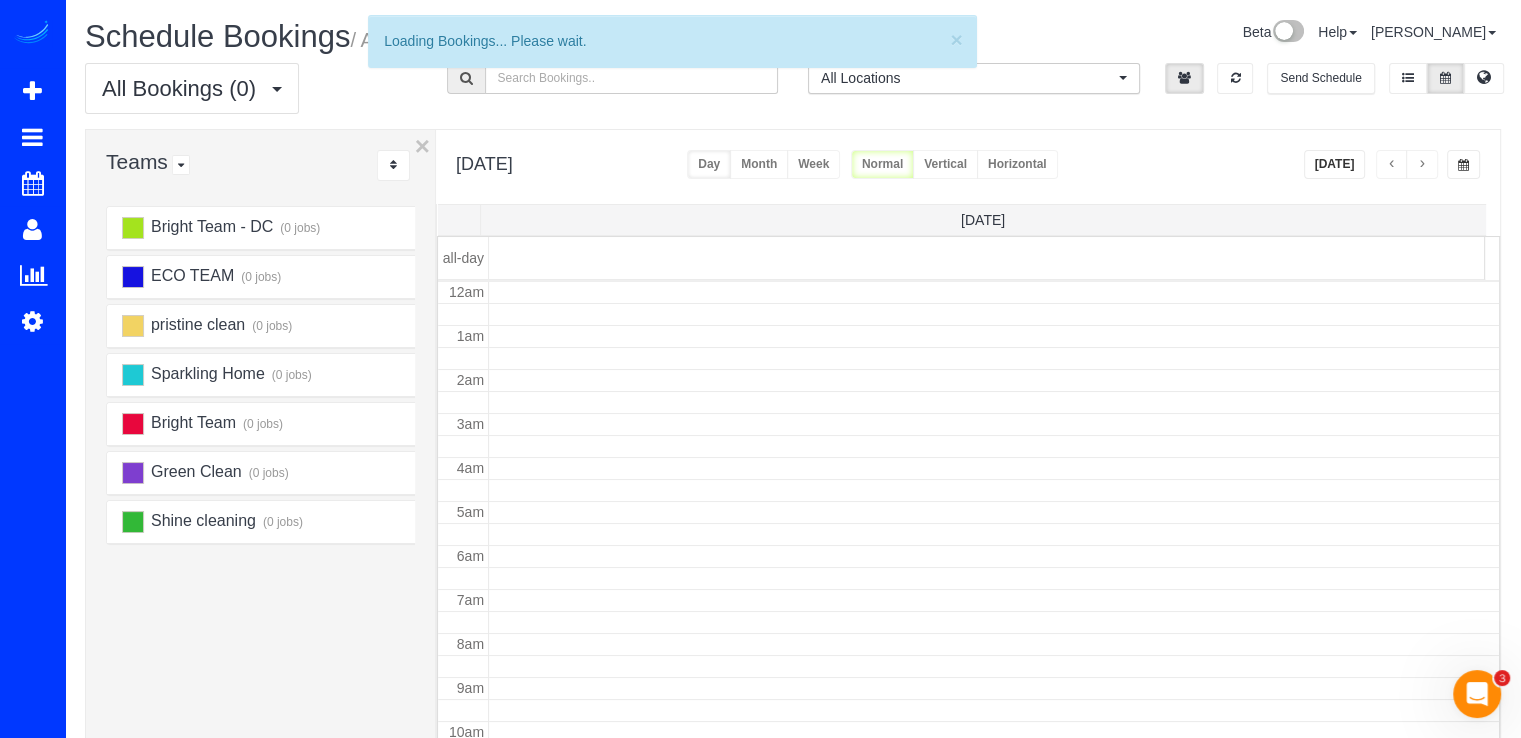 scroll, scrollTop: 263, scrollLeft: 0, axis: vertical 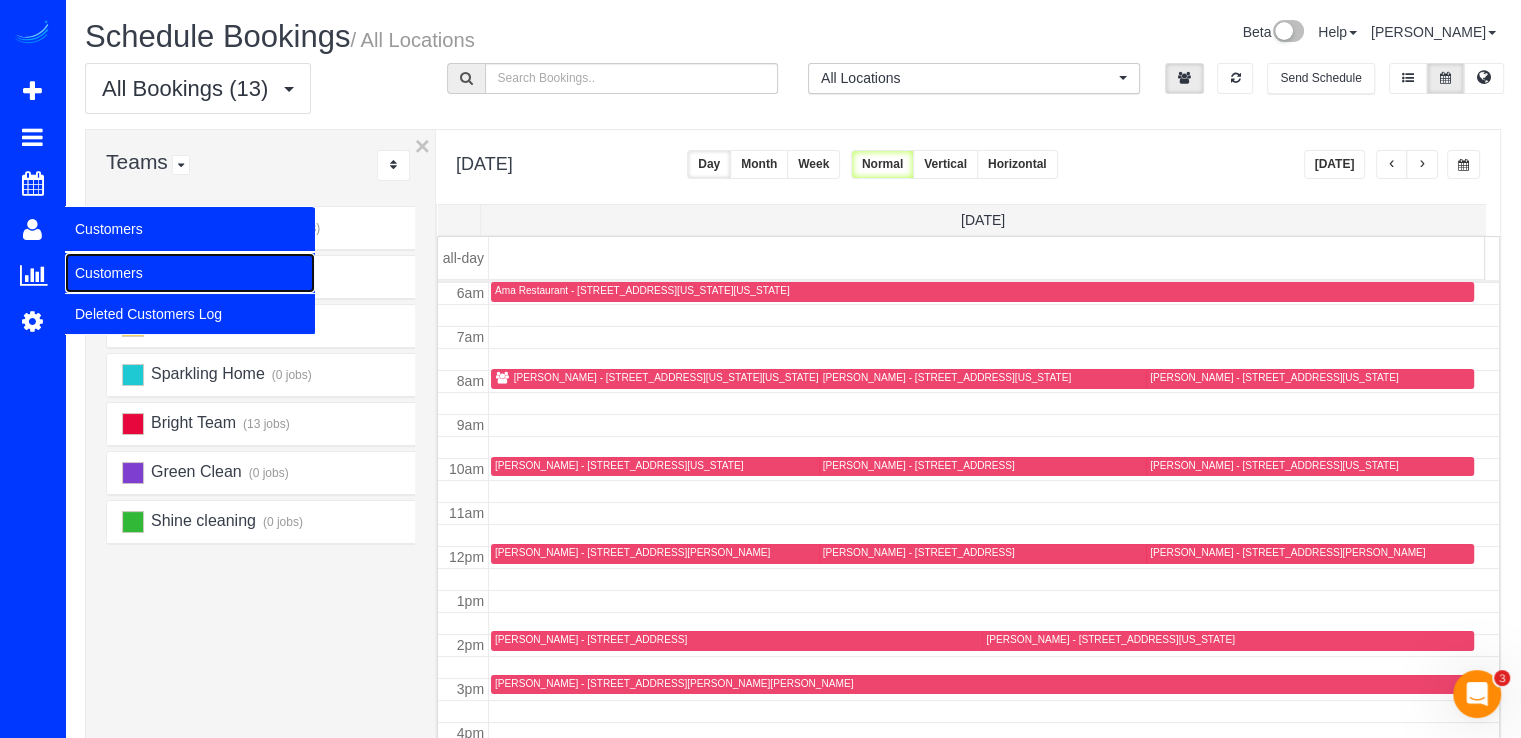 click on "Customers" at bounding box center [190, 273] 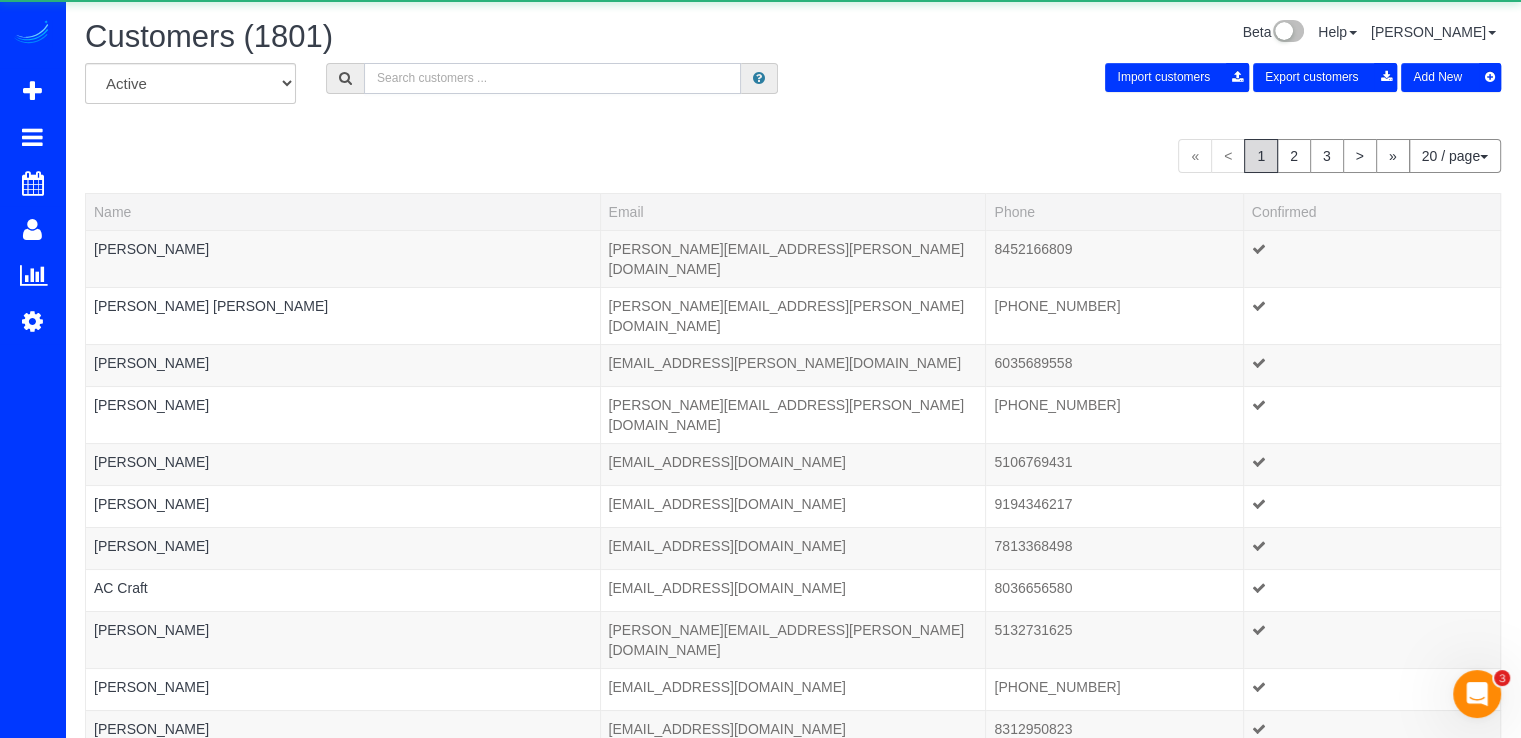 click at bounding box center (552, 78) 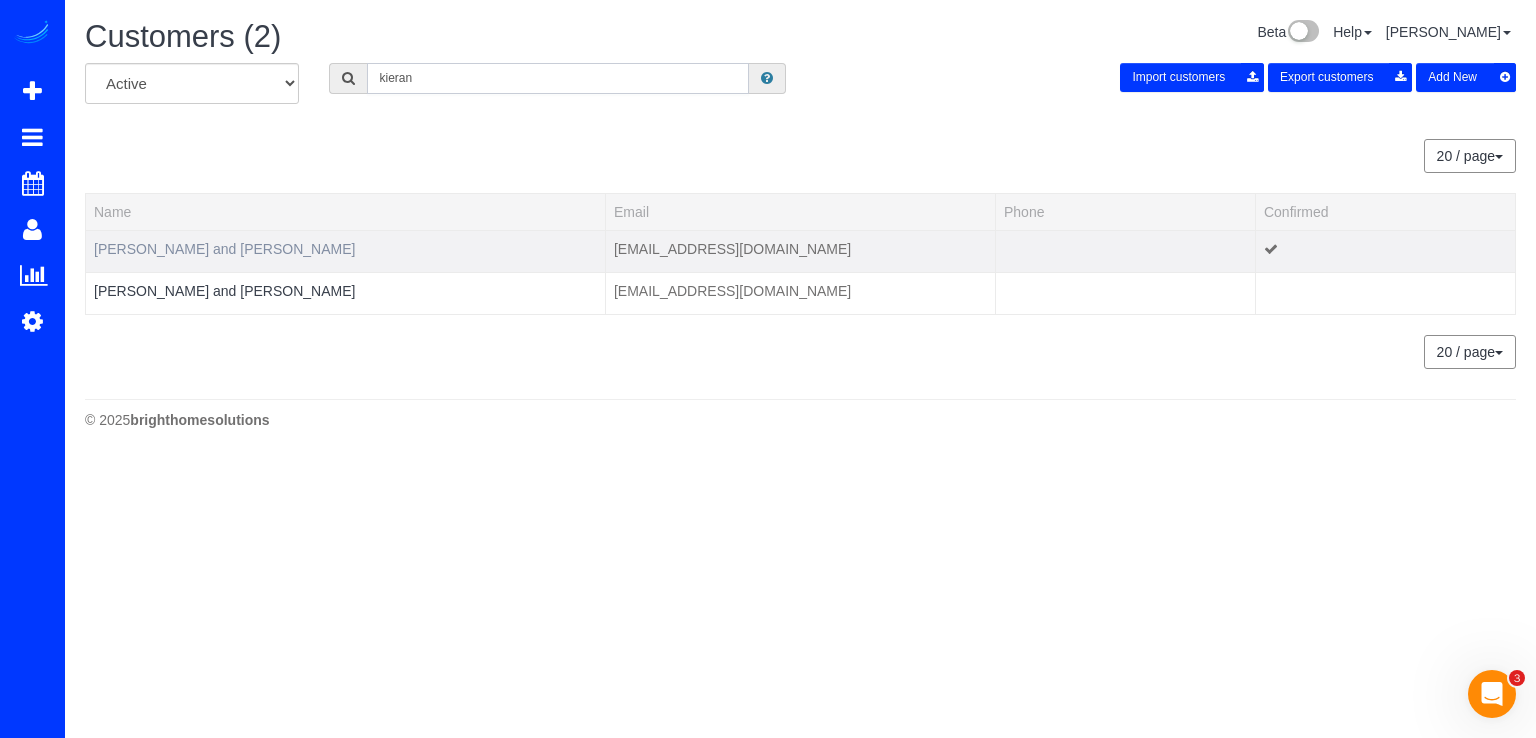 type on "kieran" 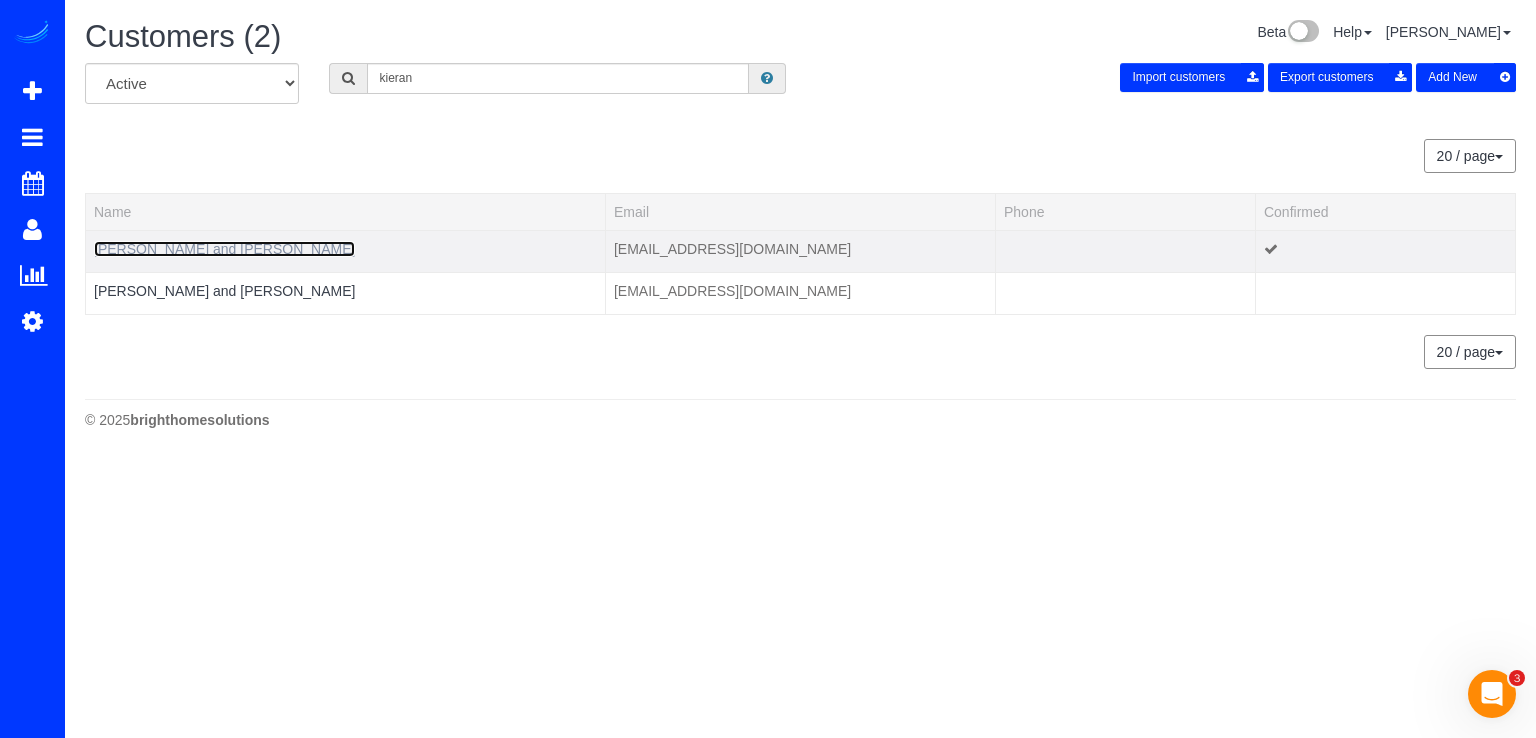 click on "[PERSON_NAME] and [PERSON_NAME]" at bounding box center [224, 249] 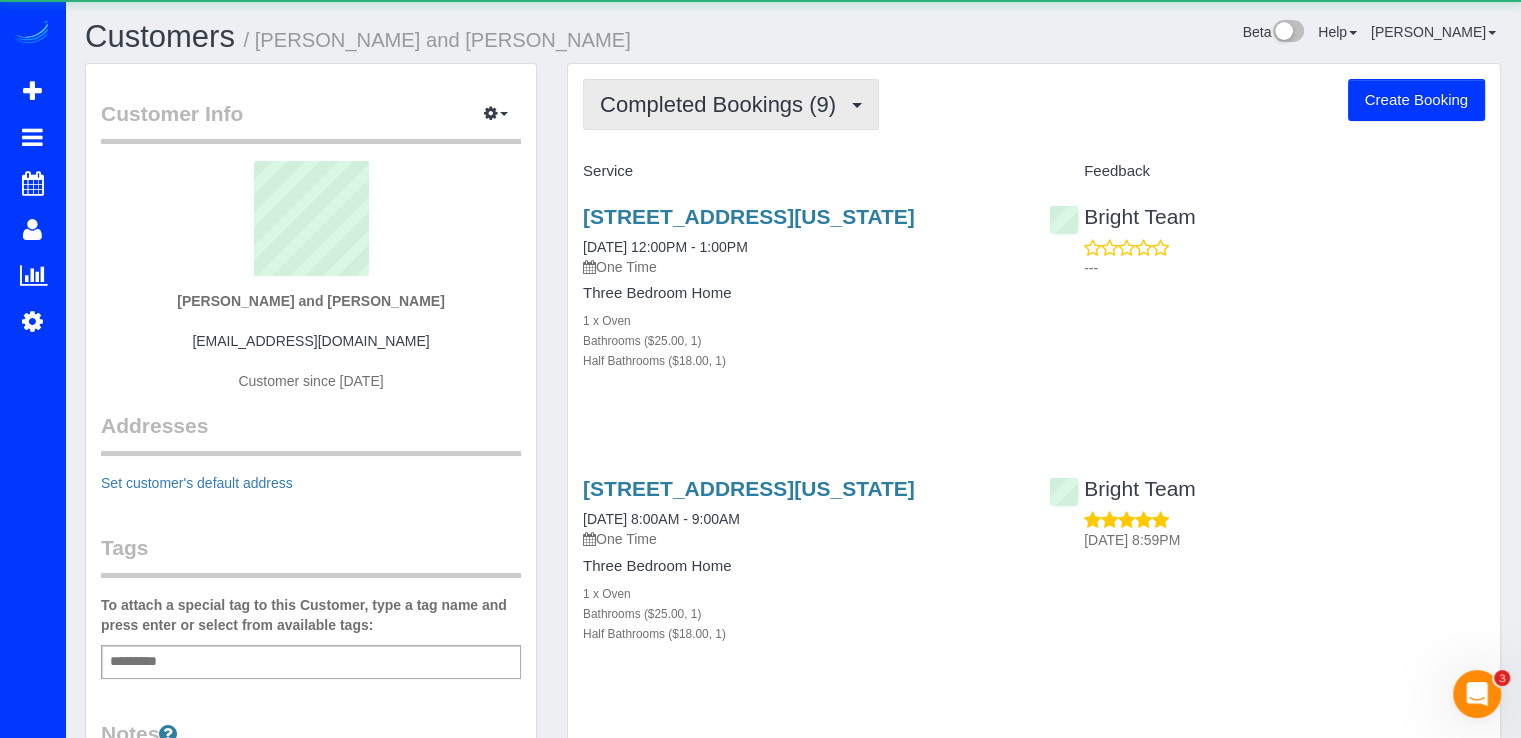 click on "Completed Bookings (9)" at bounding box center [723, 104] 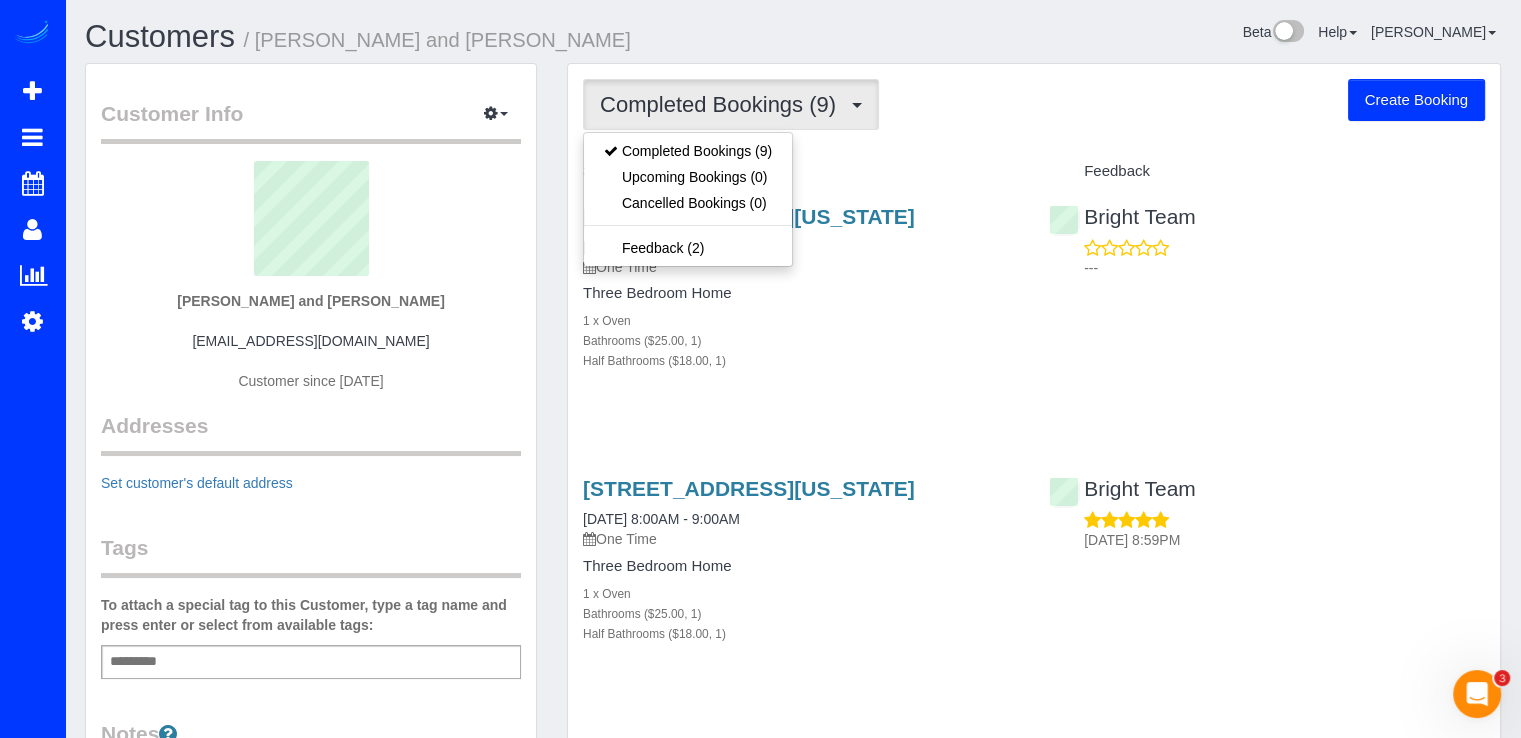 click on "Completed Bookings (9)
Completed Bookings (9)
Upcoming Bookings (0)
Cancelled Bookings (0)
Feedback (2)
Create Booking" at bounding box center (1034, 104) 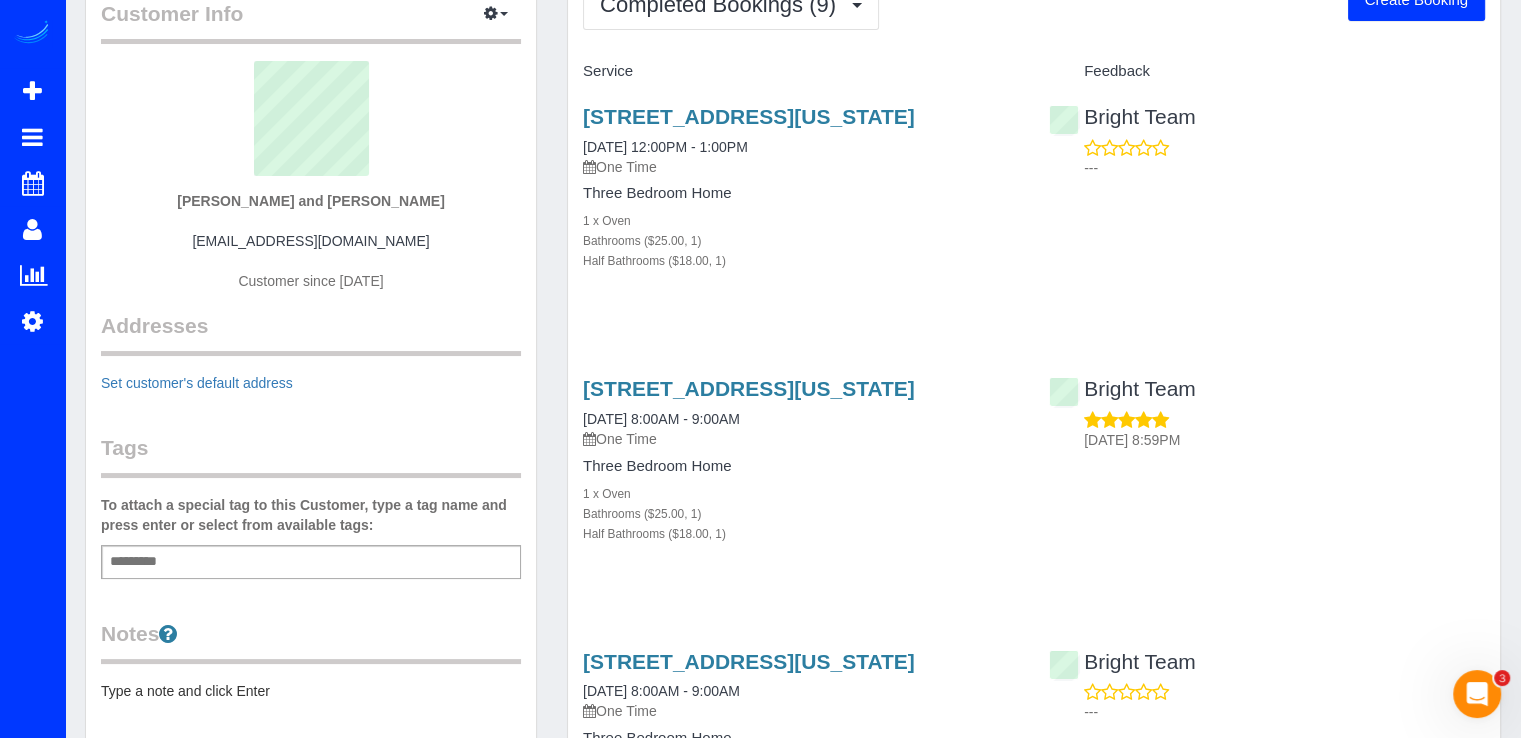 scroll, scrollTop: 0, scrollLeft: 0, axis: both 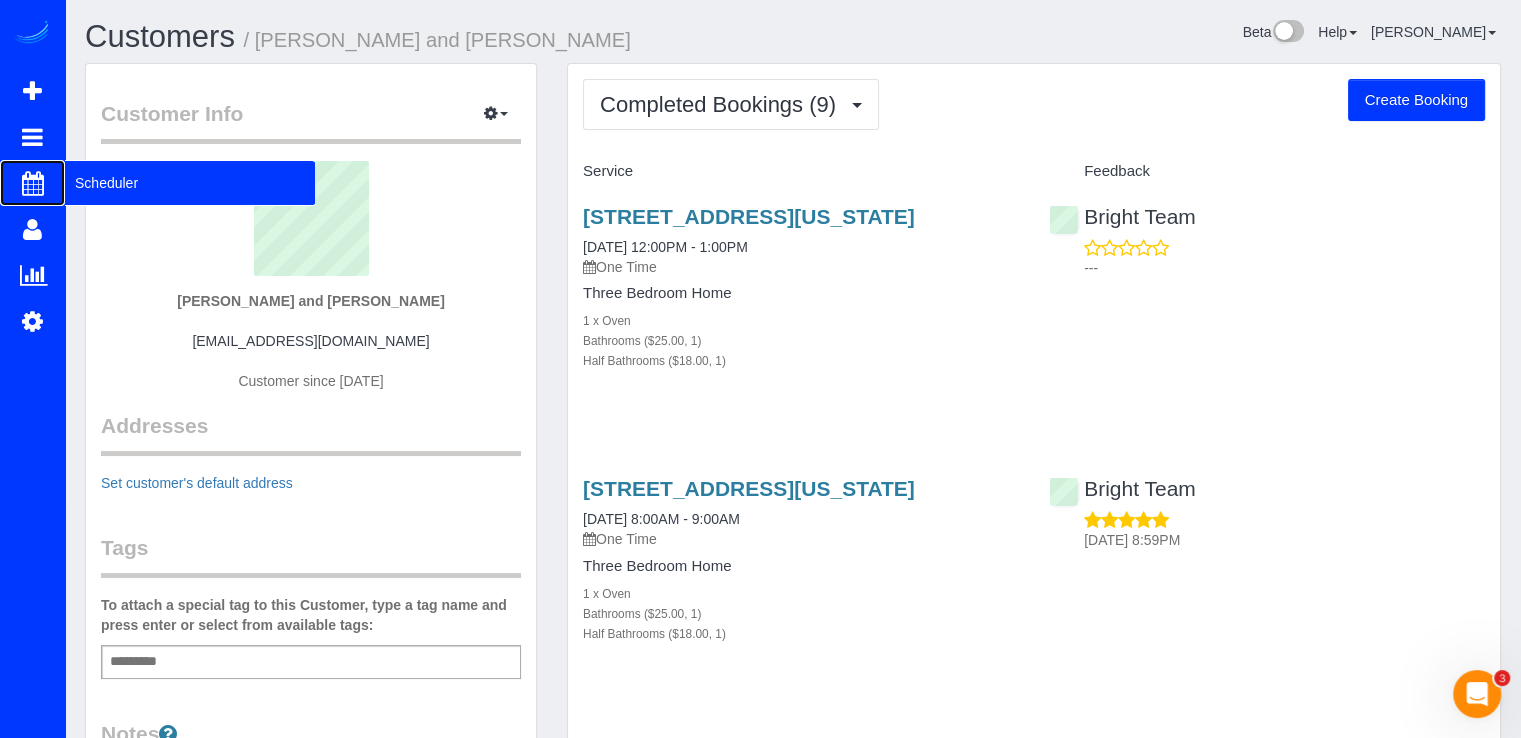 click on "Scheduler" at bounding box center (190, 183) 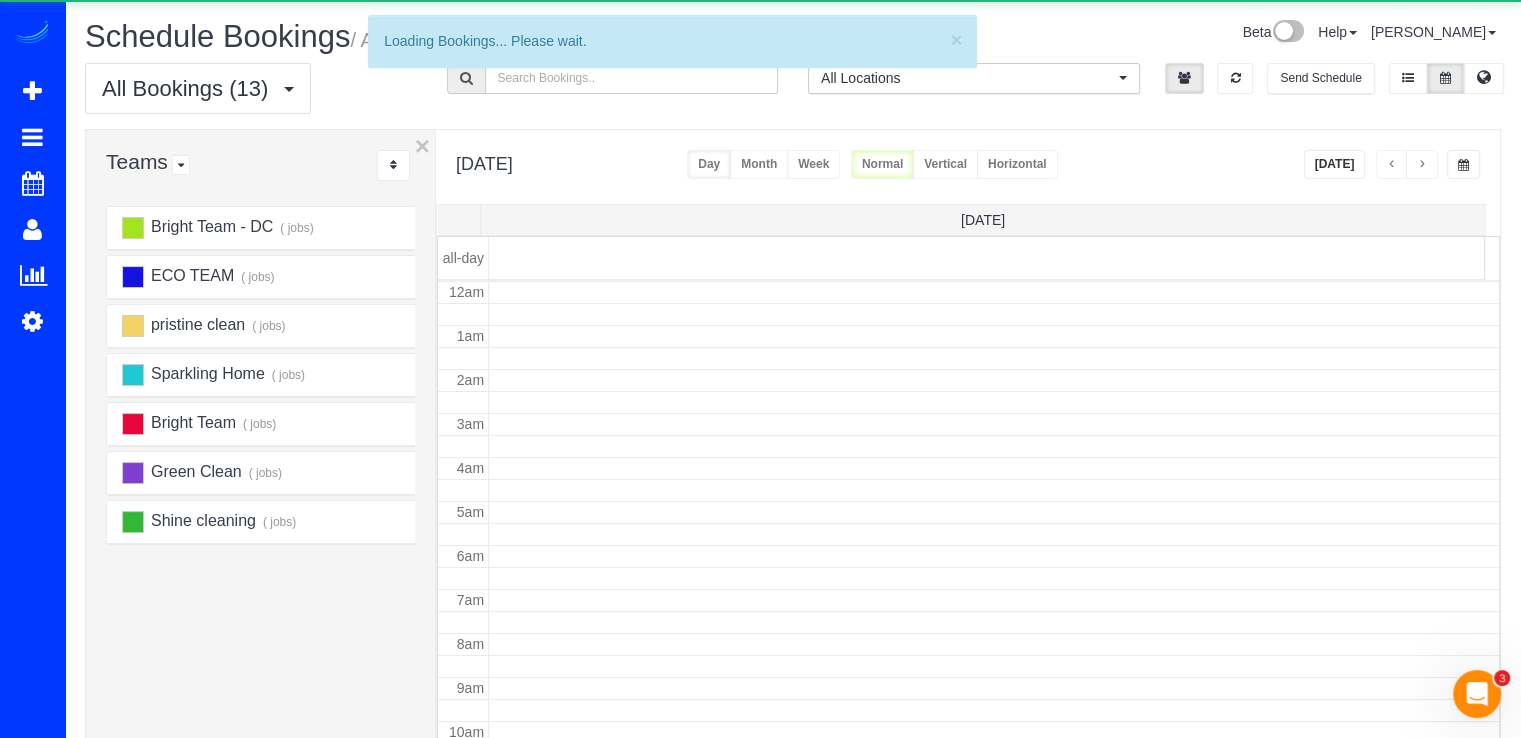 scroll, scrollTop: 263, scrollLeft: 0, axis: vertical 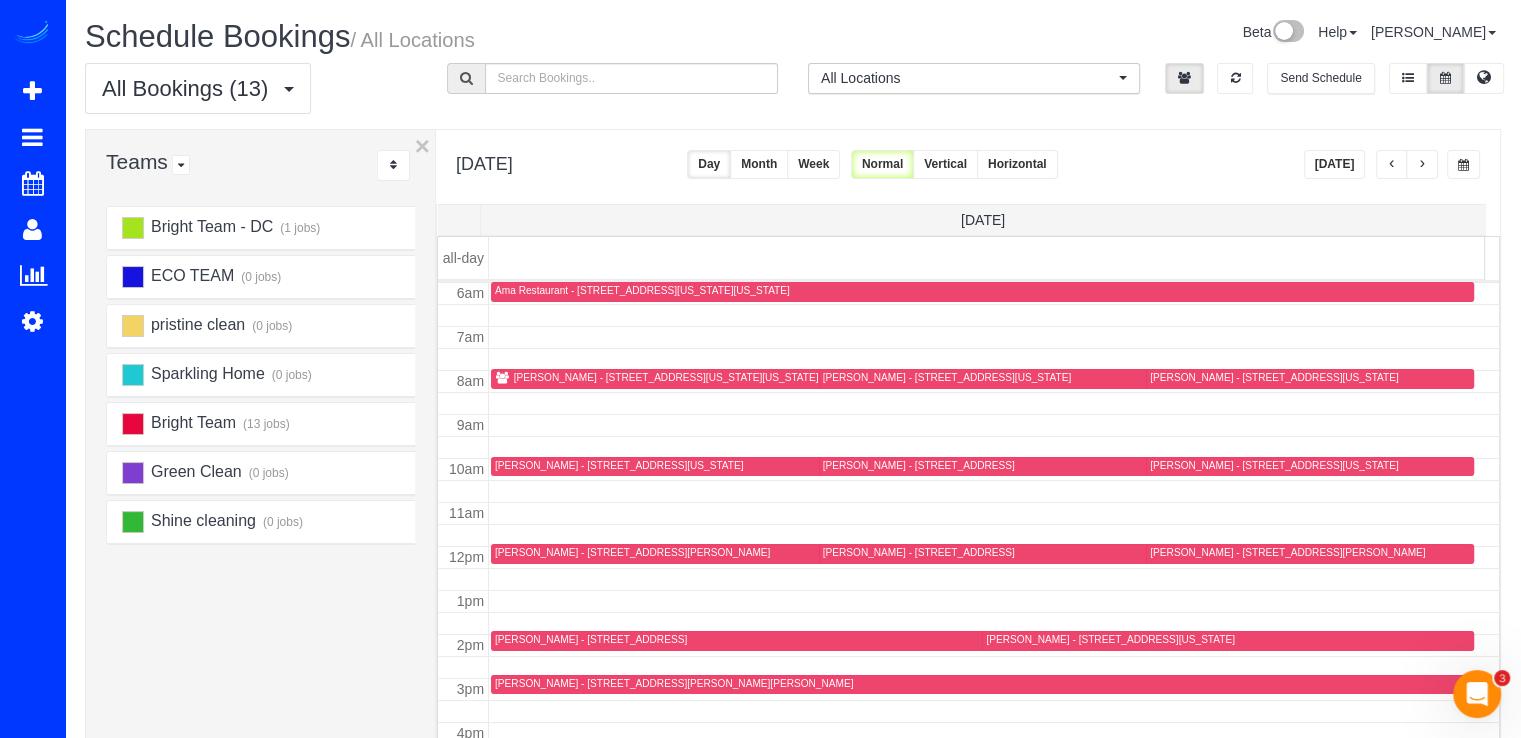 click at bounding box center (1422, 165) 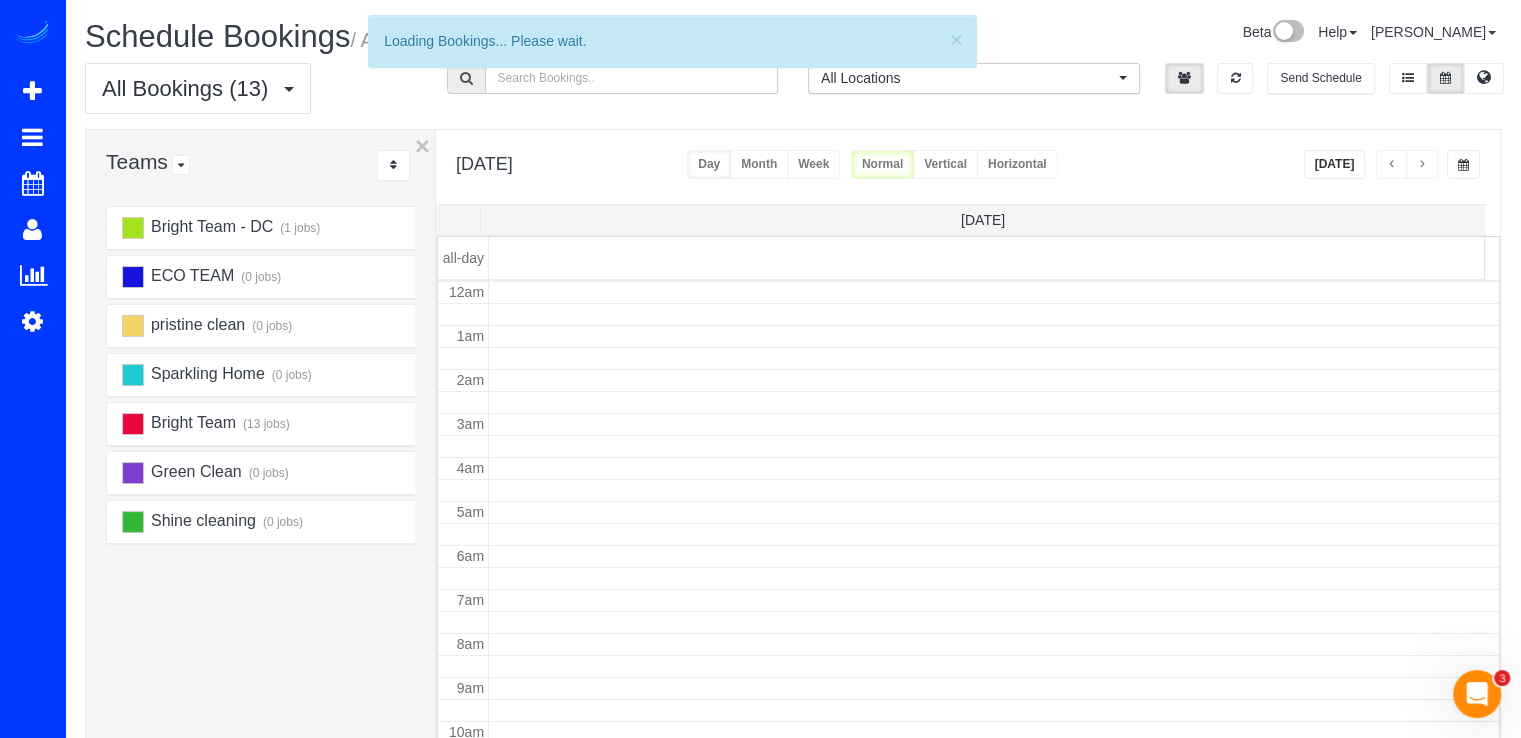 scroll, scrollTop: 263, scrollLeft: 0, axis: vertical 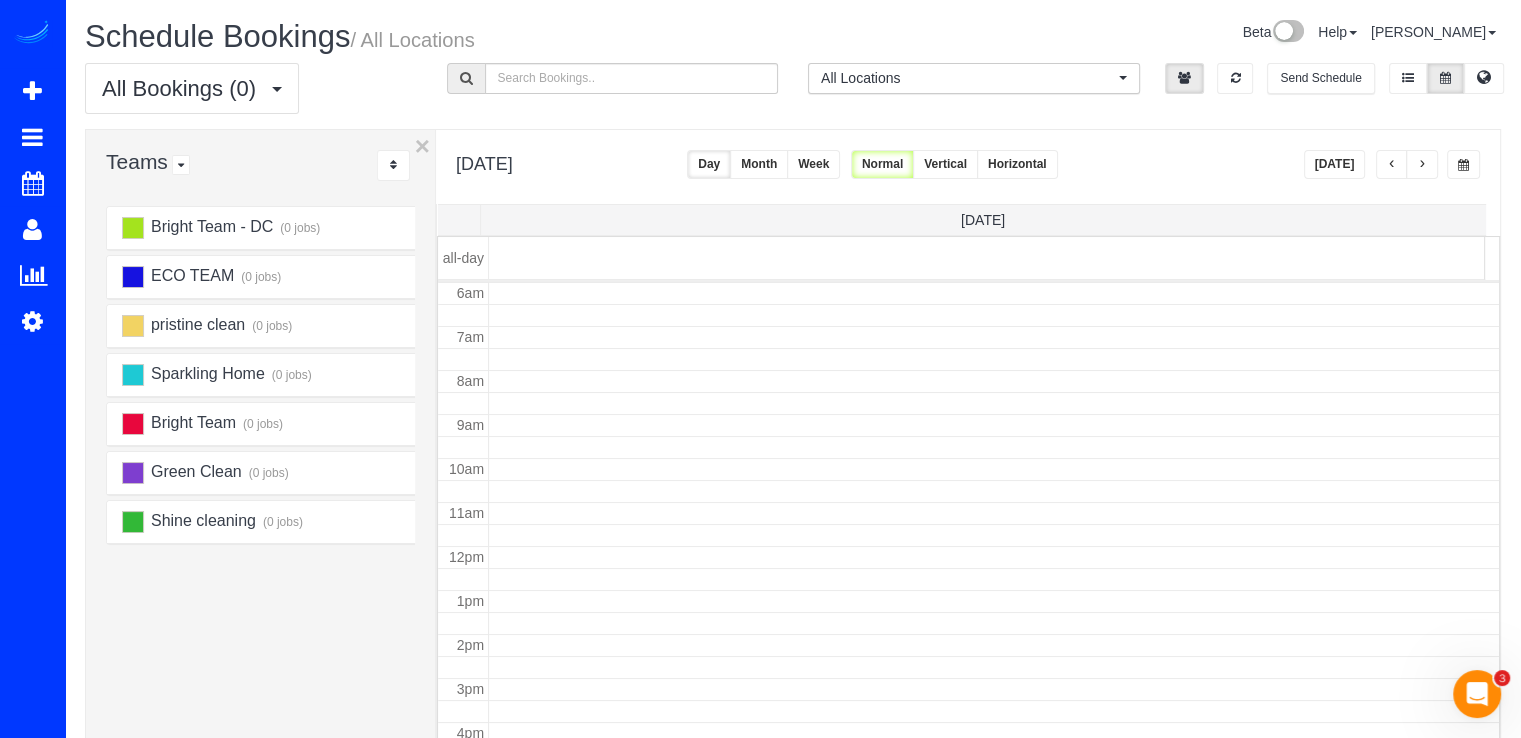 click at bounding box center (1422, 165) 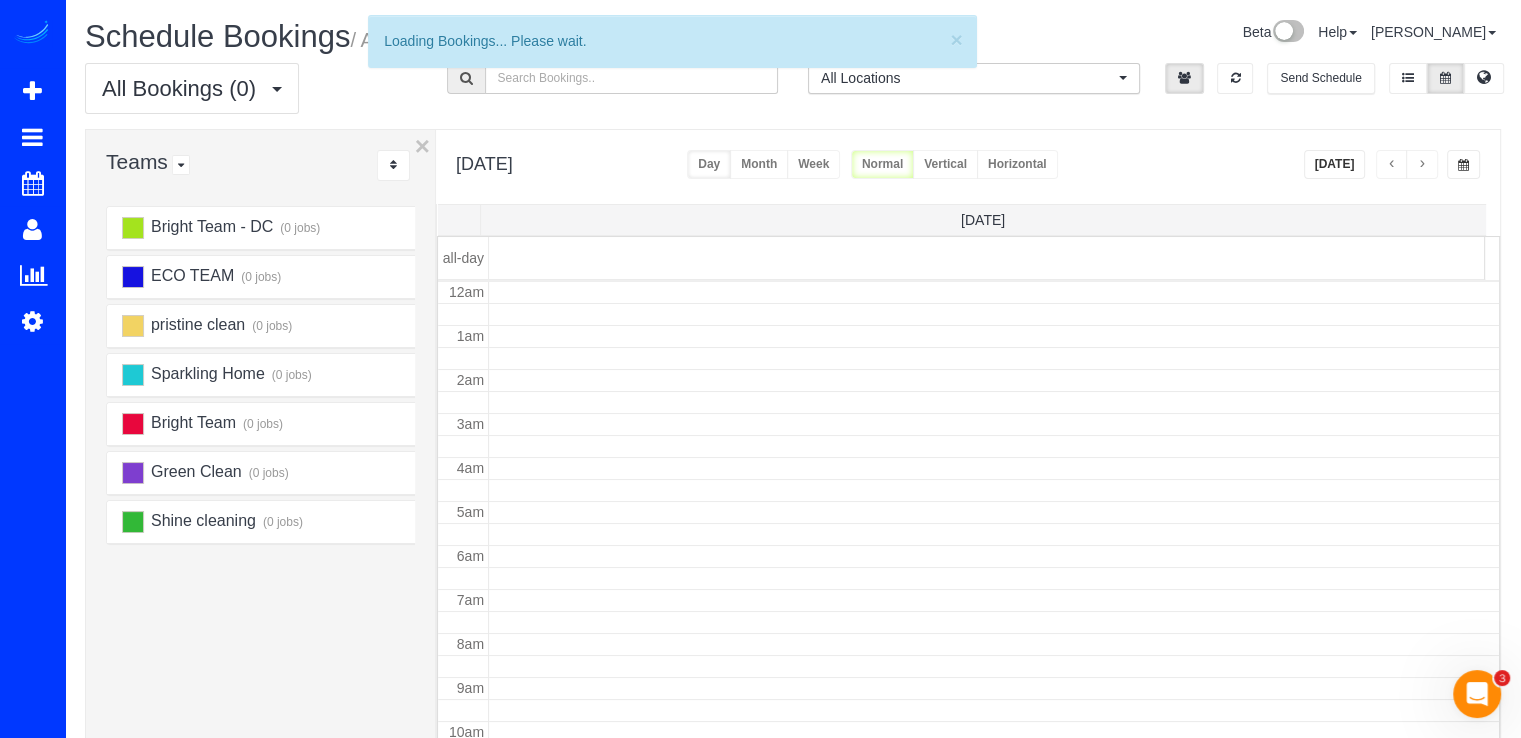 scroll, scrollTop: 263, scrollLeft: 0, axis: vertical 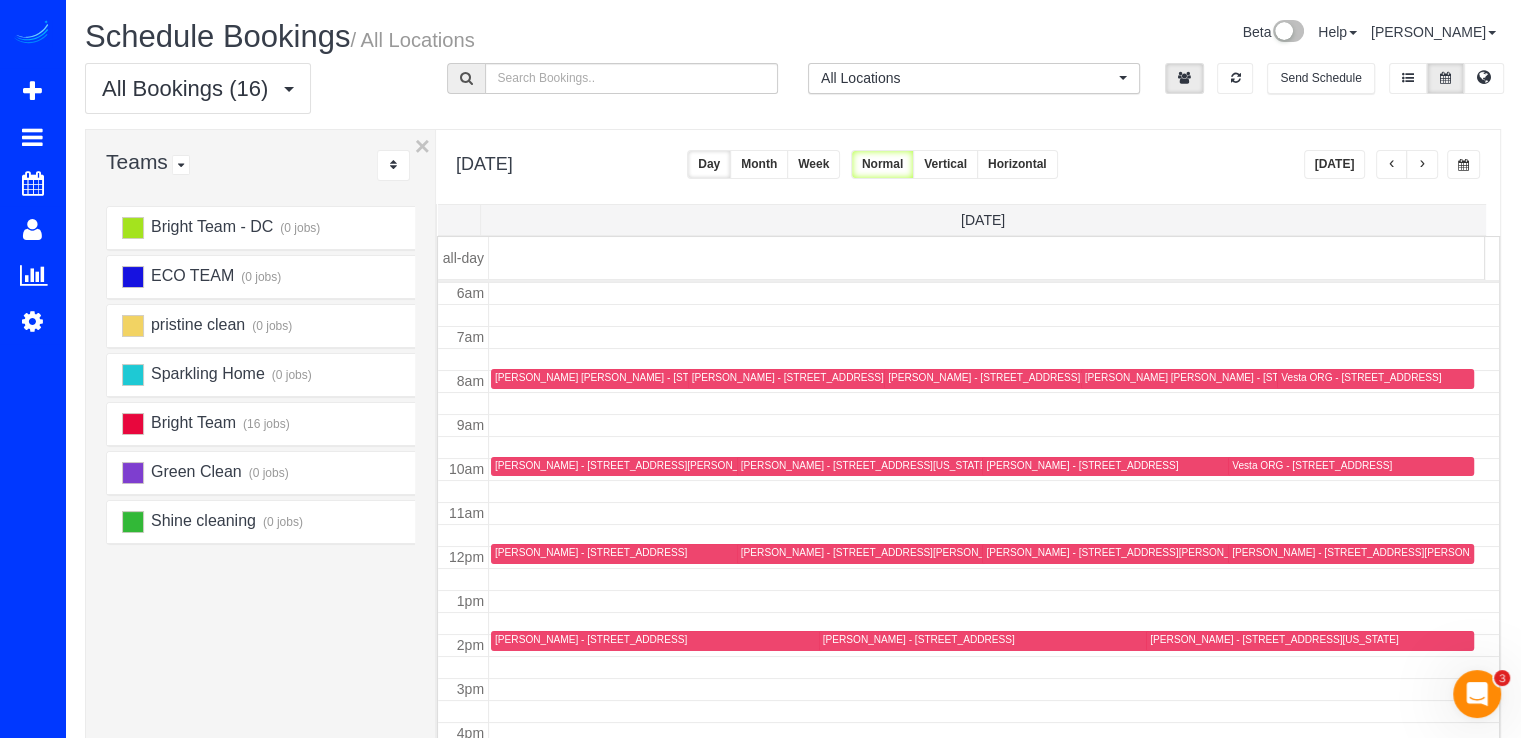 click at bounding box center (1422, 165) 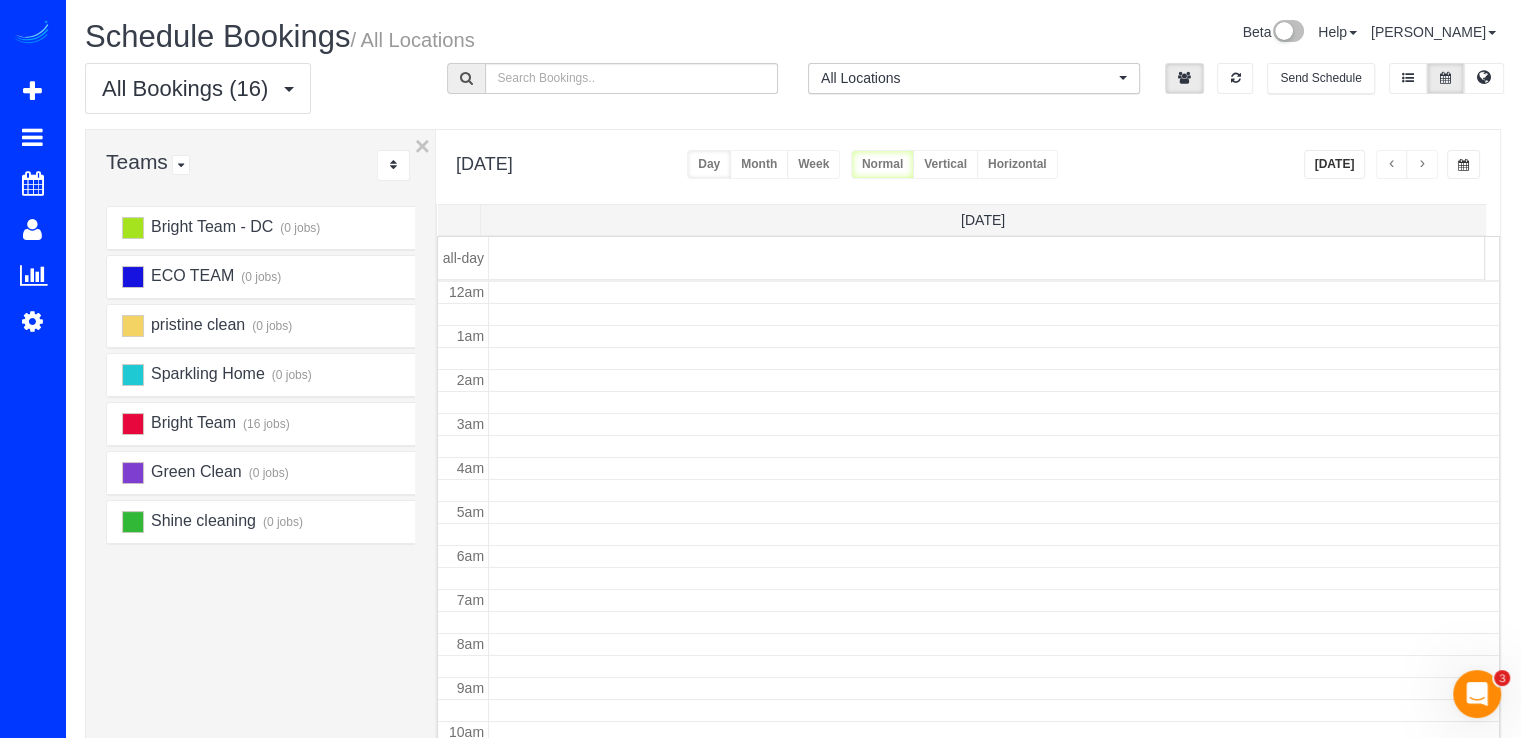 scroll, scrollTop: 263, scrollLeft: 0, axis: vertical 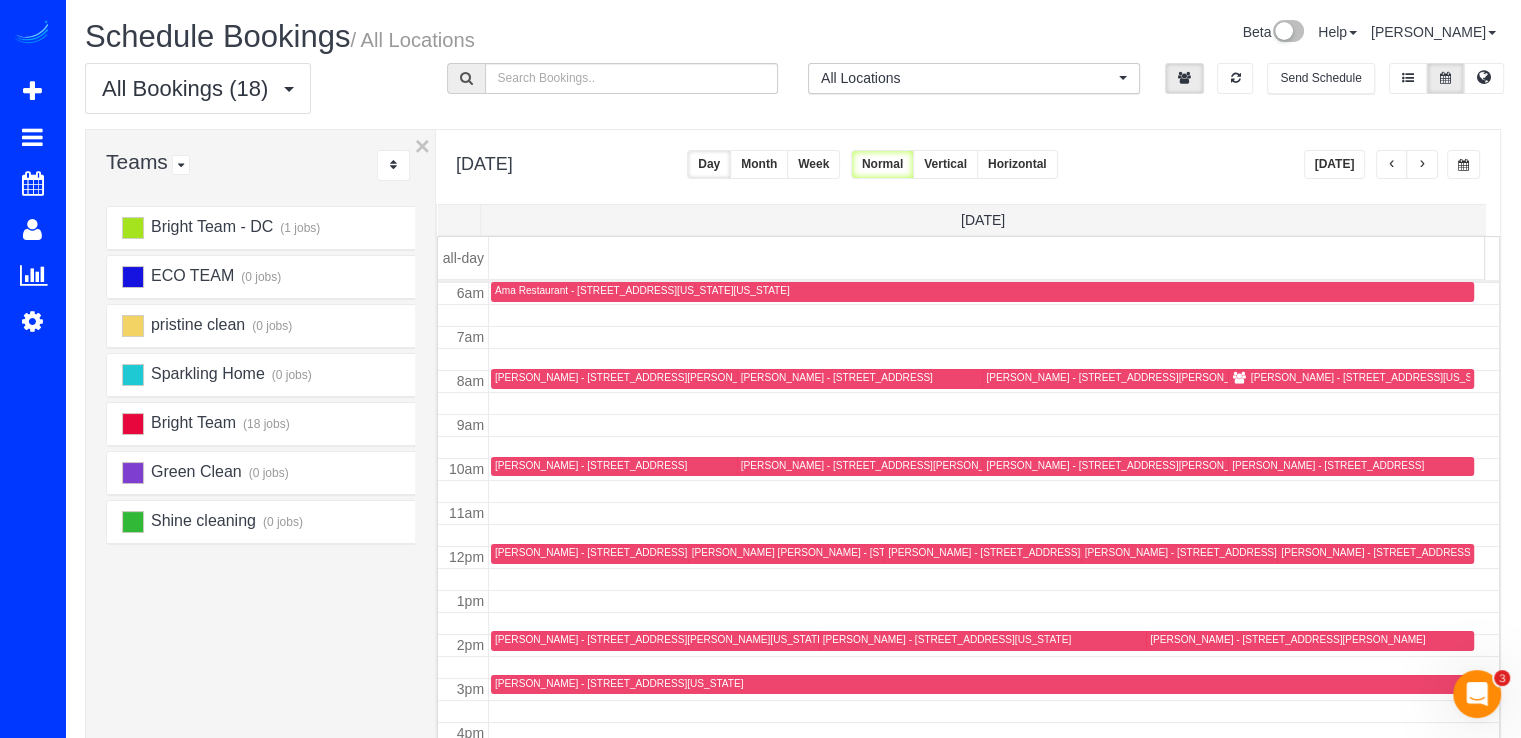 click at bounding box center [1392, 165] 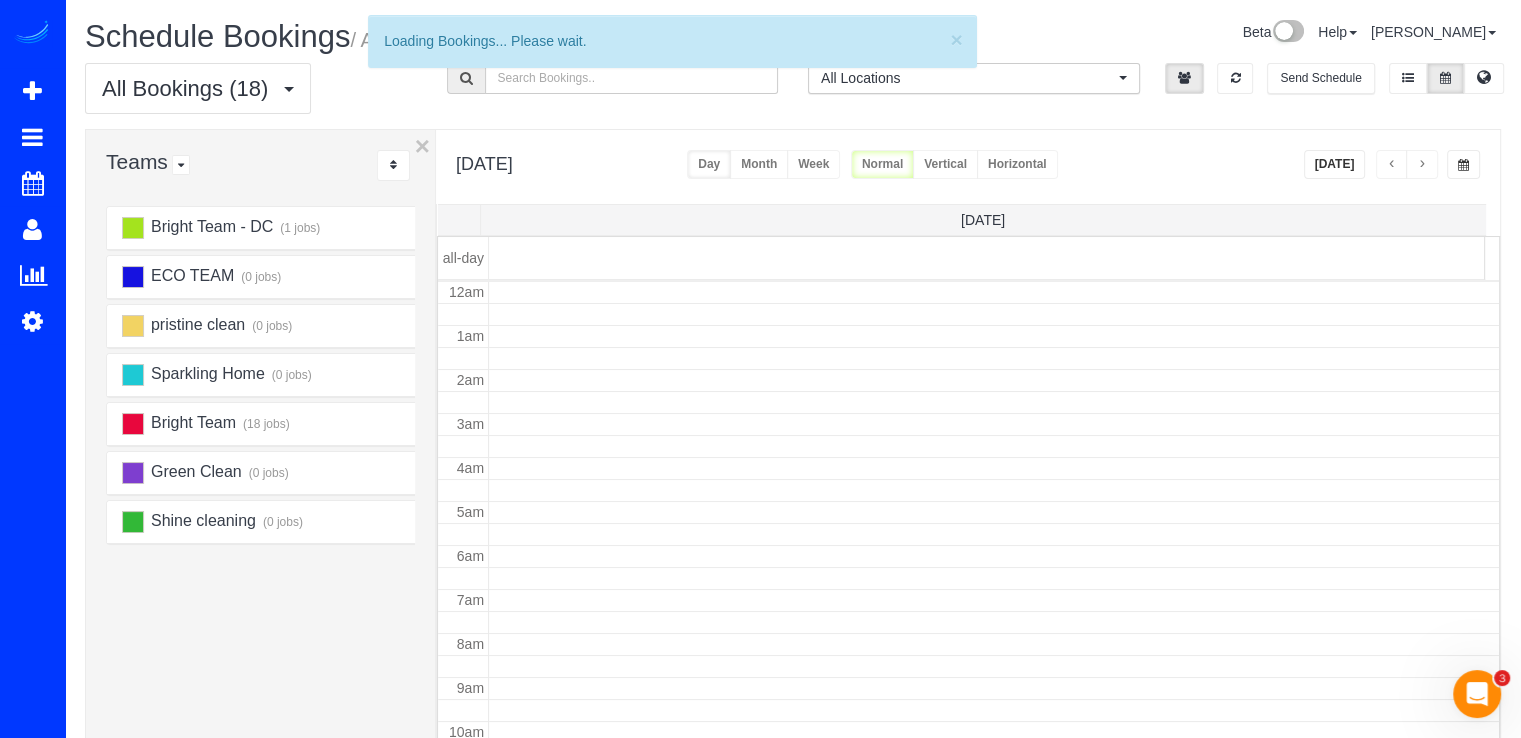 scroll, scrollTop: 263, scrollLeft: 0, axis: vertical 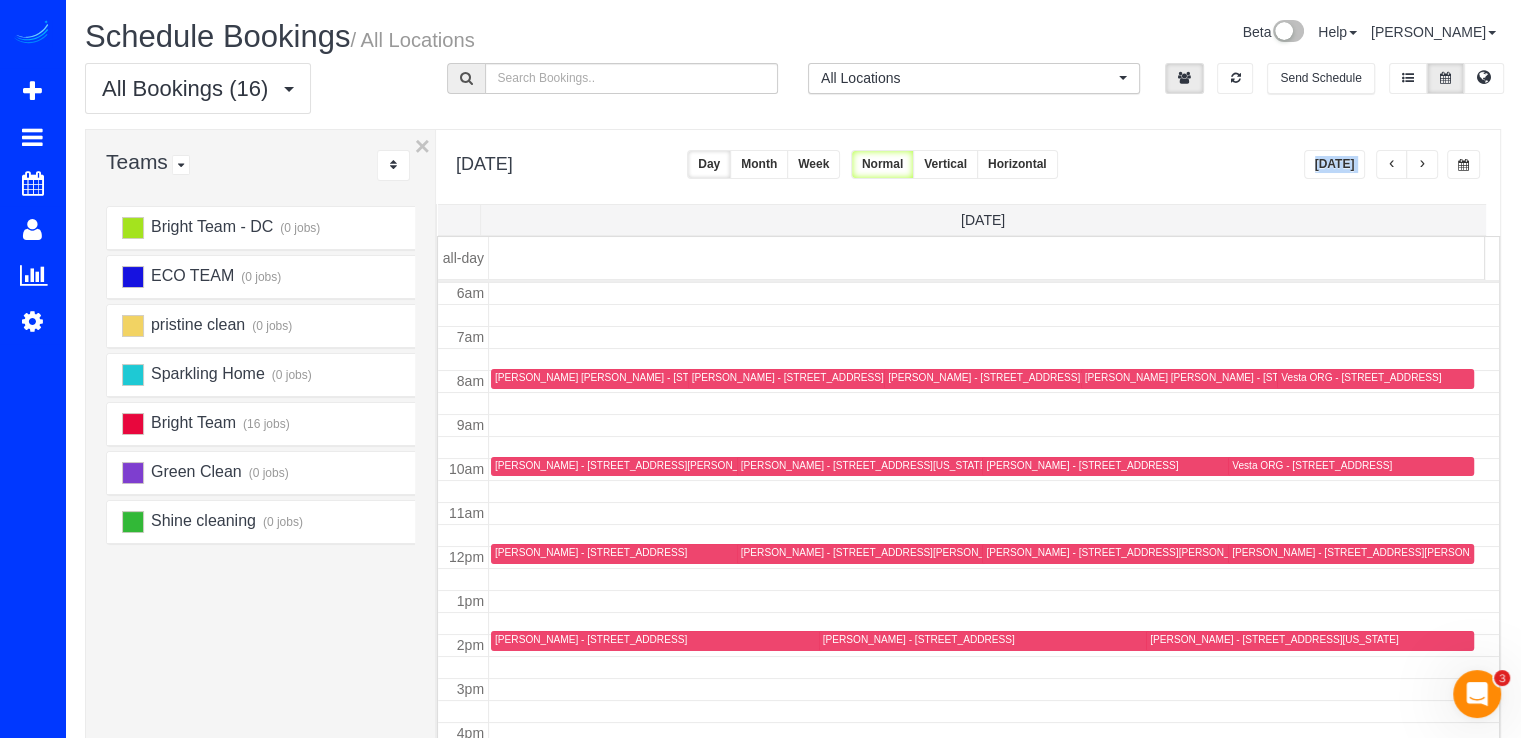 click on "[DATE] [DATE] Day Month Week Normal Vertical Horizontal" at bounding box center [968, 167] 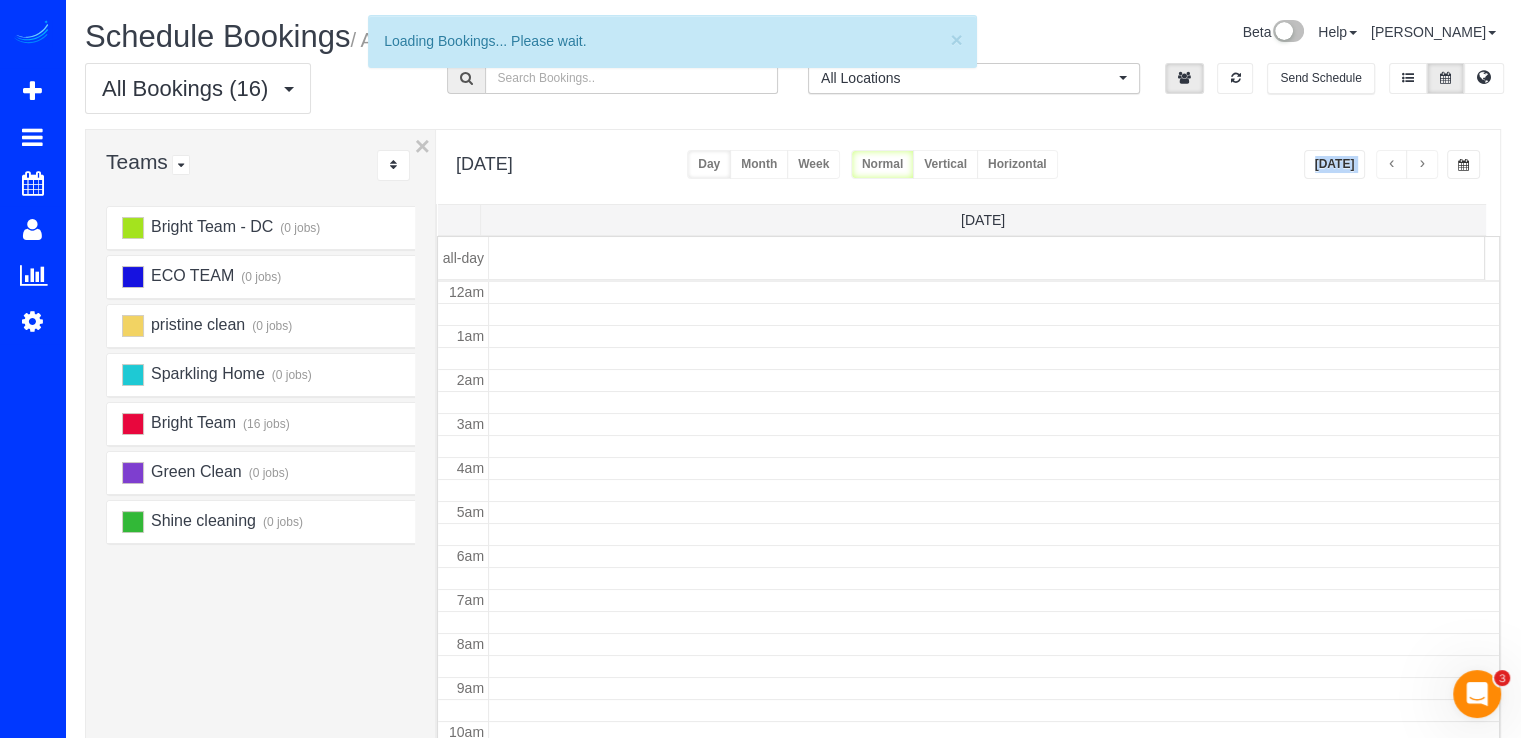 scroll, scrollTop: 263, scrollLeft: 0, axis: vertical 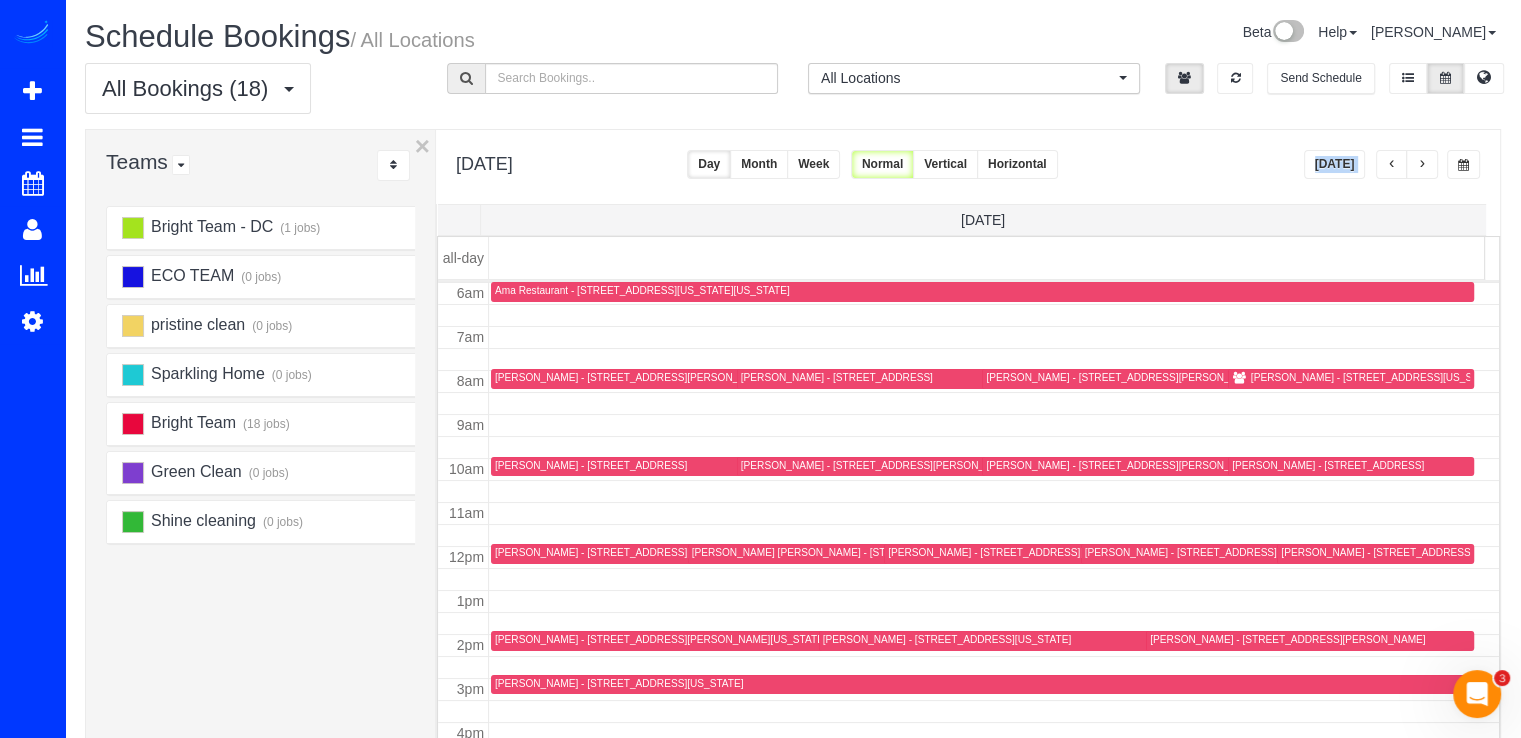 click at bounding box center (1392, 164) 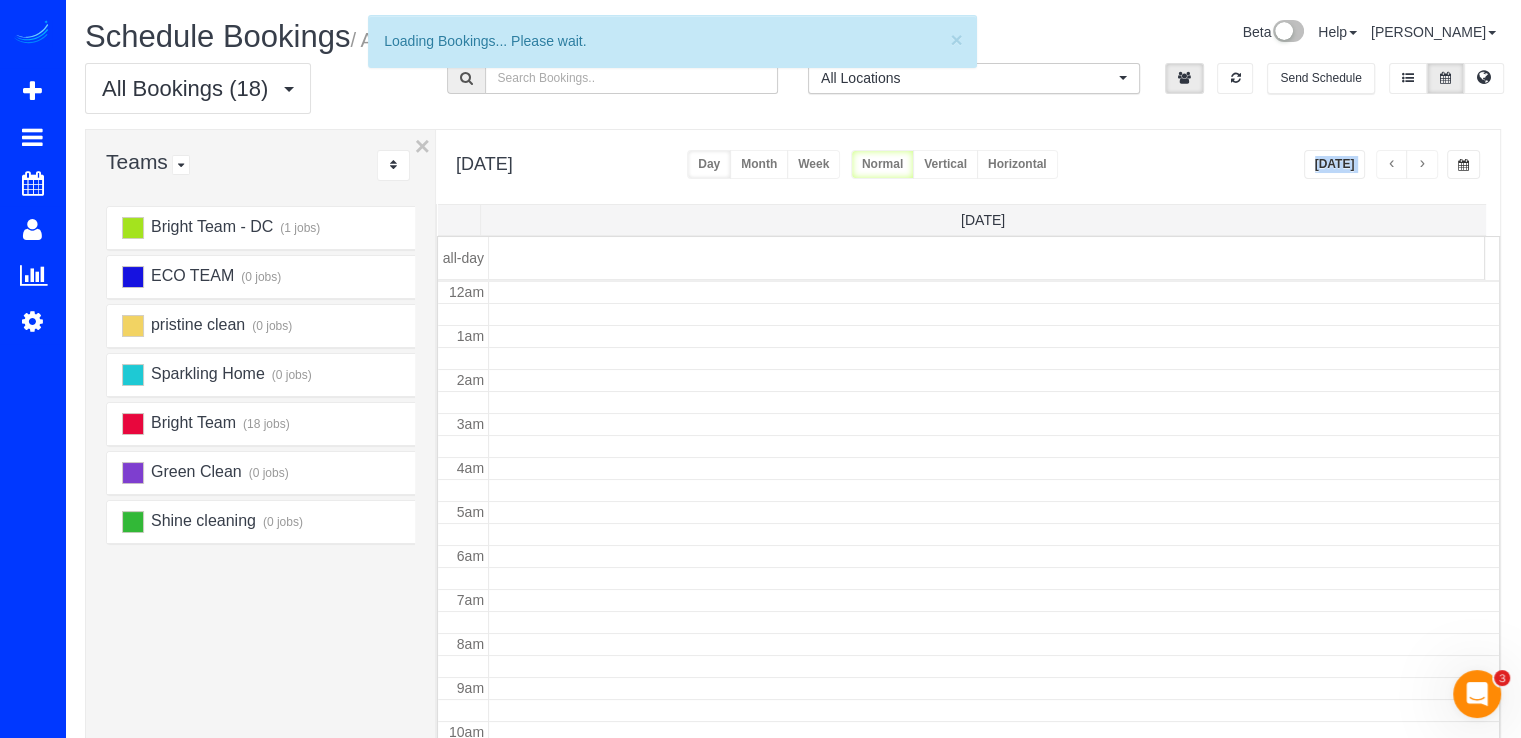 scroll, scrollTop: 263, scrollLeft: 0, axis: vertical 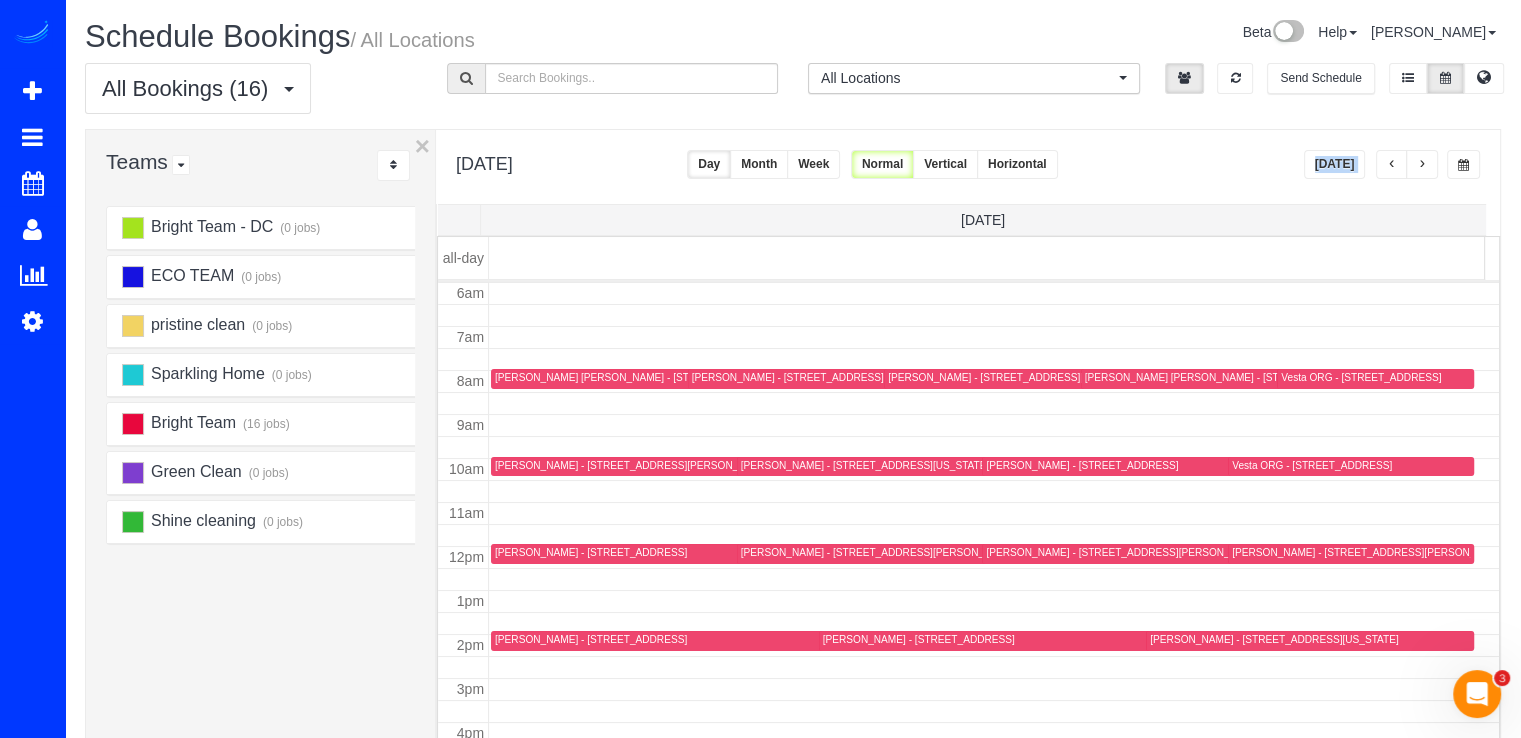 click at bounding box center [1422, 164] 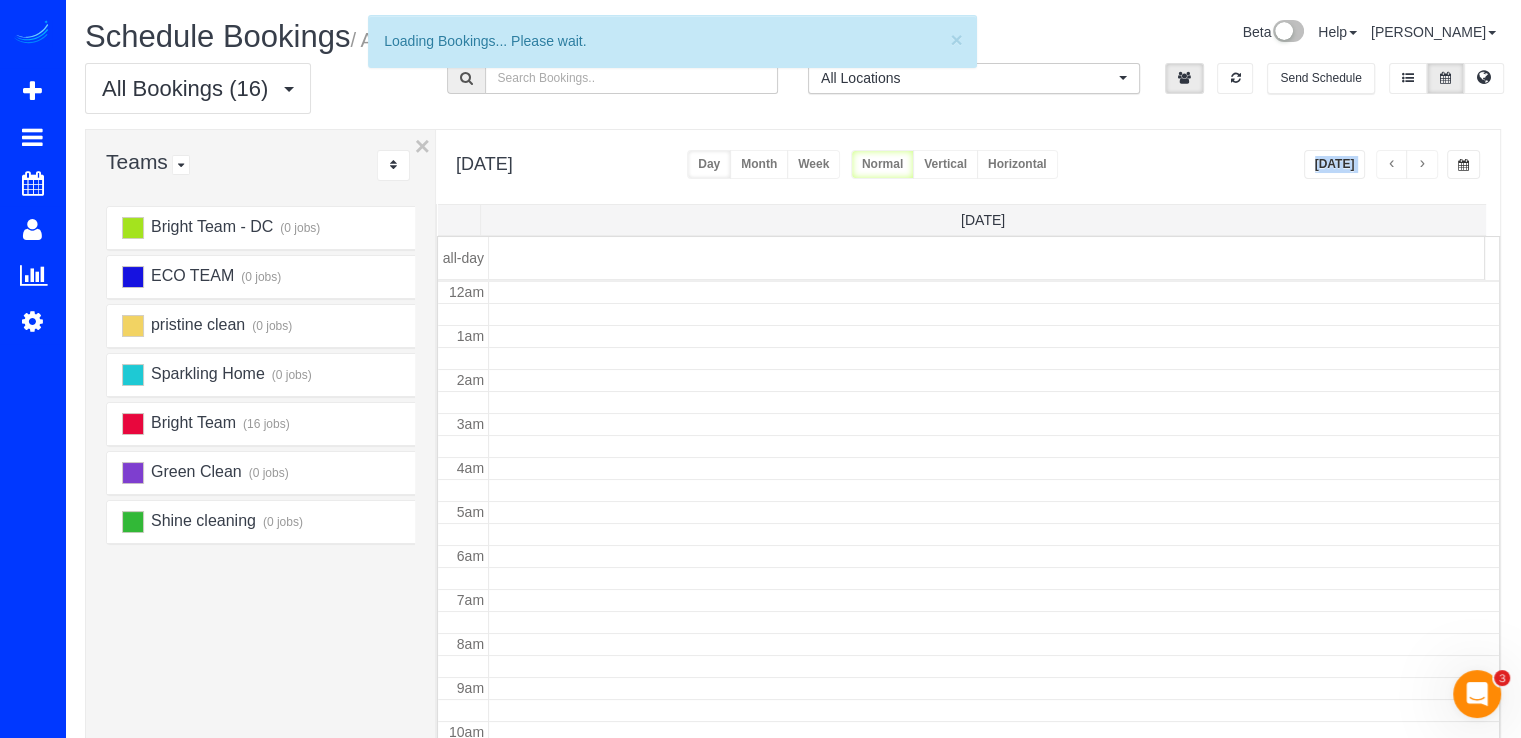 scroll, scrollTop: 263, scrollLeft: 0, axis: vertical 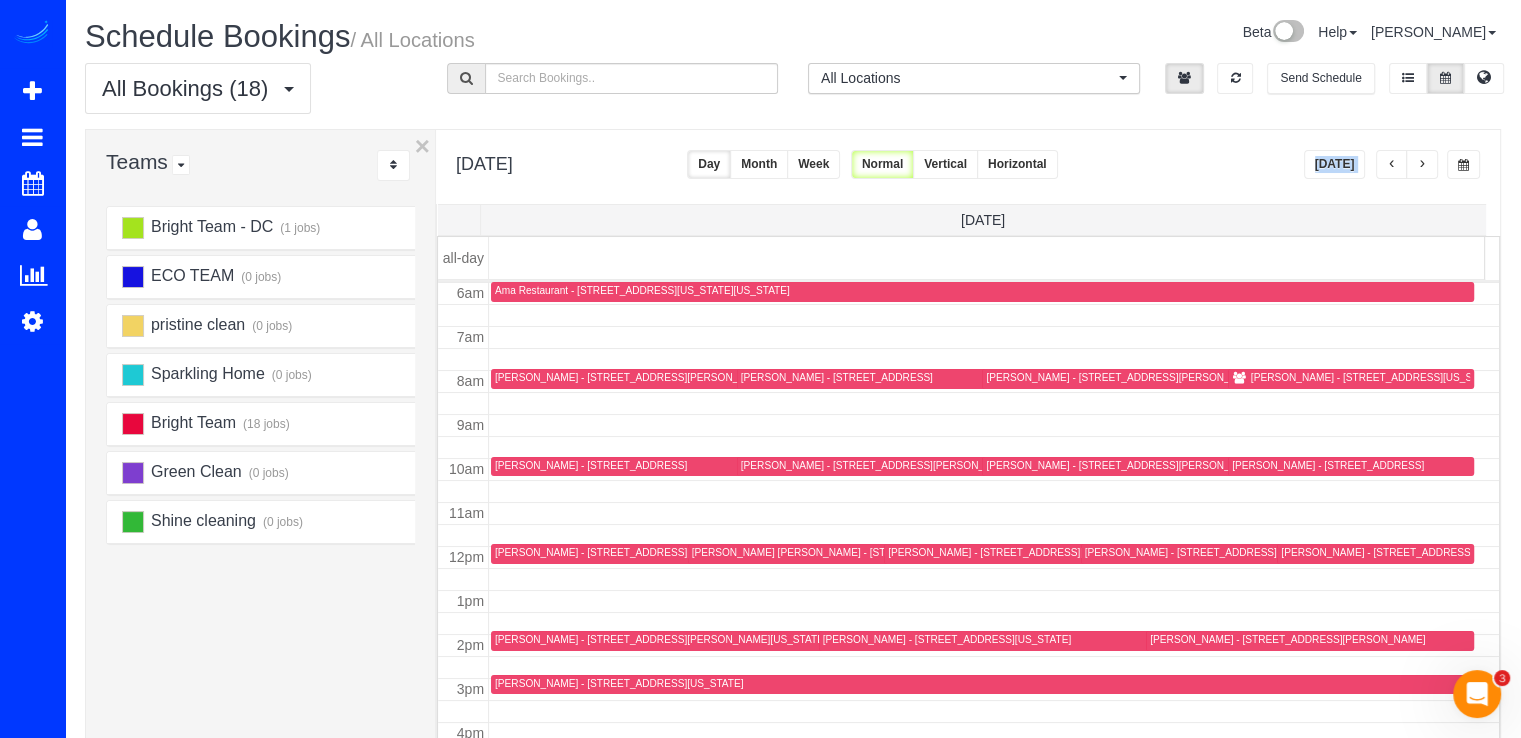 click at bounding box center (1422, 165) 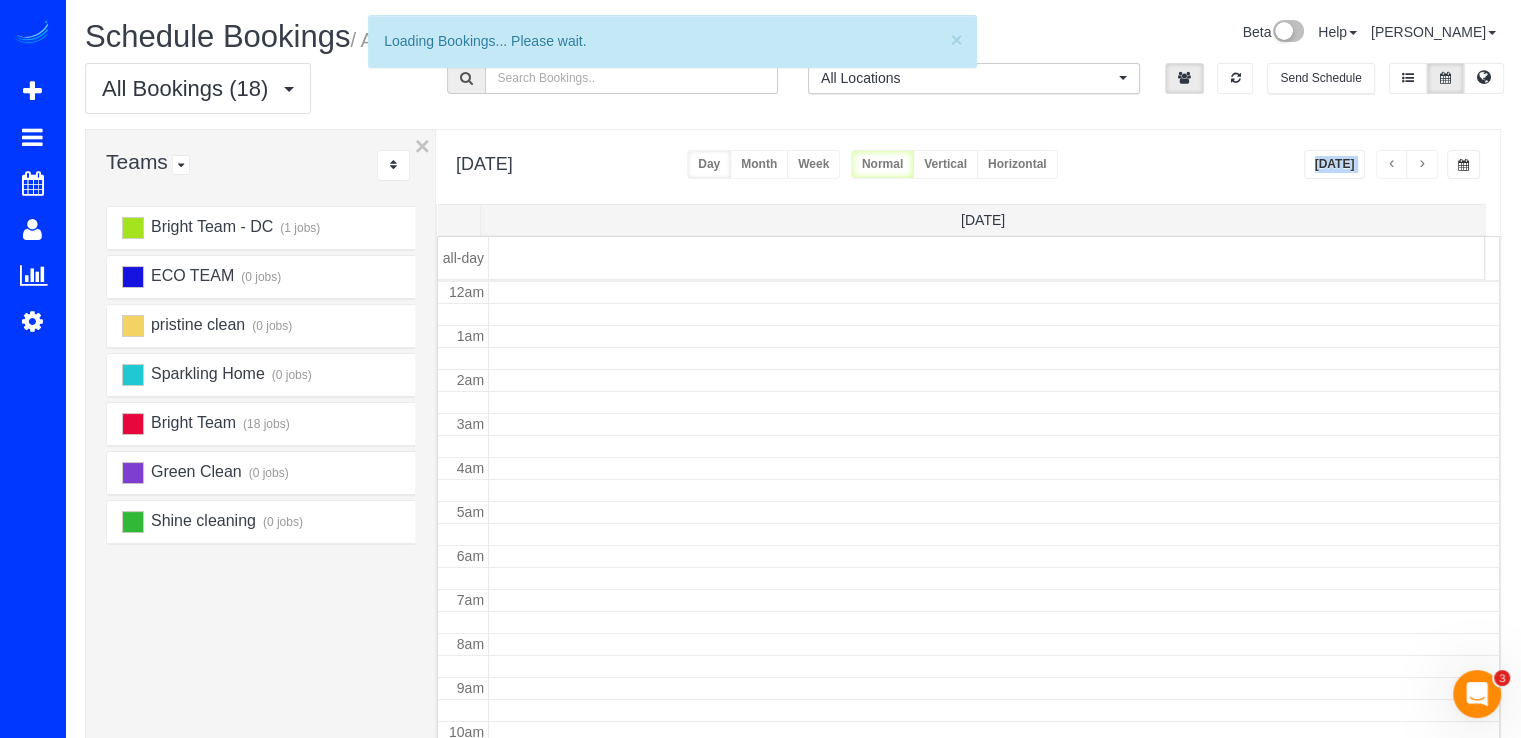 scroll, scrollTop: 263, scrollLeft: 0, axis: vertical 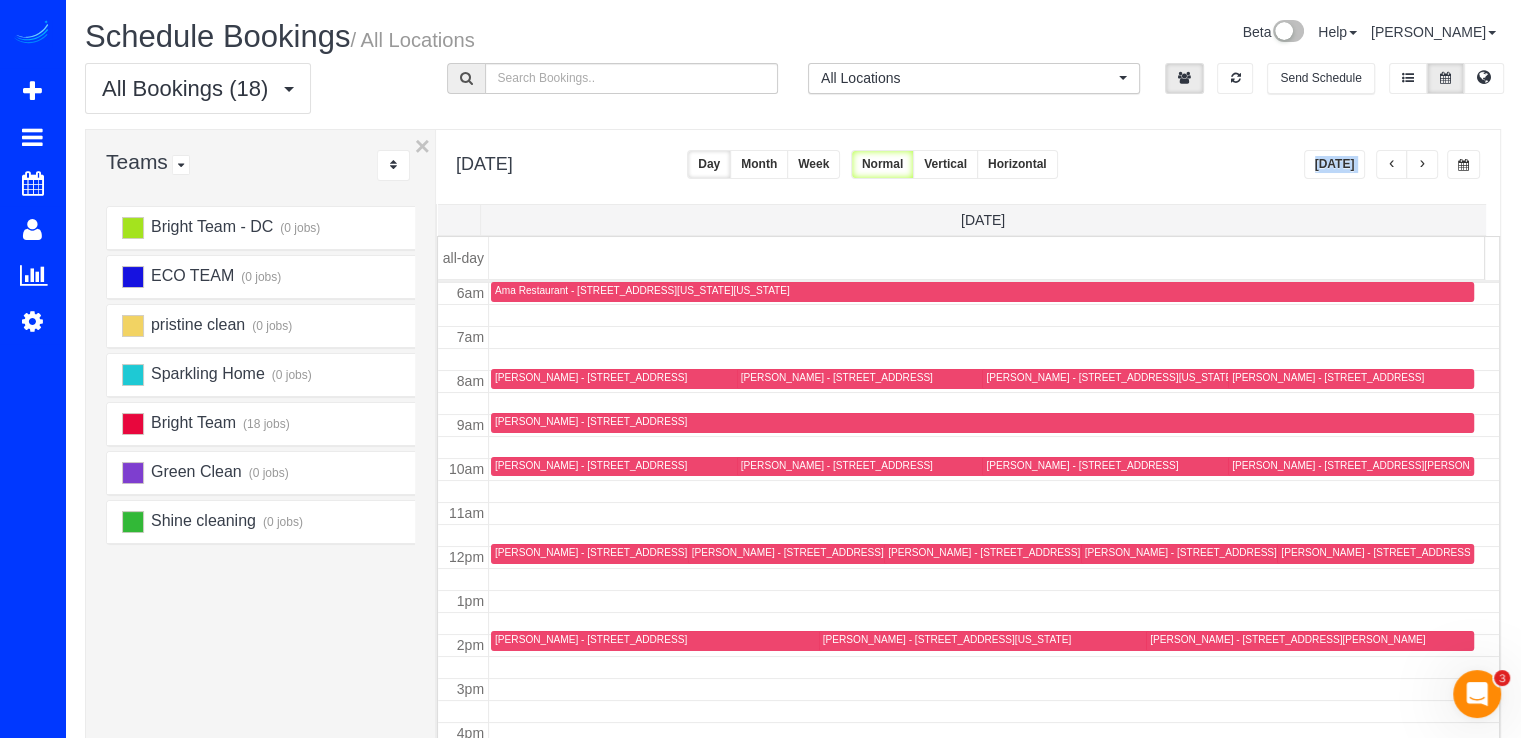click at bounding box center [1392, 164] 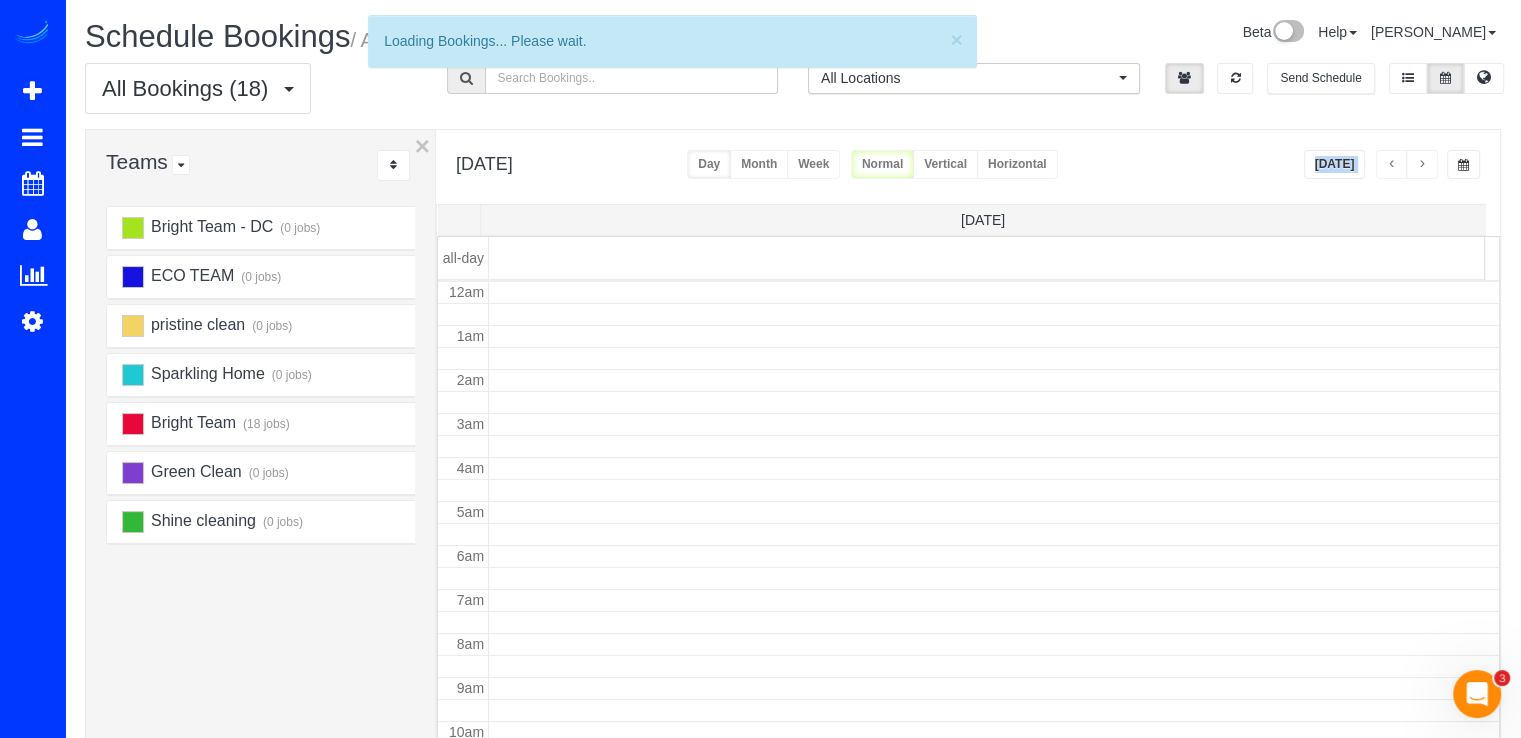 scroll, scrollTop: 263, scrollLeft: 0, axis: vertical 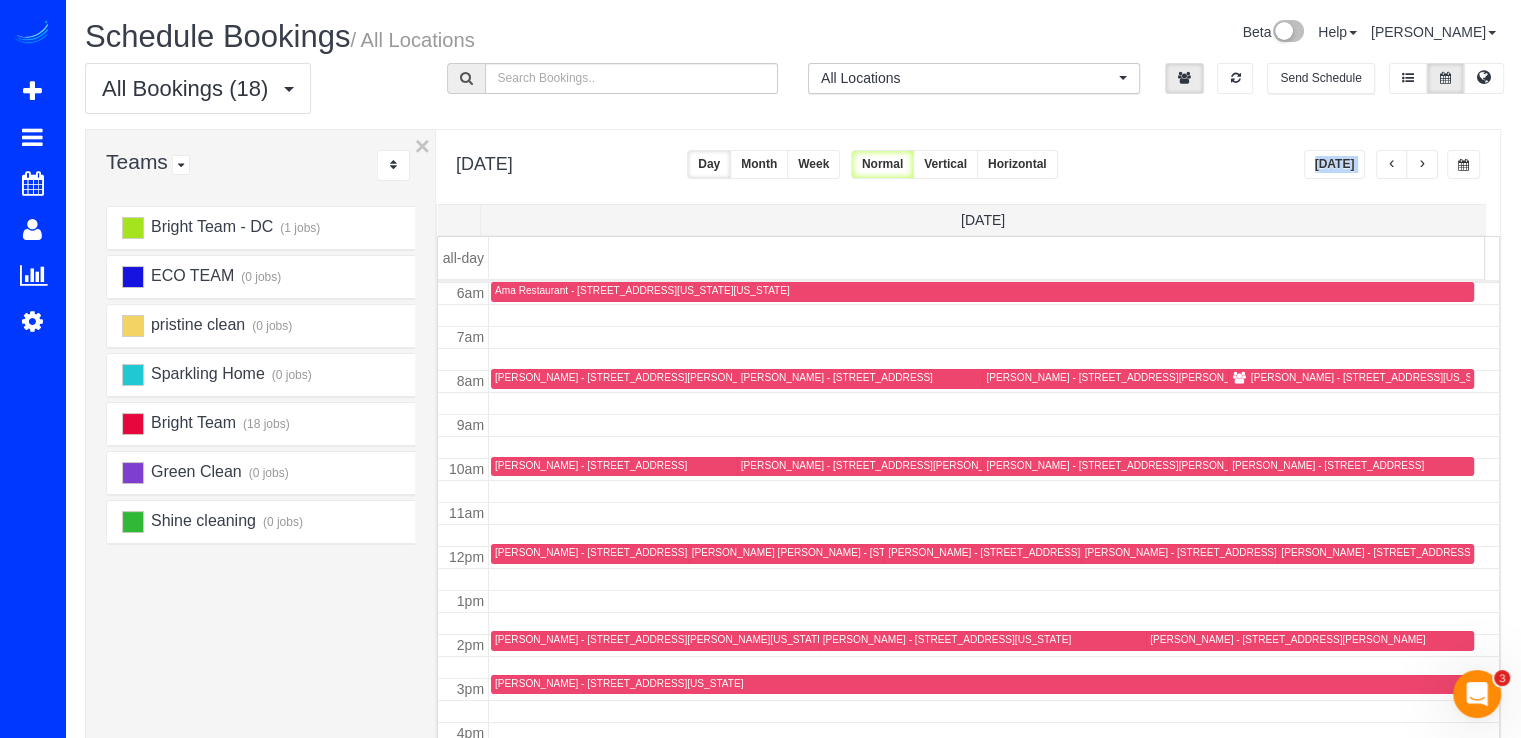 click at bounding box center (1422, 164) 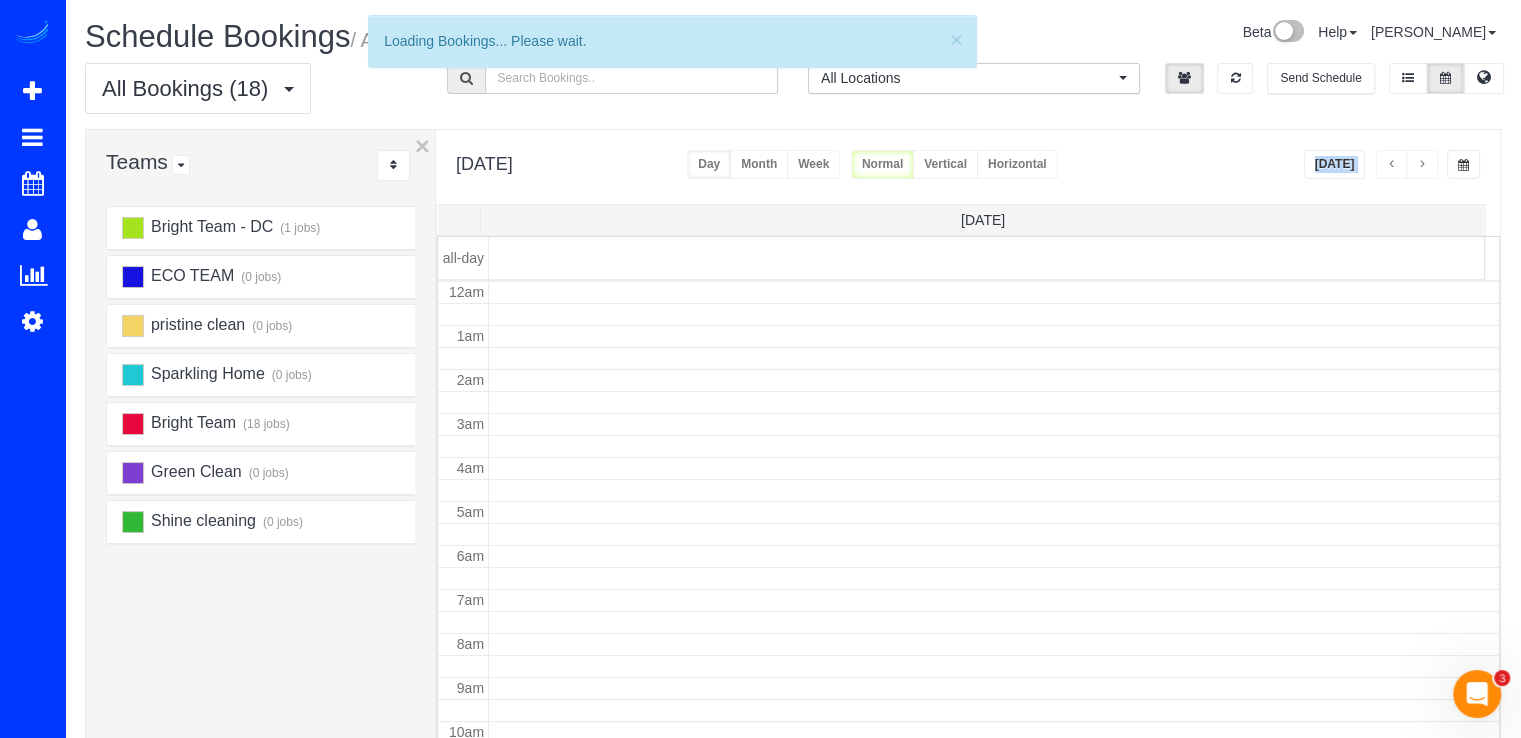 scroll, scrollTop: 263, scrollLeft: 0, axis: vertical 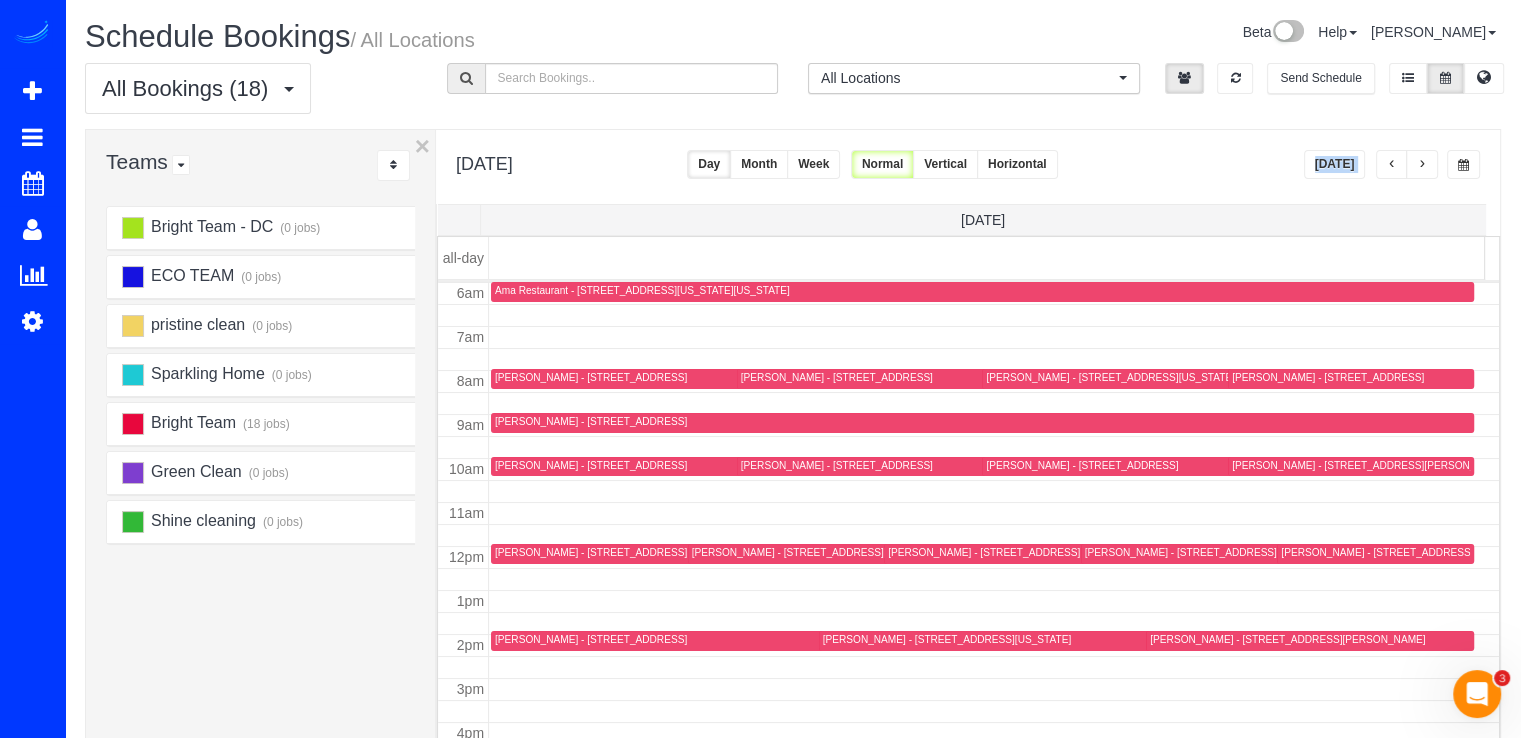 click at bounding box center (1422, 165) 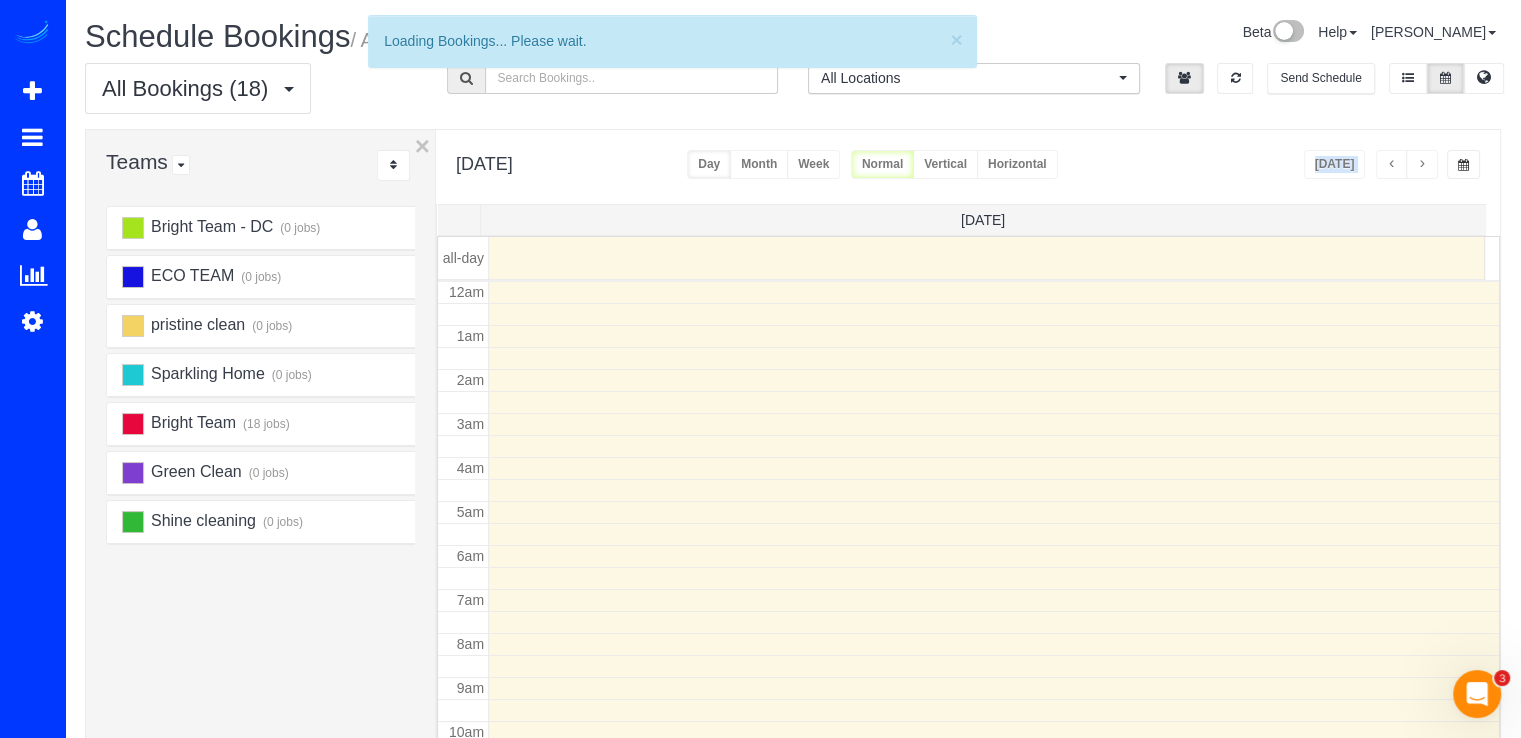 scroll, scrollTop: 263, scrollLeft: 0, axis: vertical 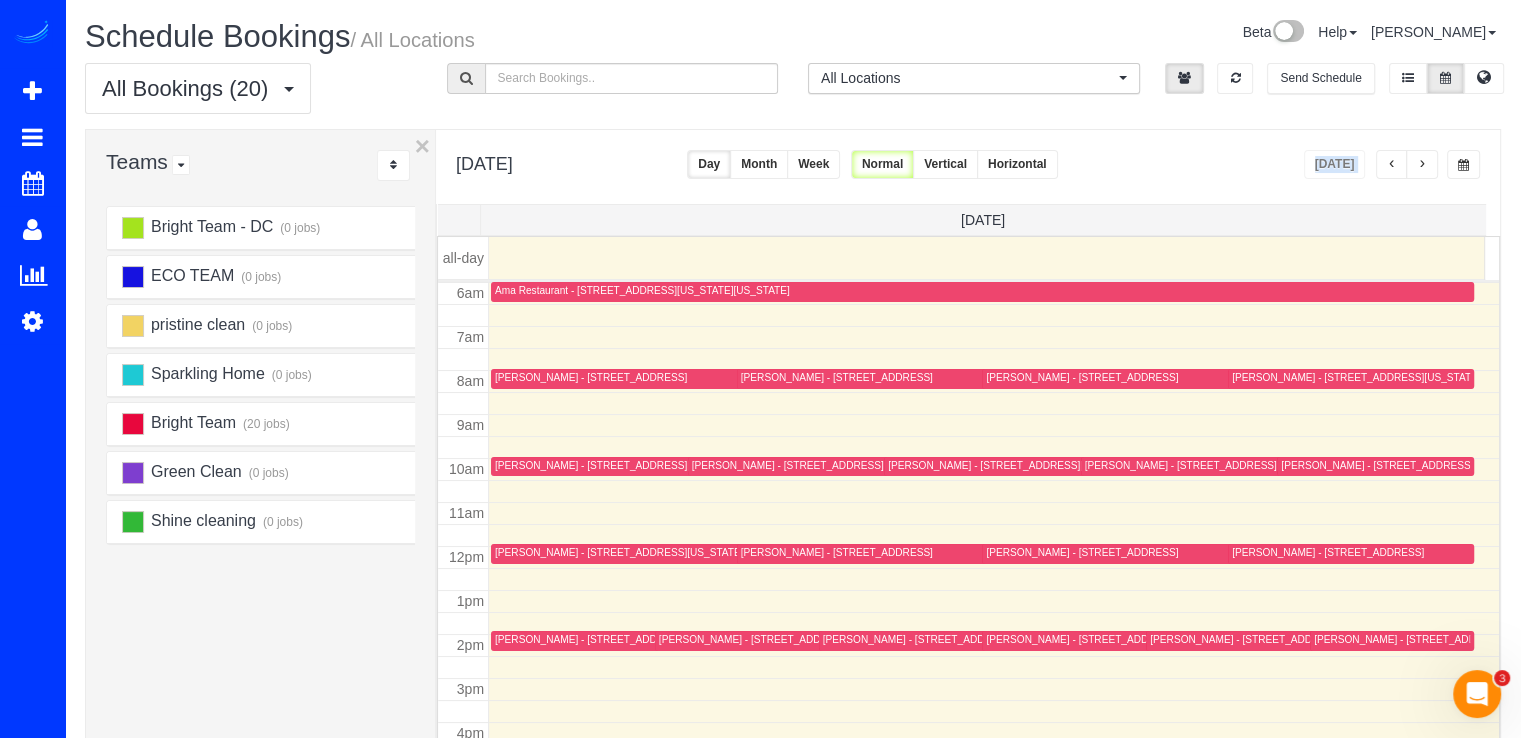 click at bounding box center (1392, 164) 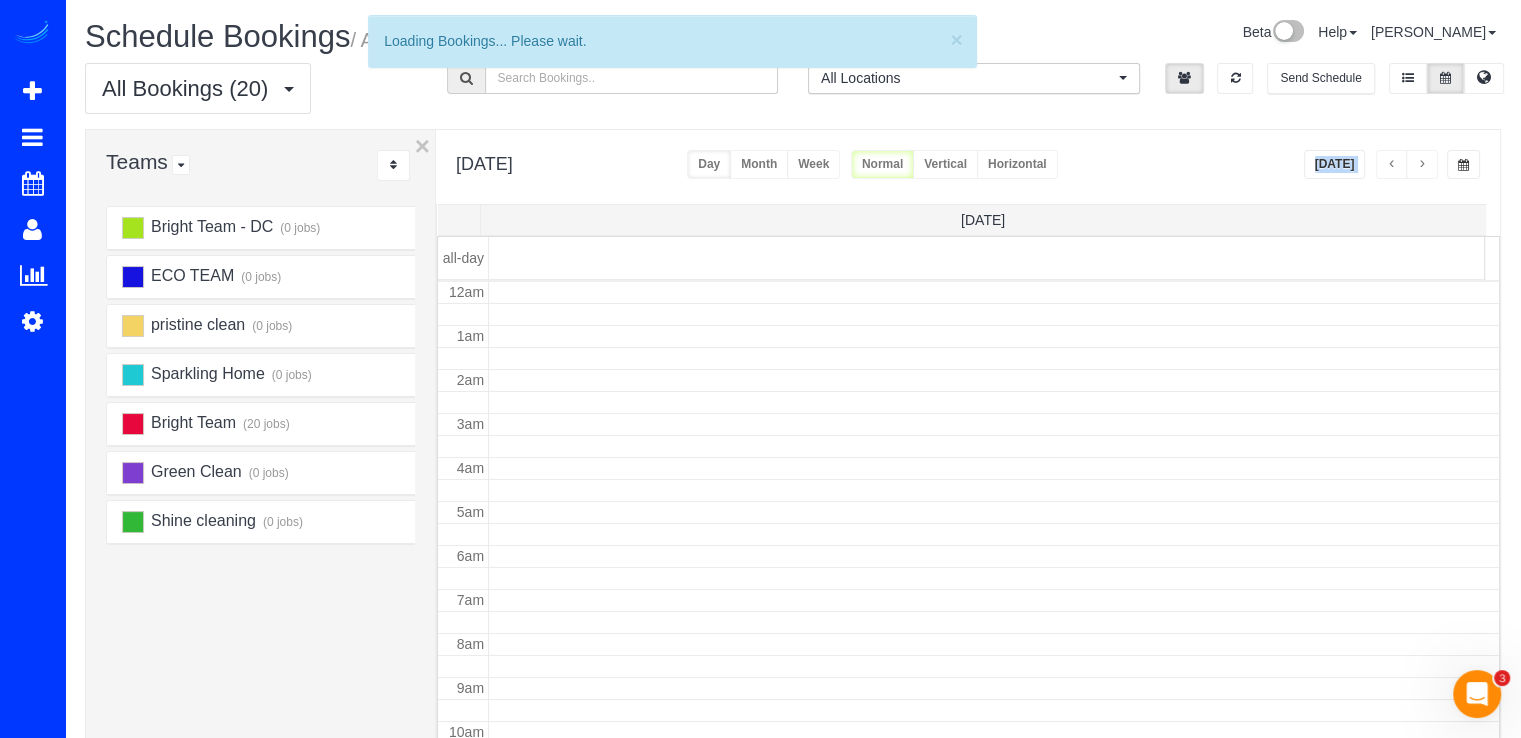 scroll, scrollTop: 263, scrollLeft: 0, axis: vertical 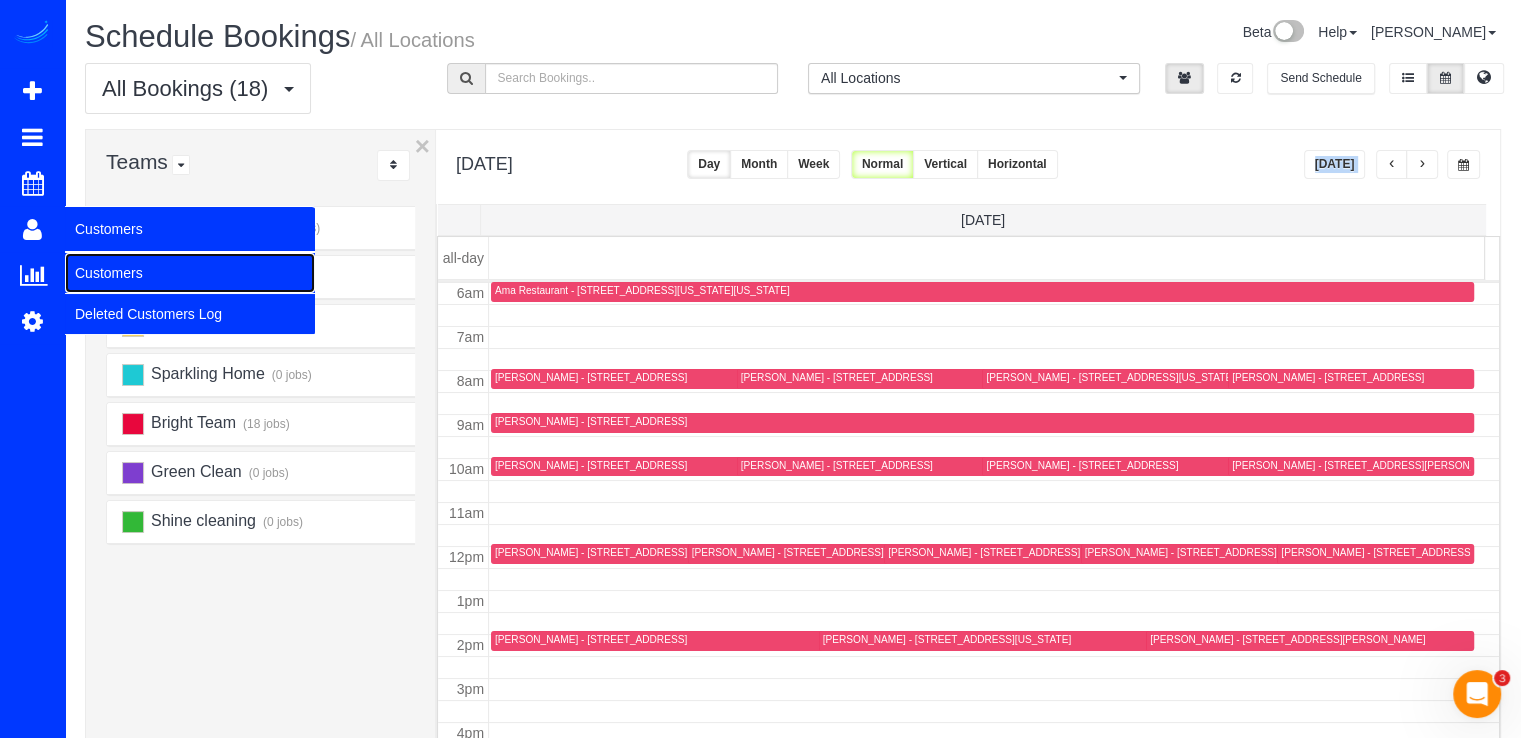 click on "Customers" at bounding box center [190, 273] 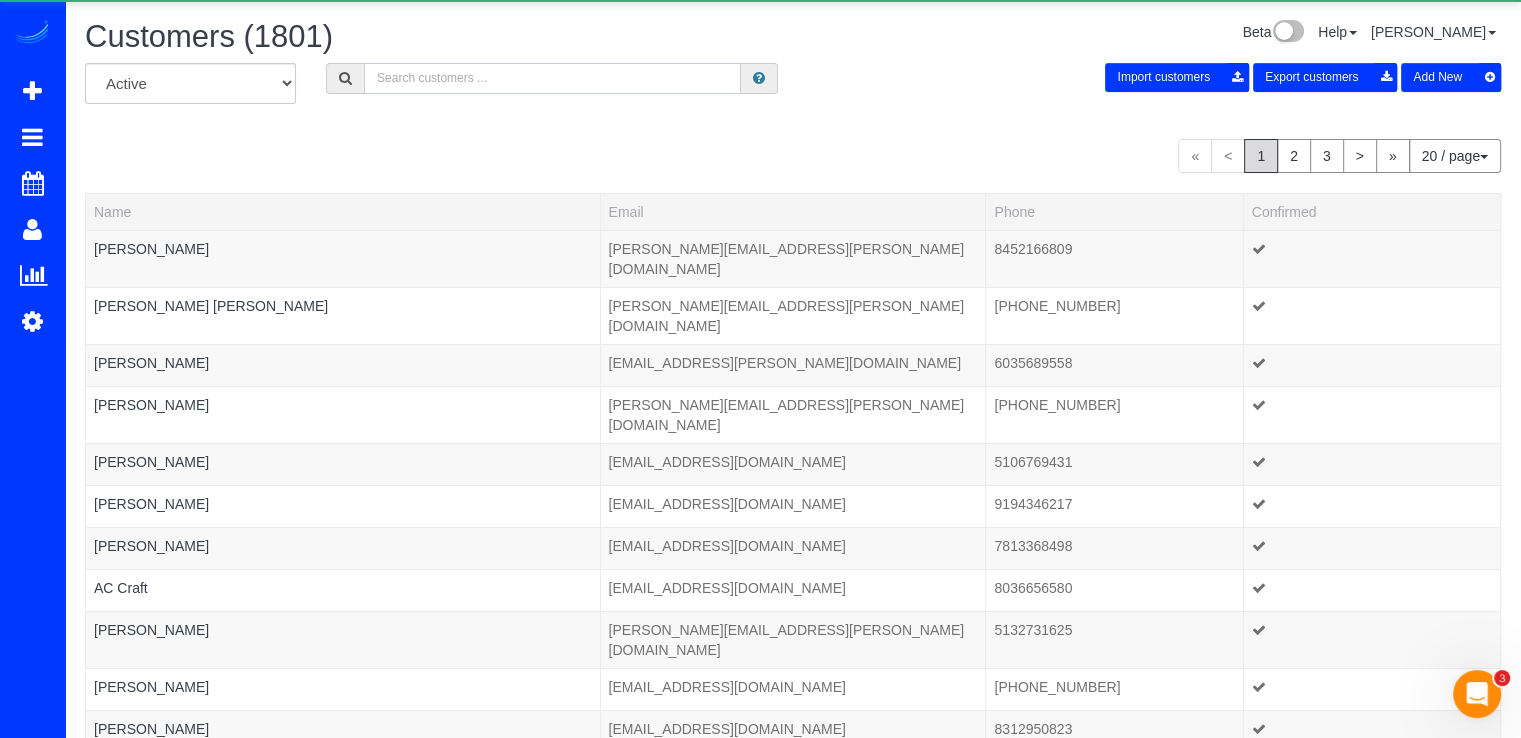 click at bounding box center [552, 78] 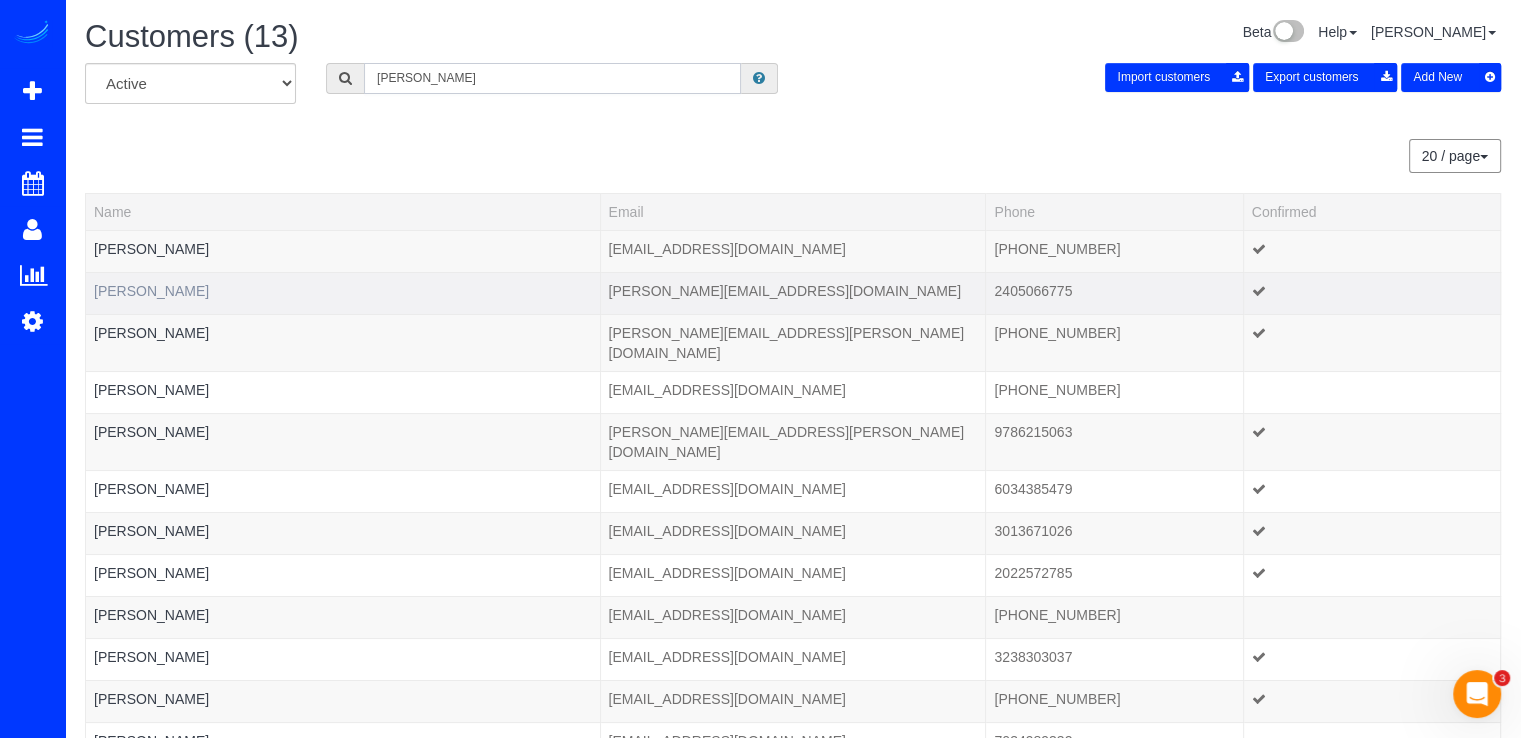 type on "[PERSON_NAME]" 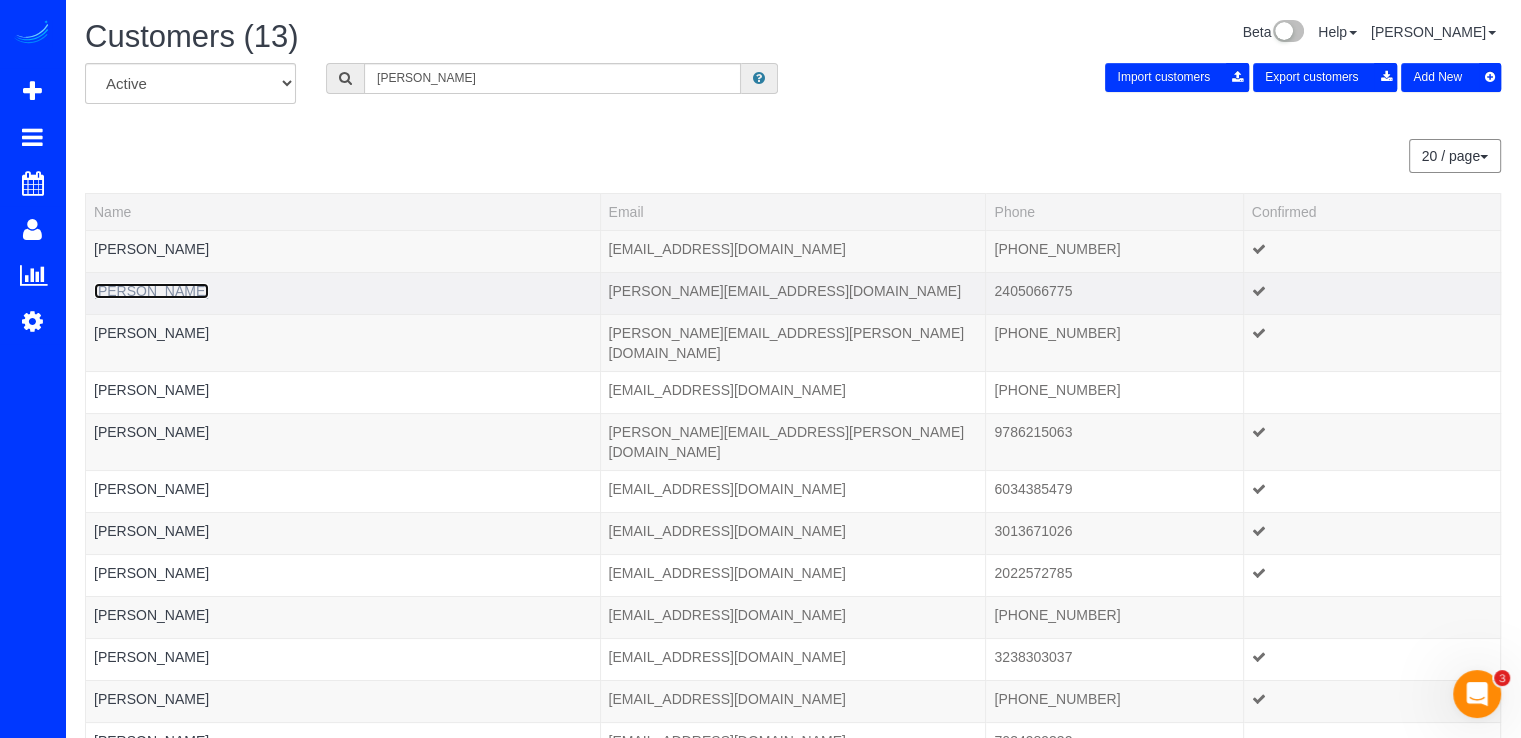 click on "[PERSON_NAME]" at bounding box center [151, 291] 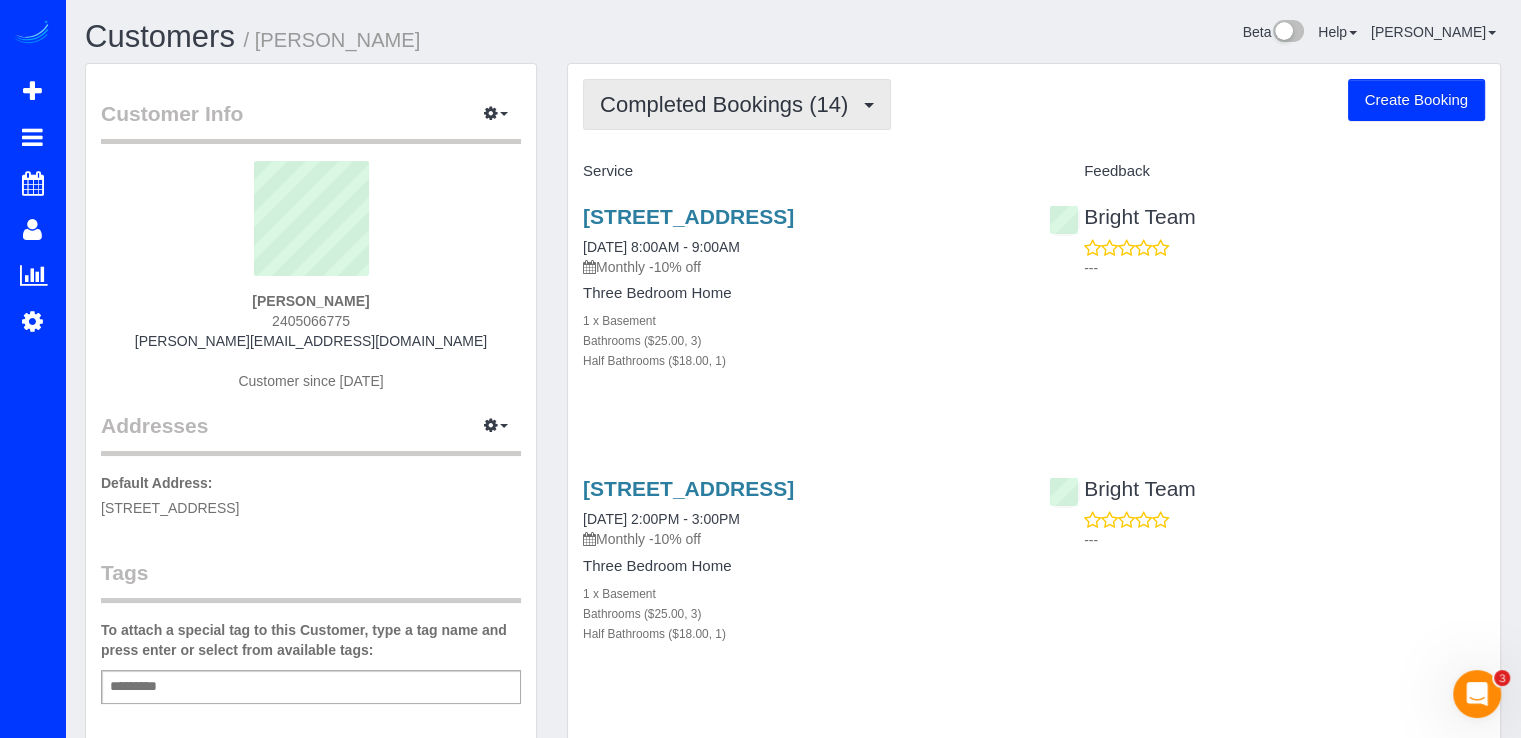 click on "Completed Bookings (14)" at bounding box center [737, 104] 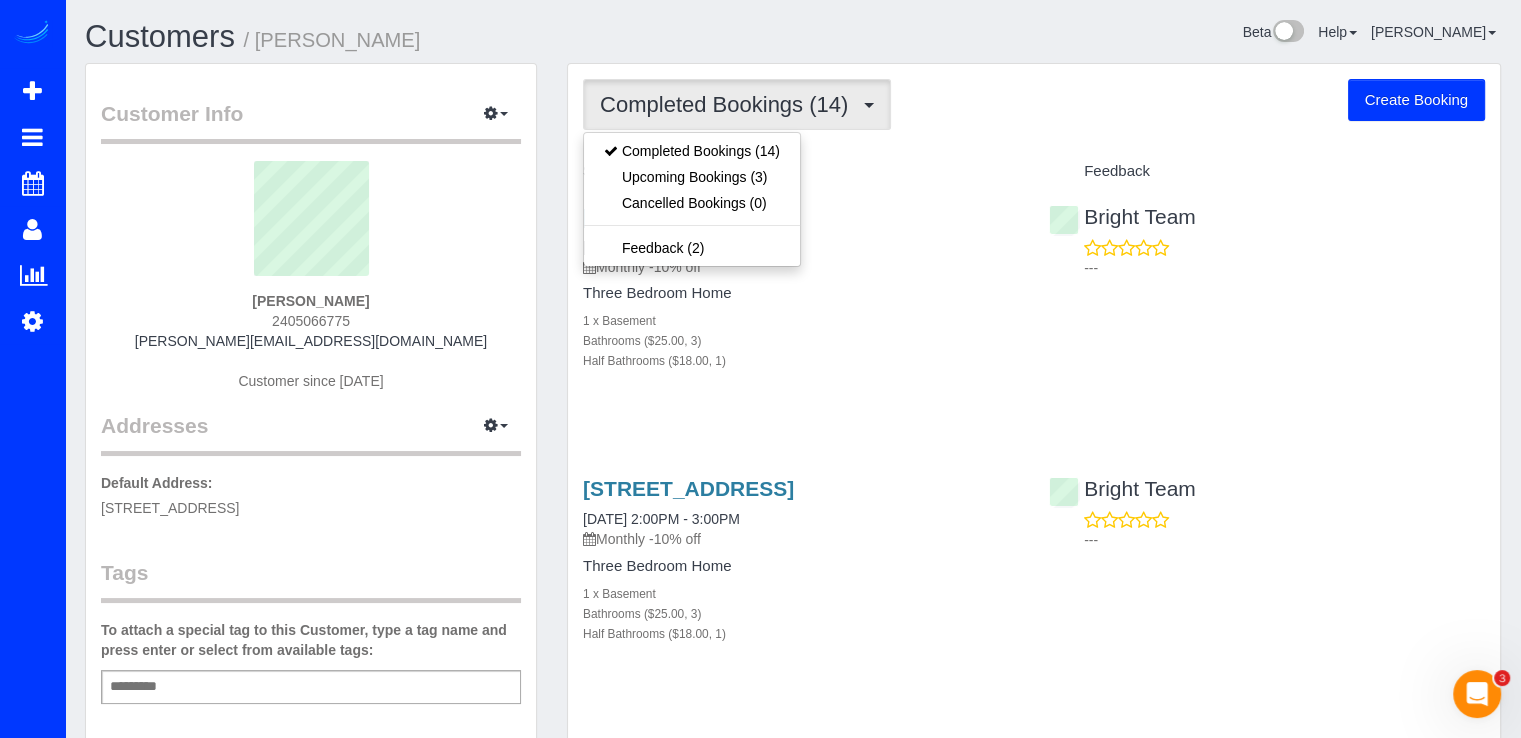 click at bounding box center [869, 105] 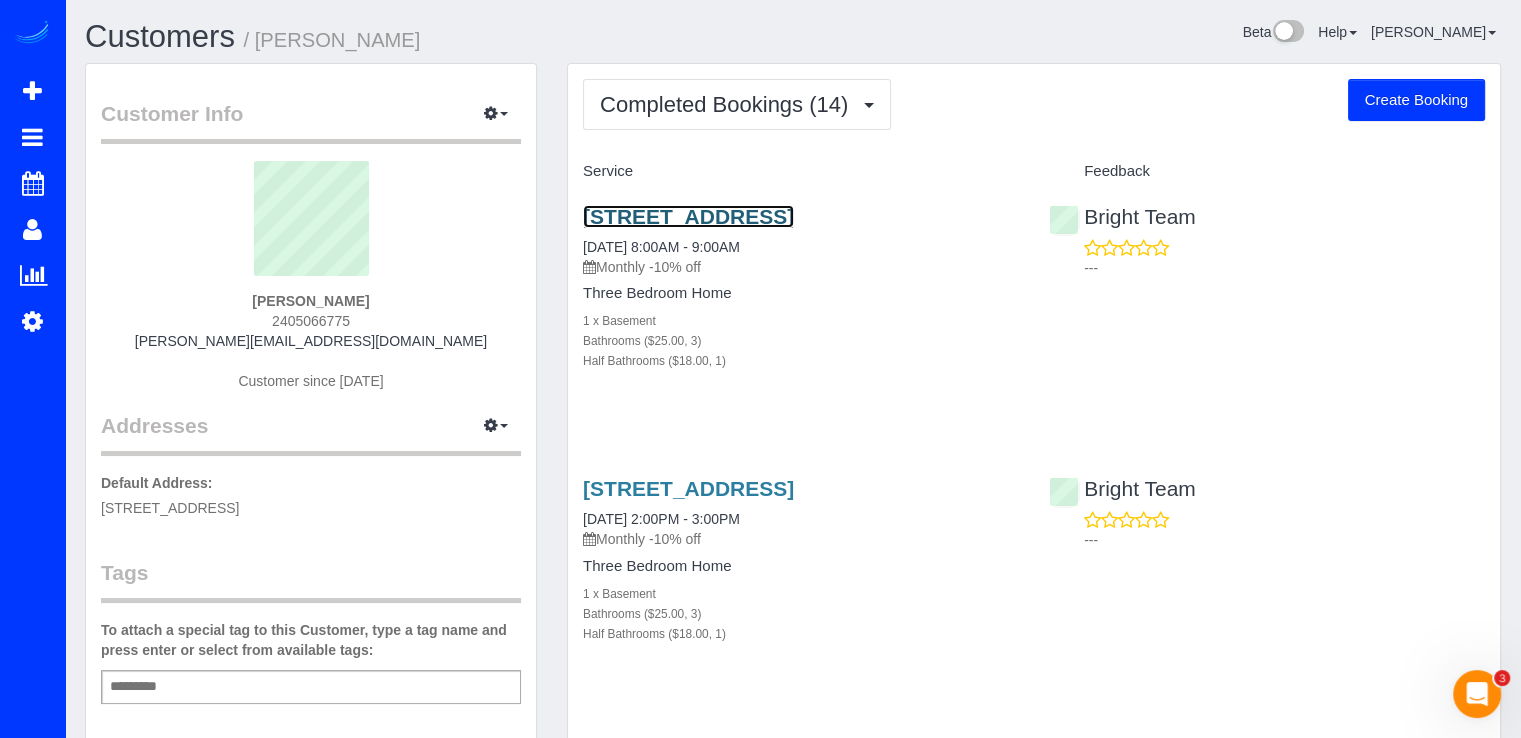 click on "[STREET_ADDRESS]" at bounding box center (688, 216) 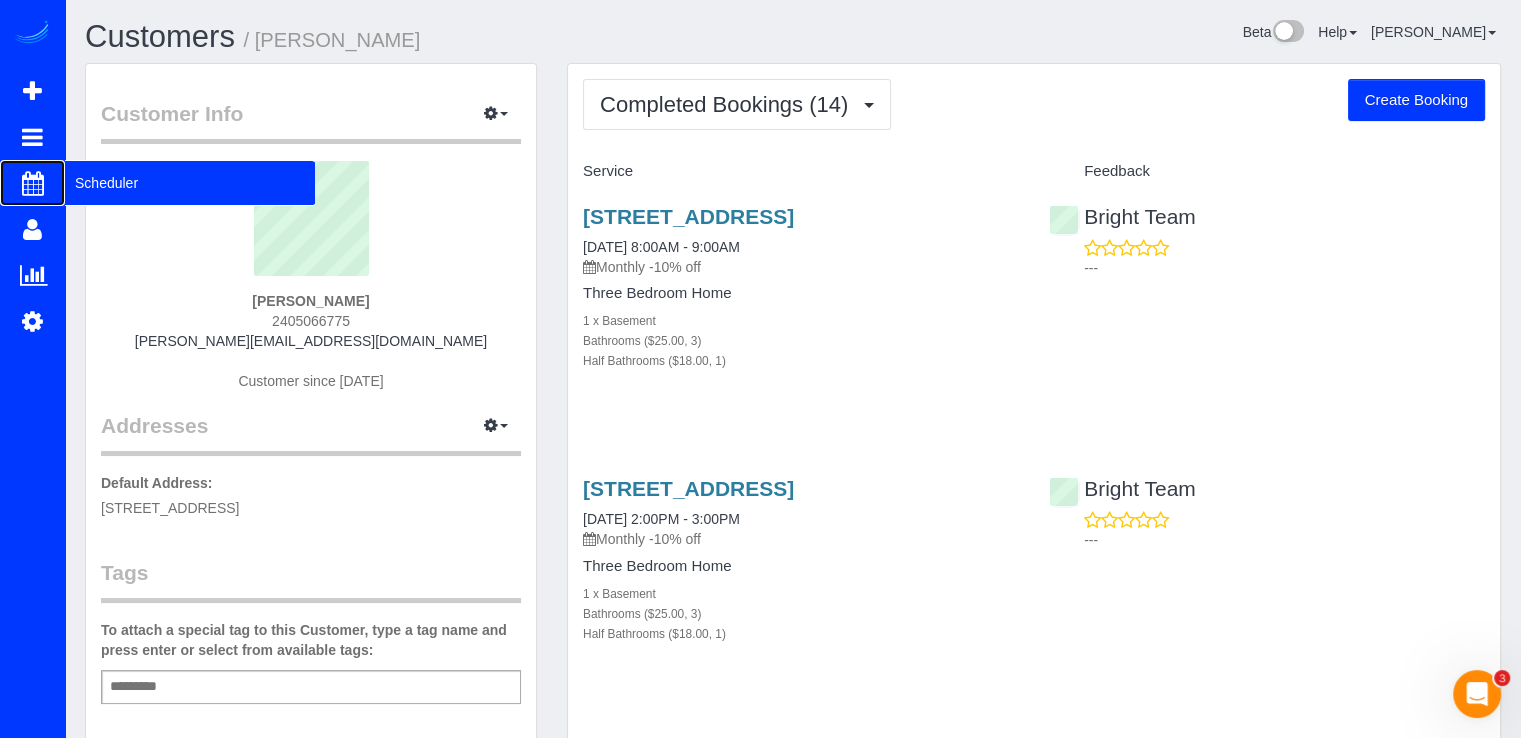 click on "Scheduler" at bounding box center [190, 183] 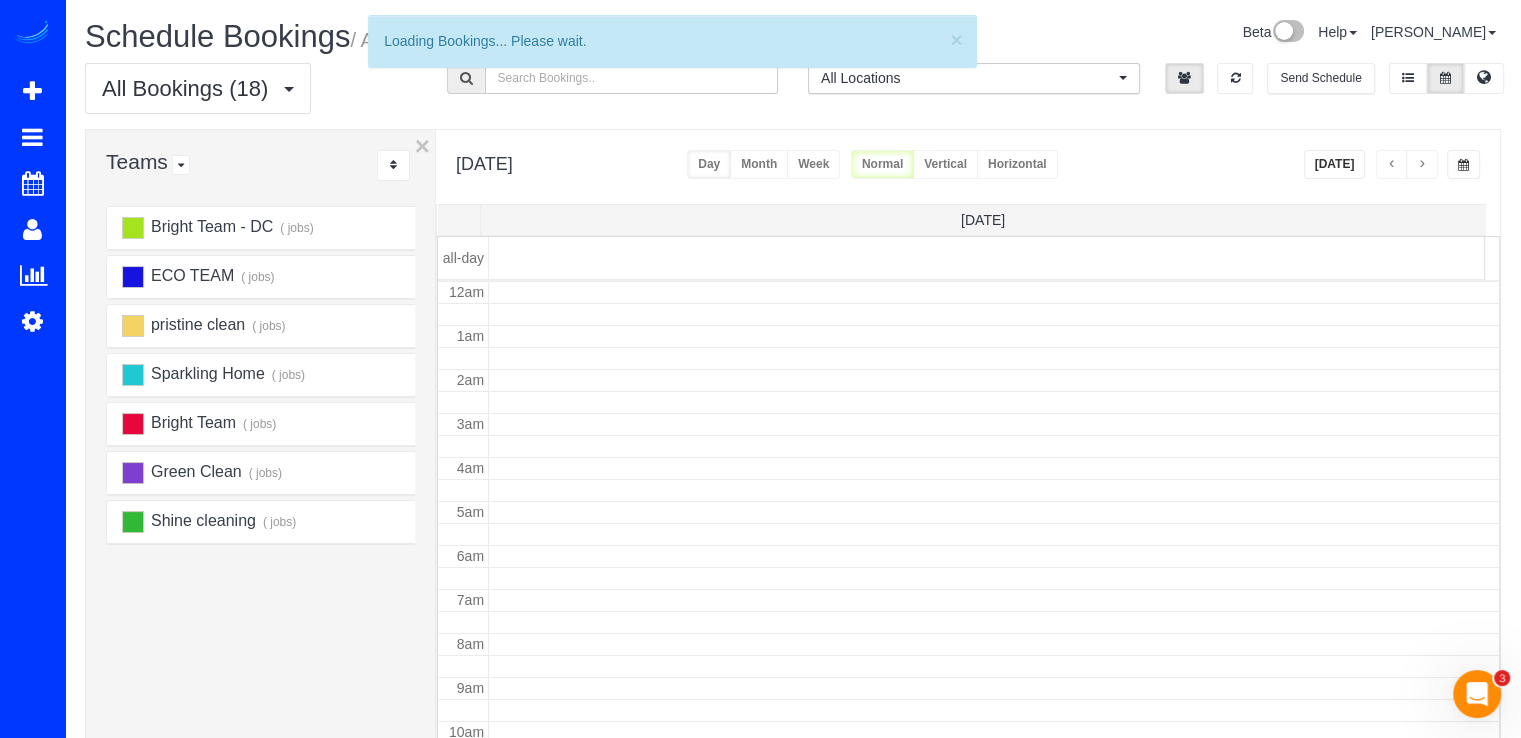 scroll, scrollTop: 263, scrollLeft: 0, axis: vertical 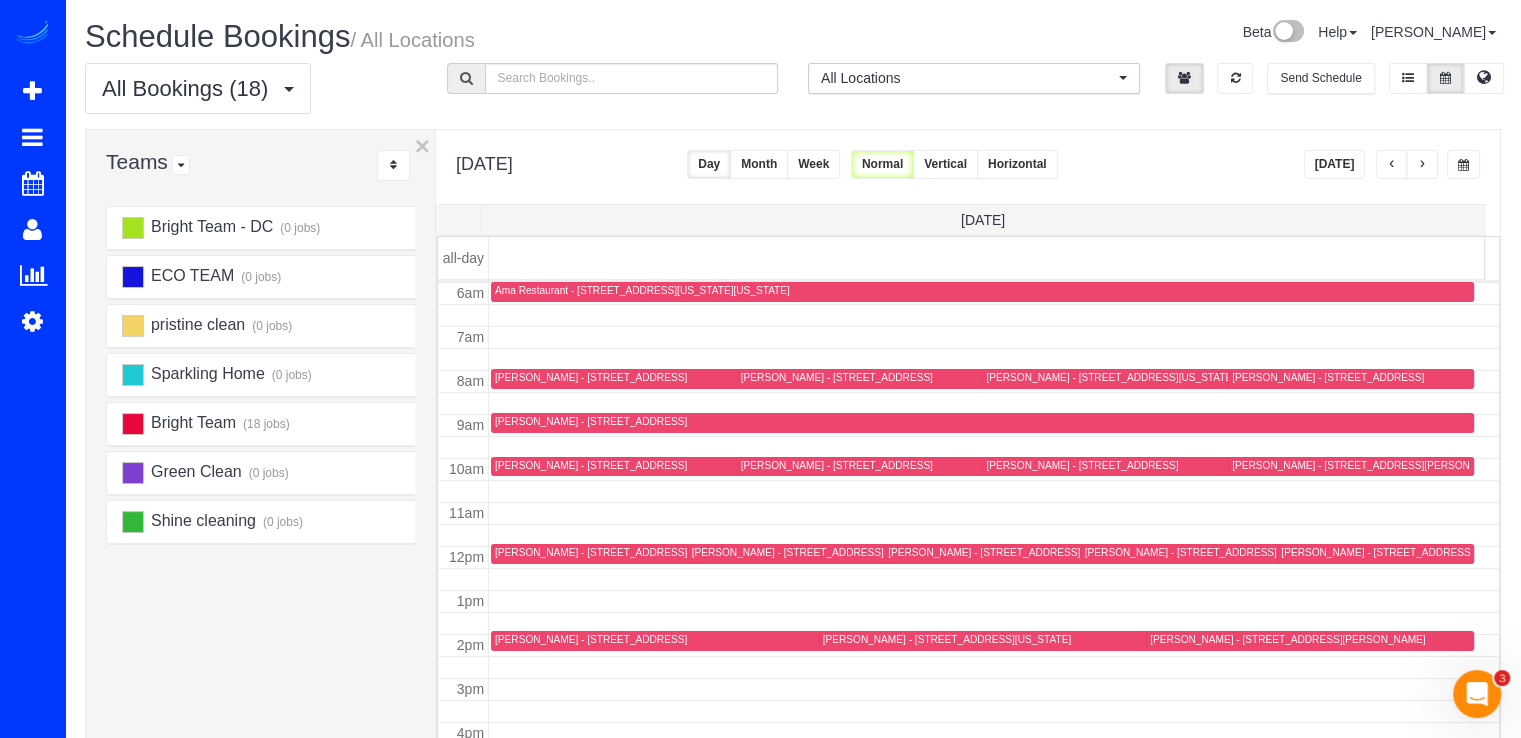 click on "[DATE]" at bounding box center (1335, 164) 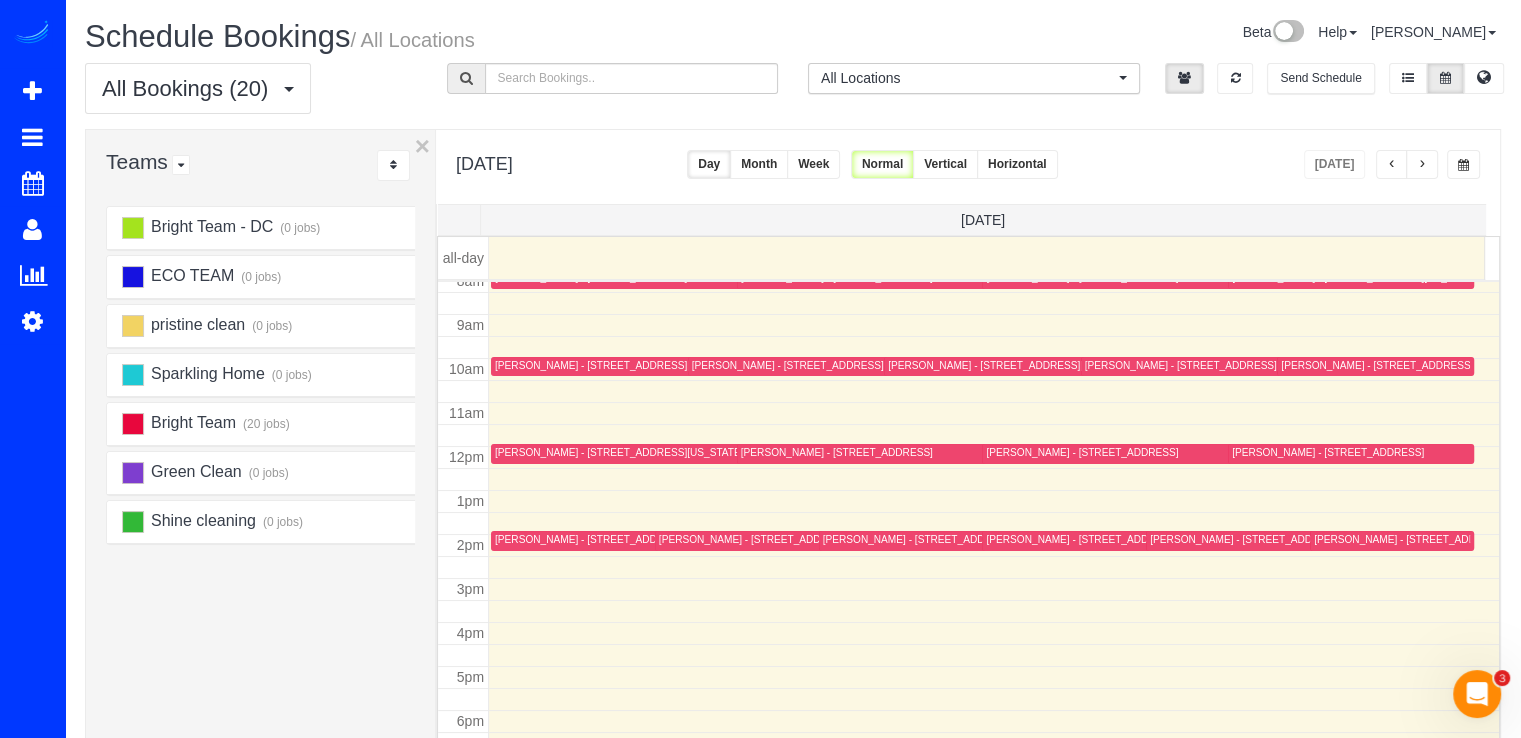 scroll, scrollTop: 398, scrollLeft: 0, axis: vertical 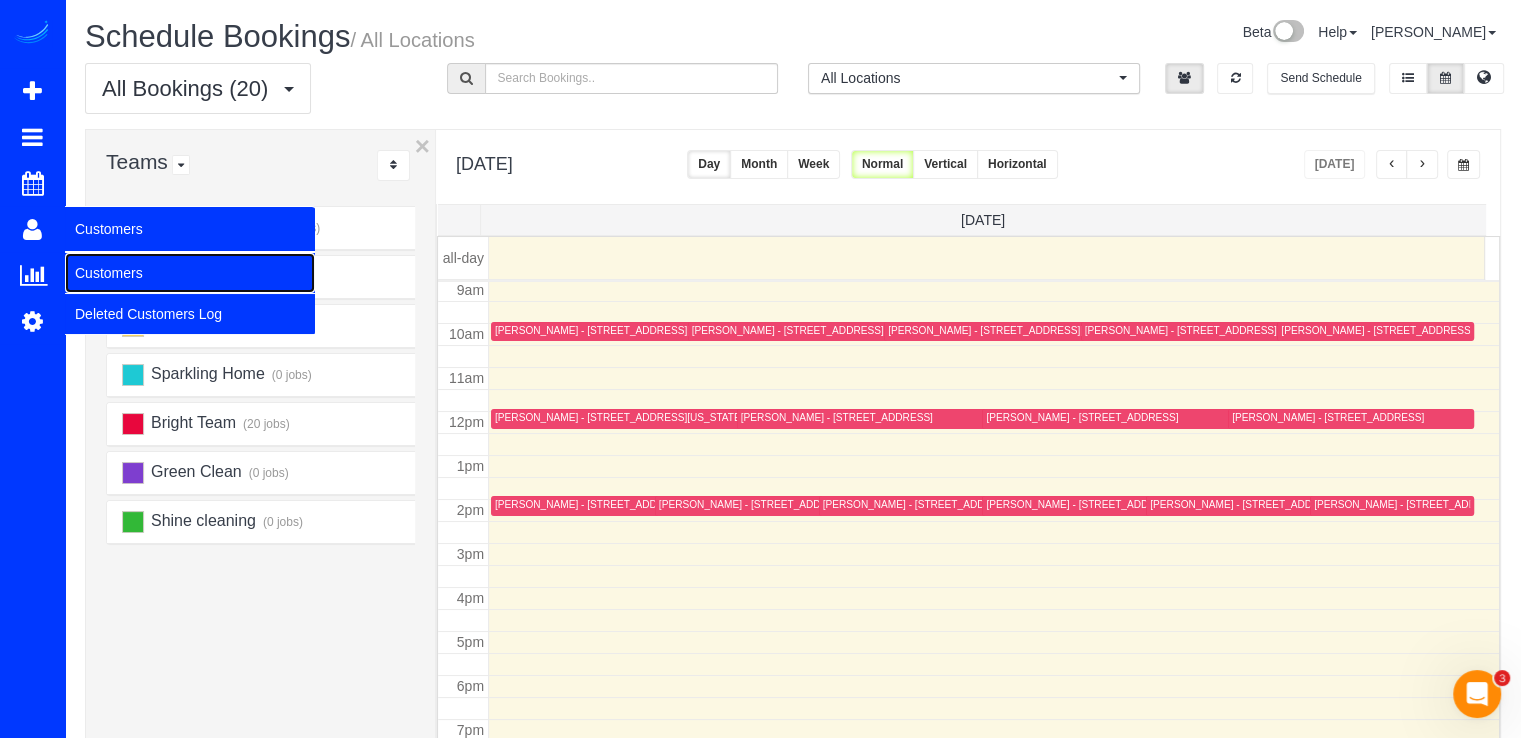 click on "Customers" at bounding box center (190, 273) 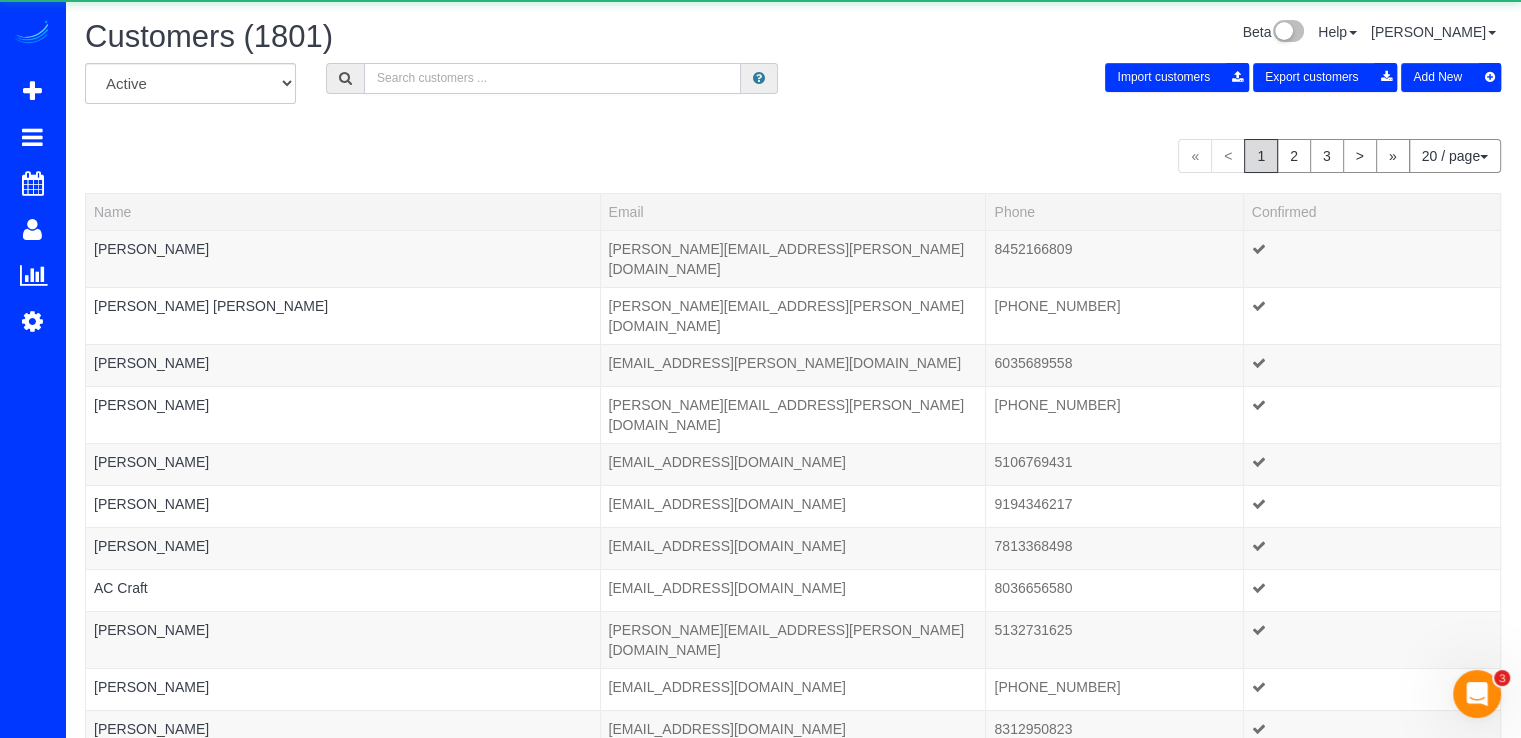 click at bounding box center [552, 78] 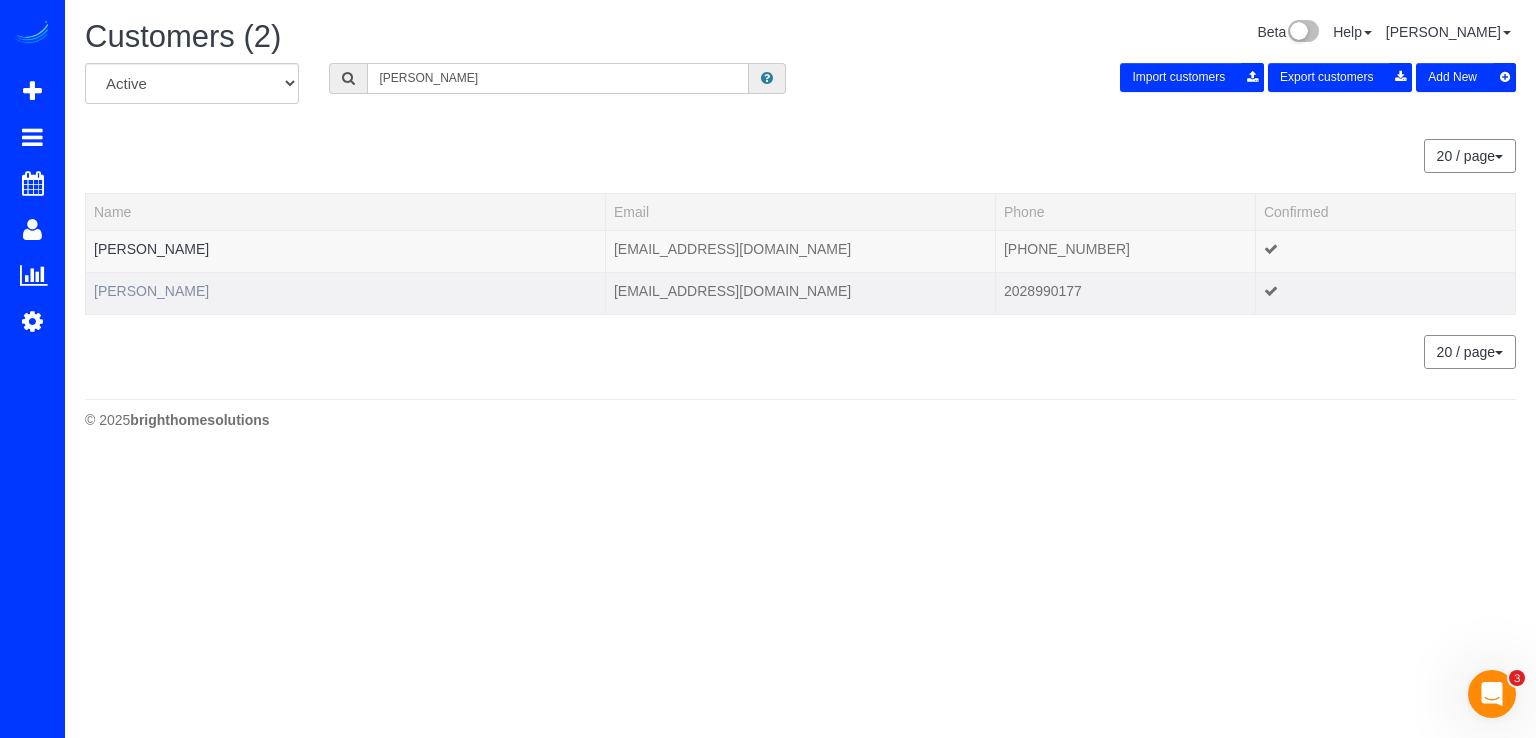 type on "[PERSON_NAME]" 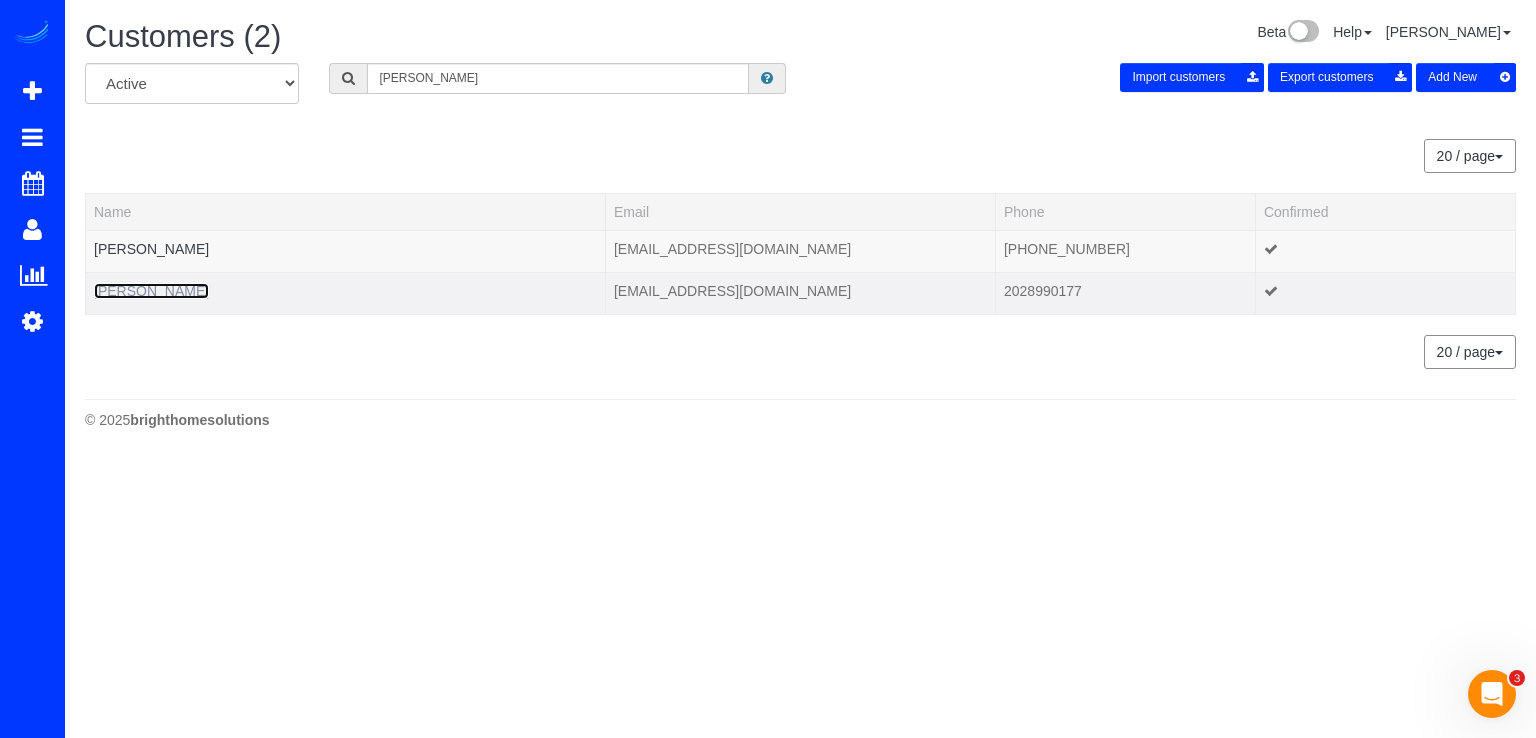 click on "[PERSON_NAME]" at bounding box center [151, 291] 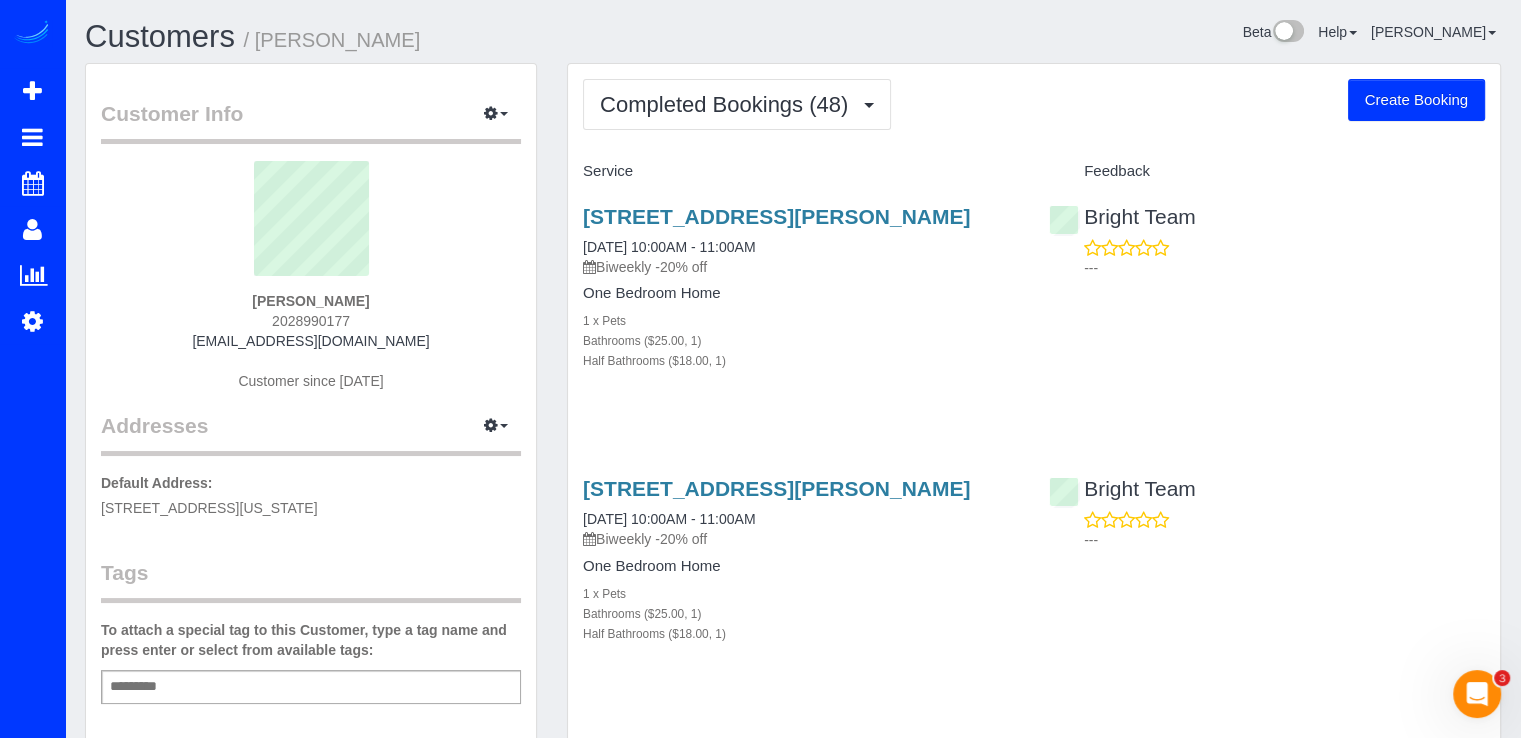 click on "Completed Bookings (48)
Completed Bookings (48)
Upcoming Bookings (3)
Cancelled Bookings (5)
Feedback (0)
Create Booking
Service
Feedback
[STREET_ADDRESS][PERSON_NAME]" at bounding box center (1034, 3535) 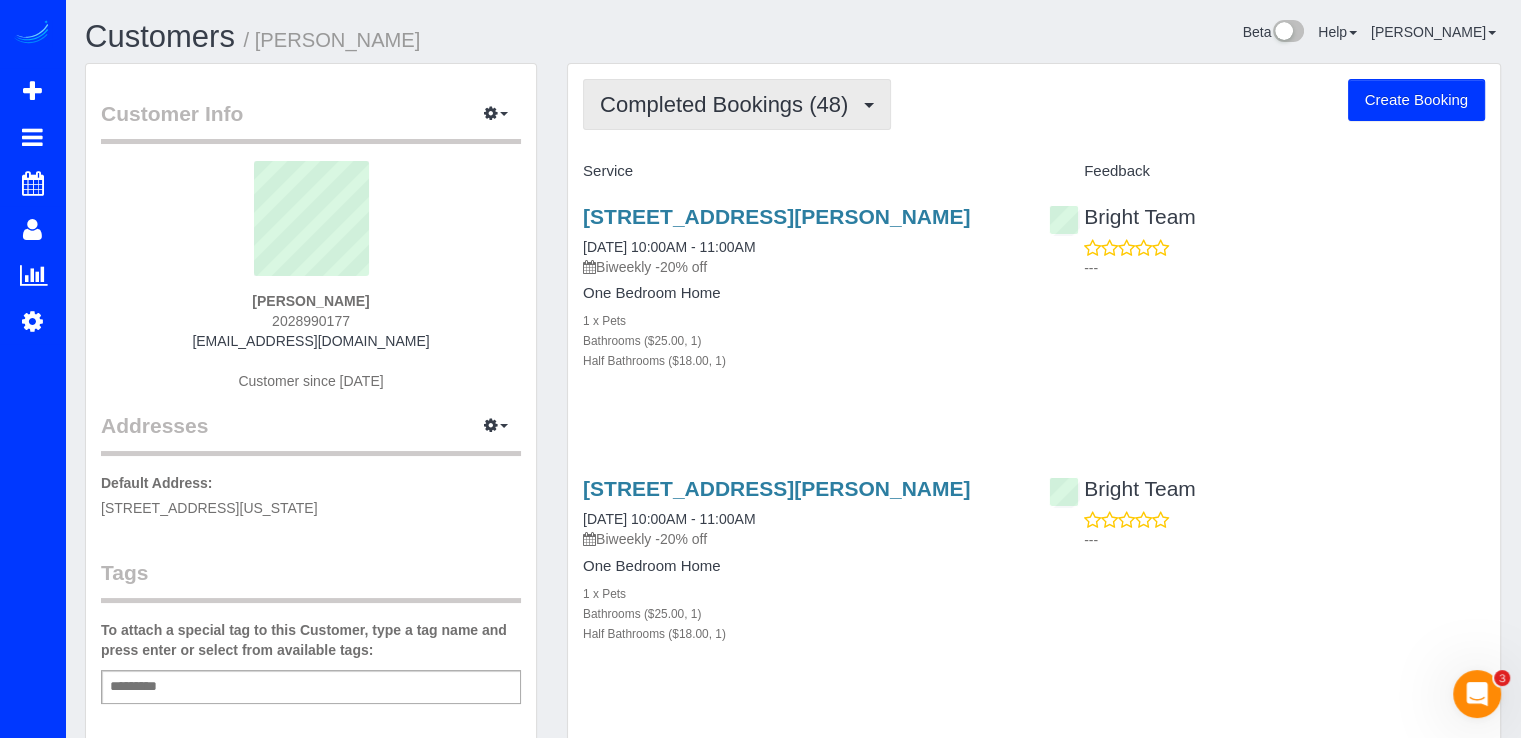 click on "Completed Bookings (48)" at bounding box center (737, 104) 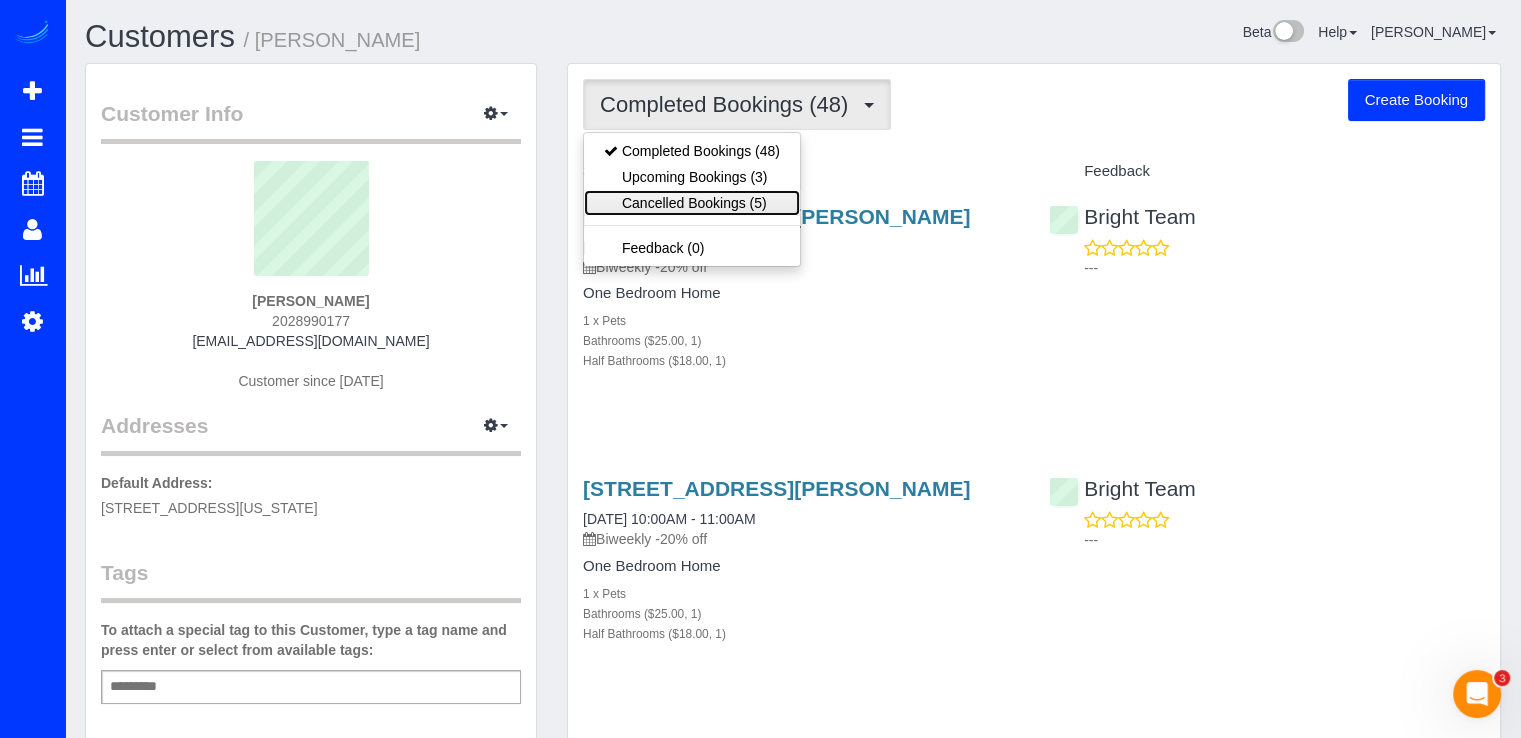 click on "Cancelled Bookings (5)" at bounding box center (692, 203) 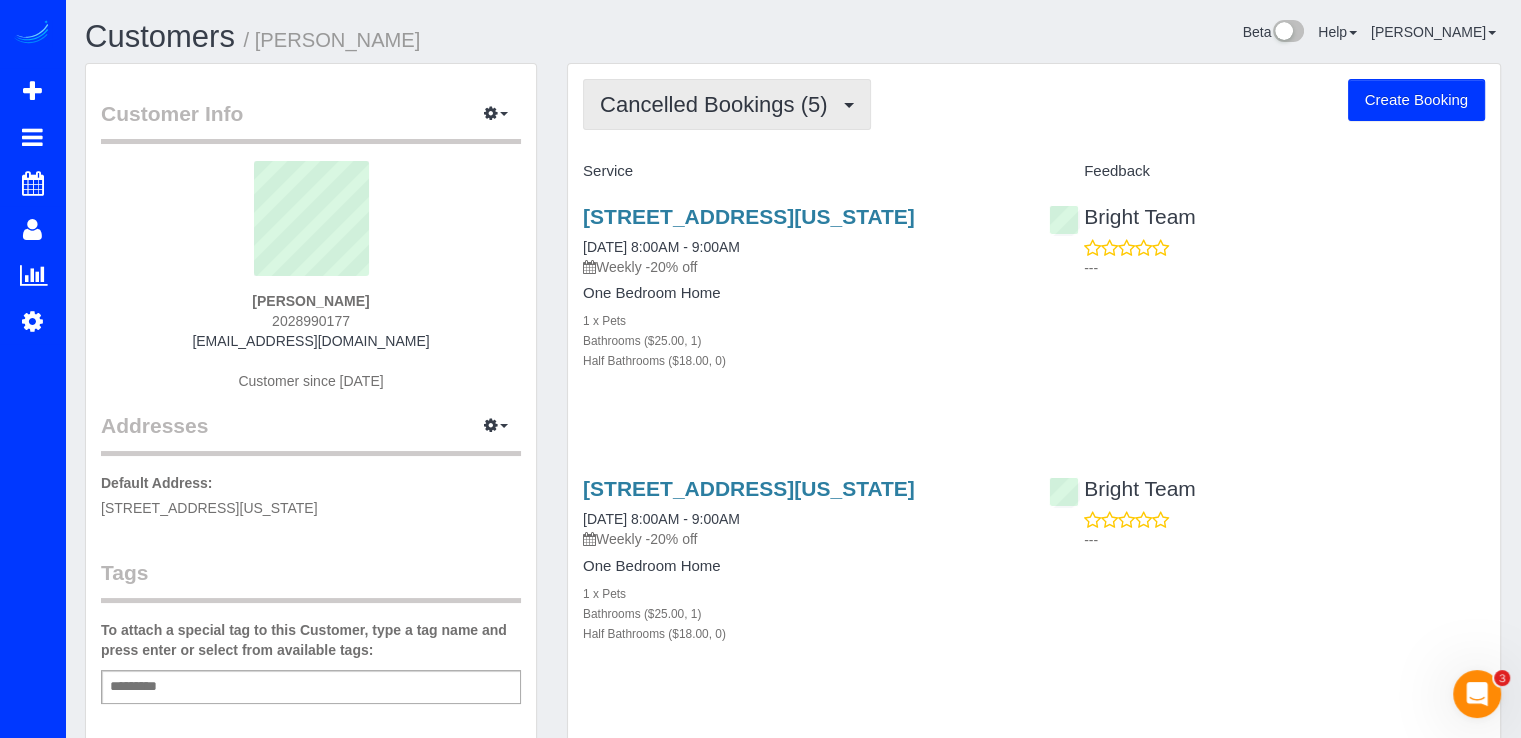 click on "Cancelled Bookings (5)" at bounding box center (727, 104) 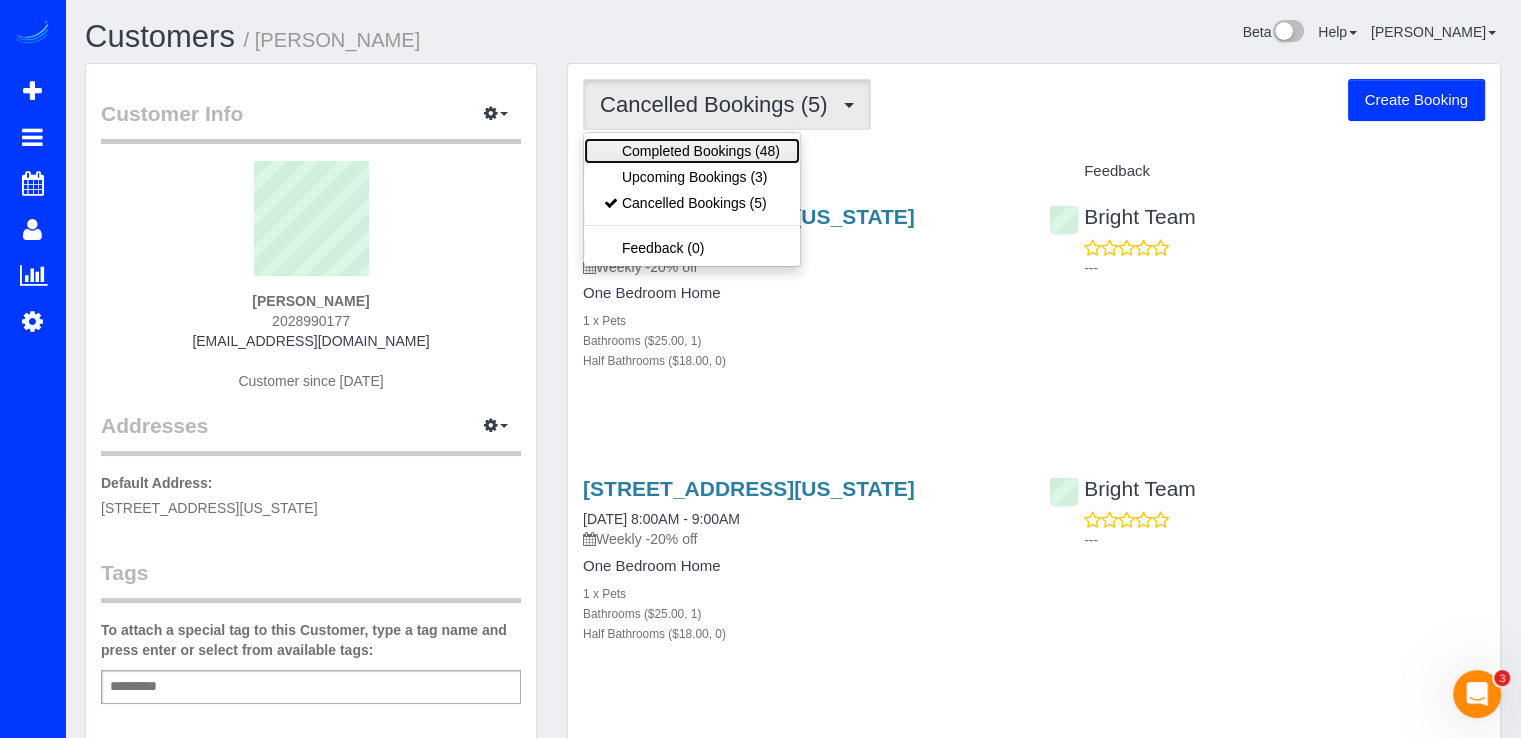 click on "Completed Bookings (48)" at bounding box center [692, 151] 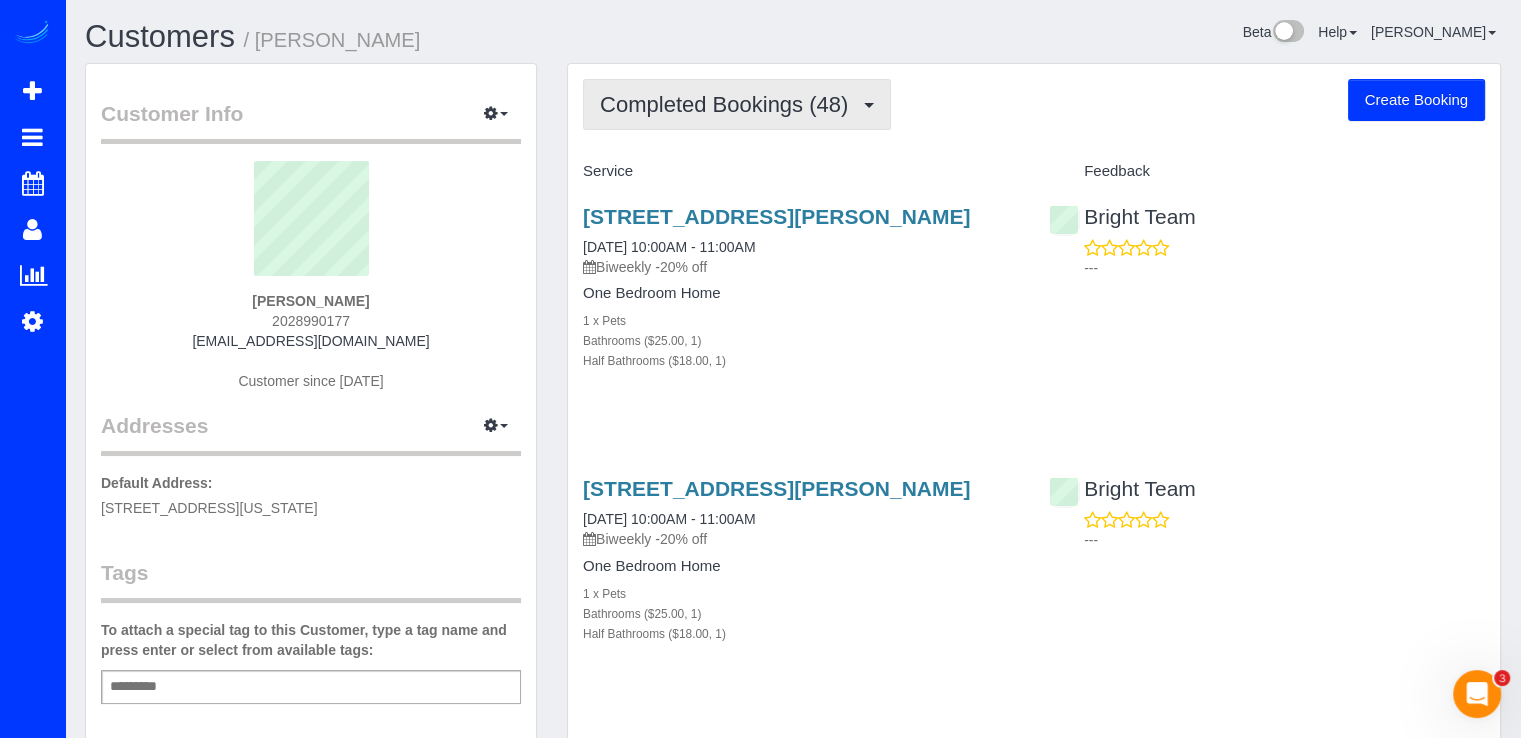click on "Completed Bookings (48)" at bounding box center [729, 104] 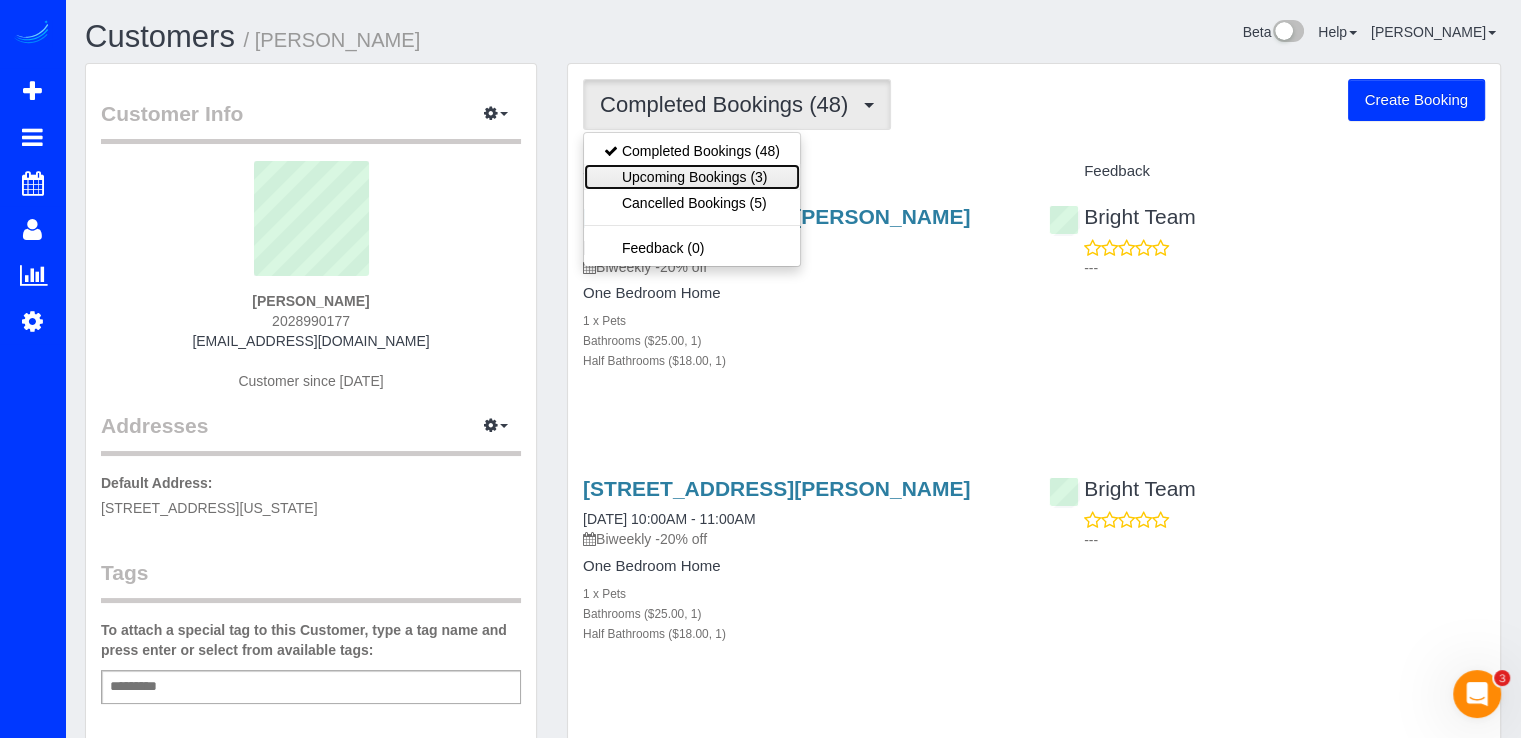 click on "Upcoming Bookings (3)" at bounding box center (692, 177) 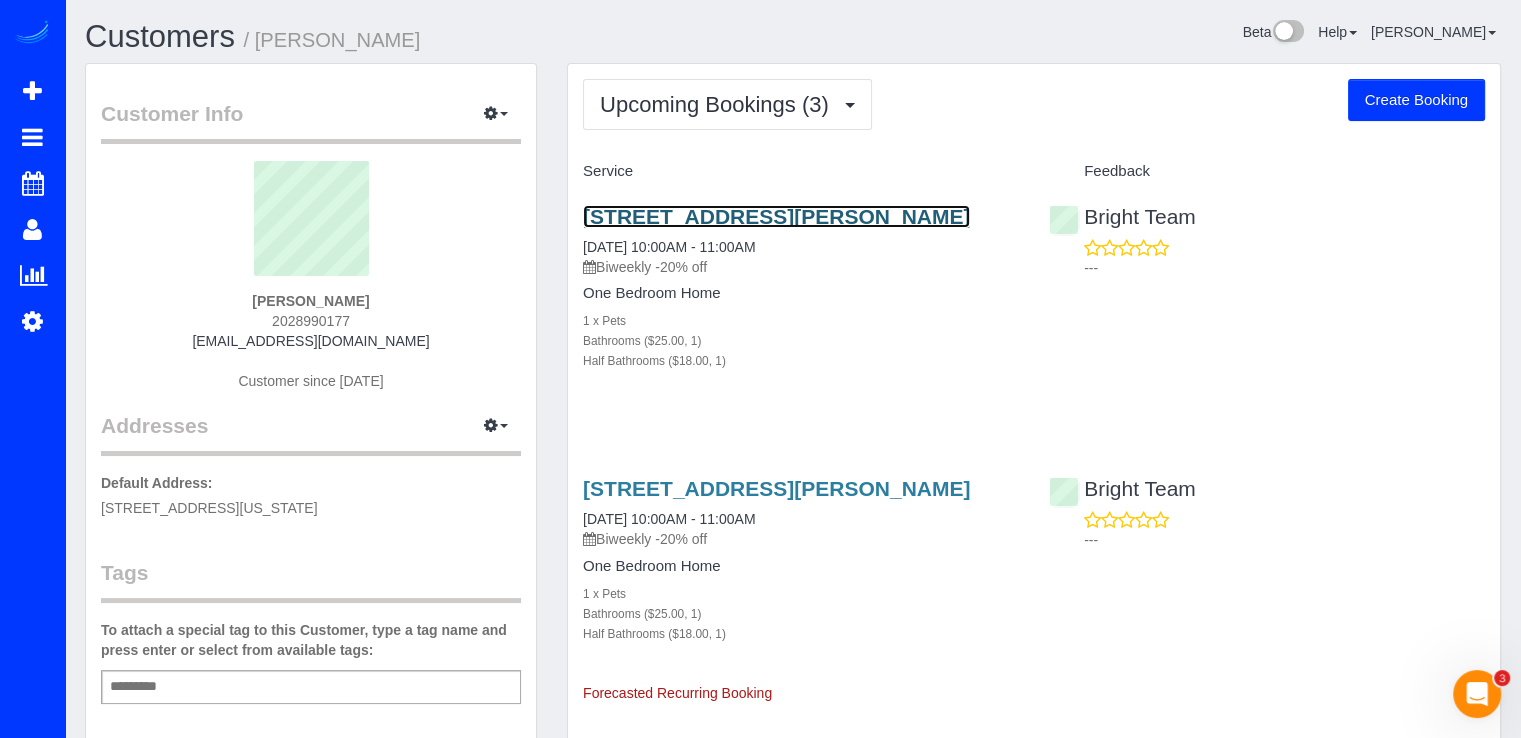 click on "[STREET_ADDRESS][PERSON_NAME]" at bounding box center [776, 216] 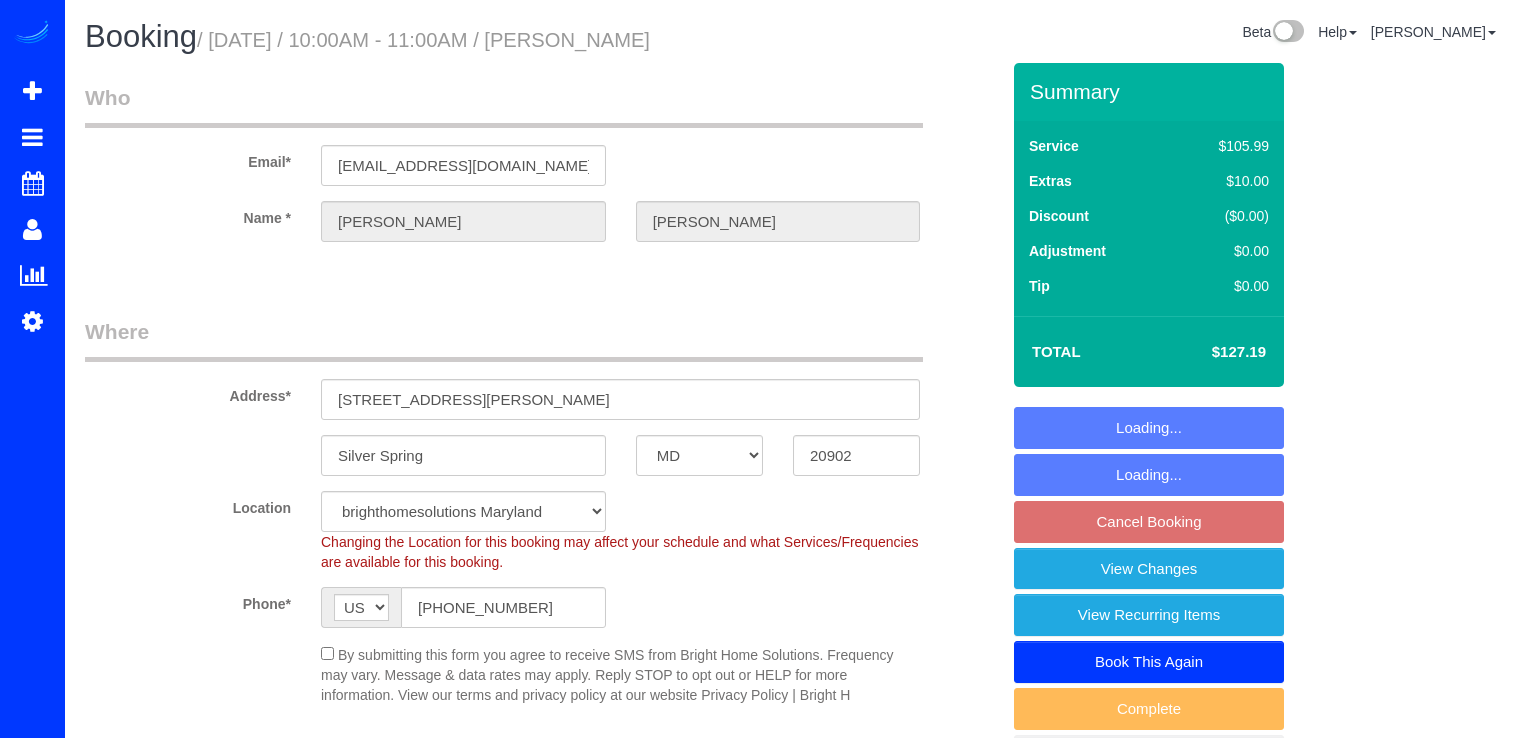 select on "MD" 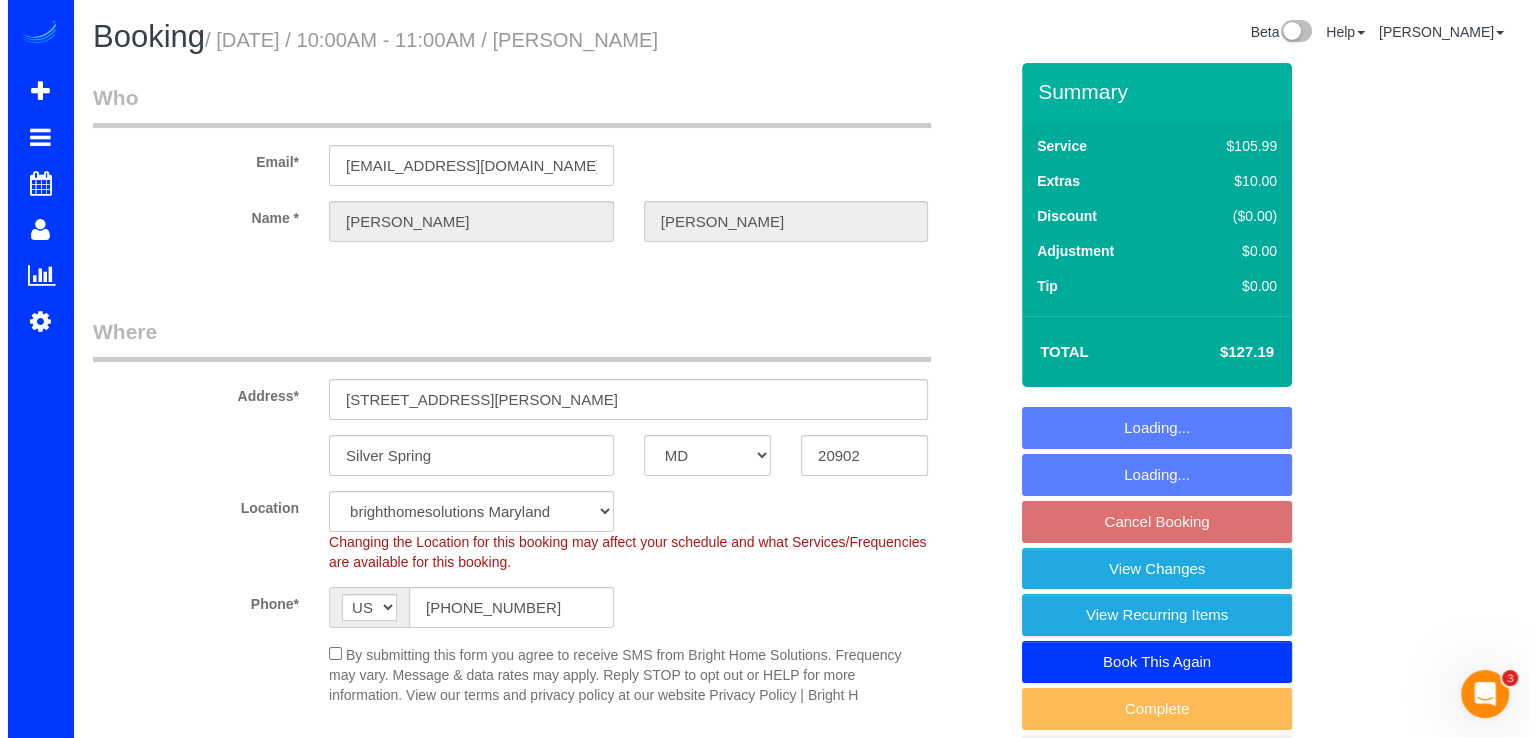 scroll, scrollTop: 0, scrollLeft: 0, axis: both 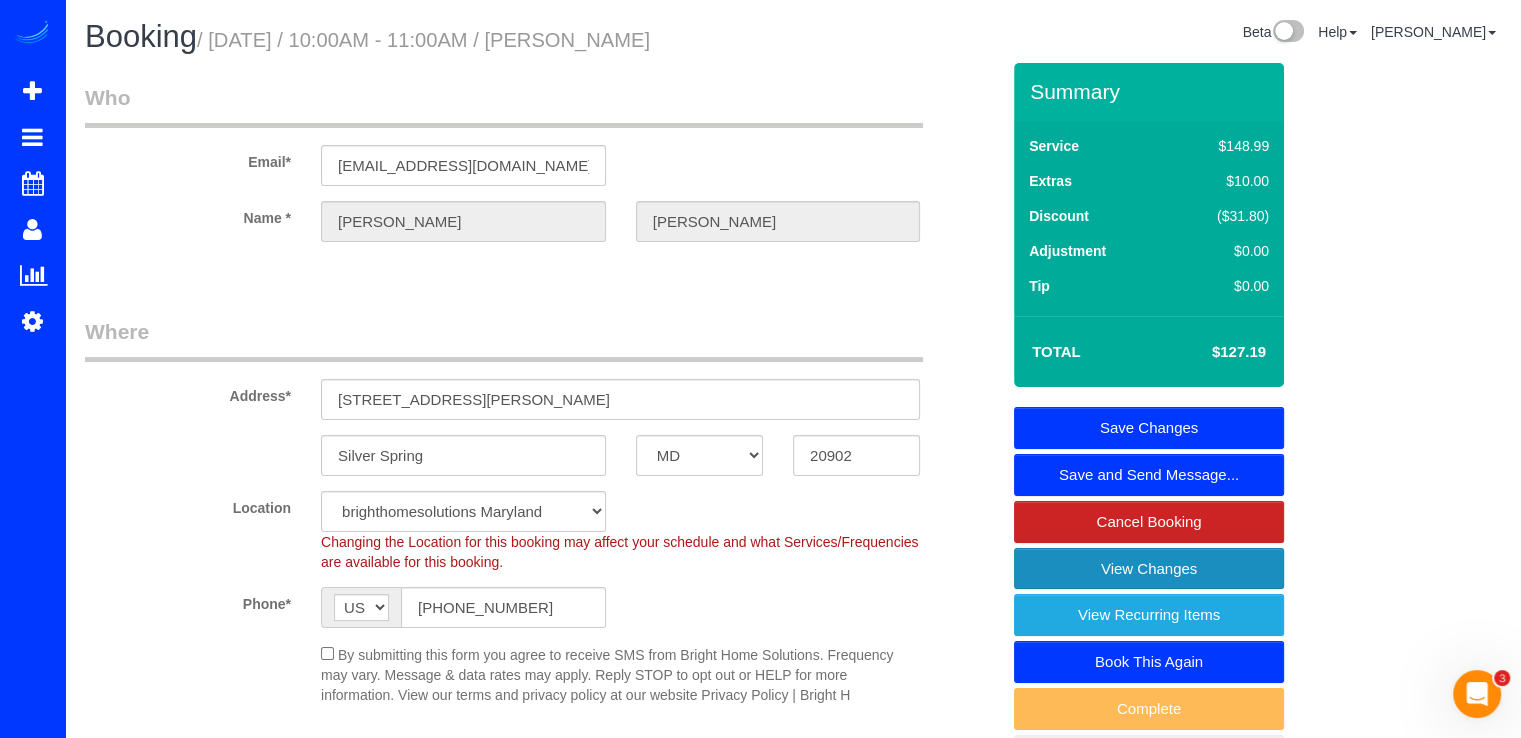 click on "View Changes" at bounding box center [1149, 569] 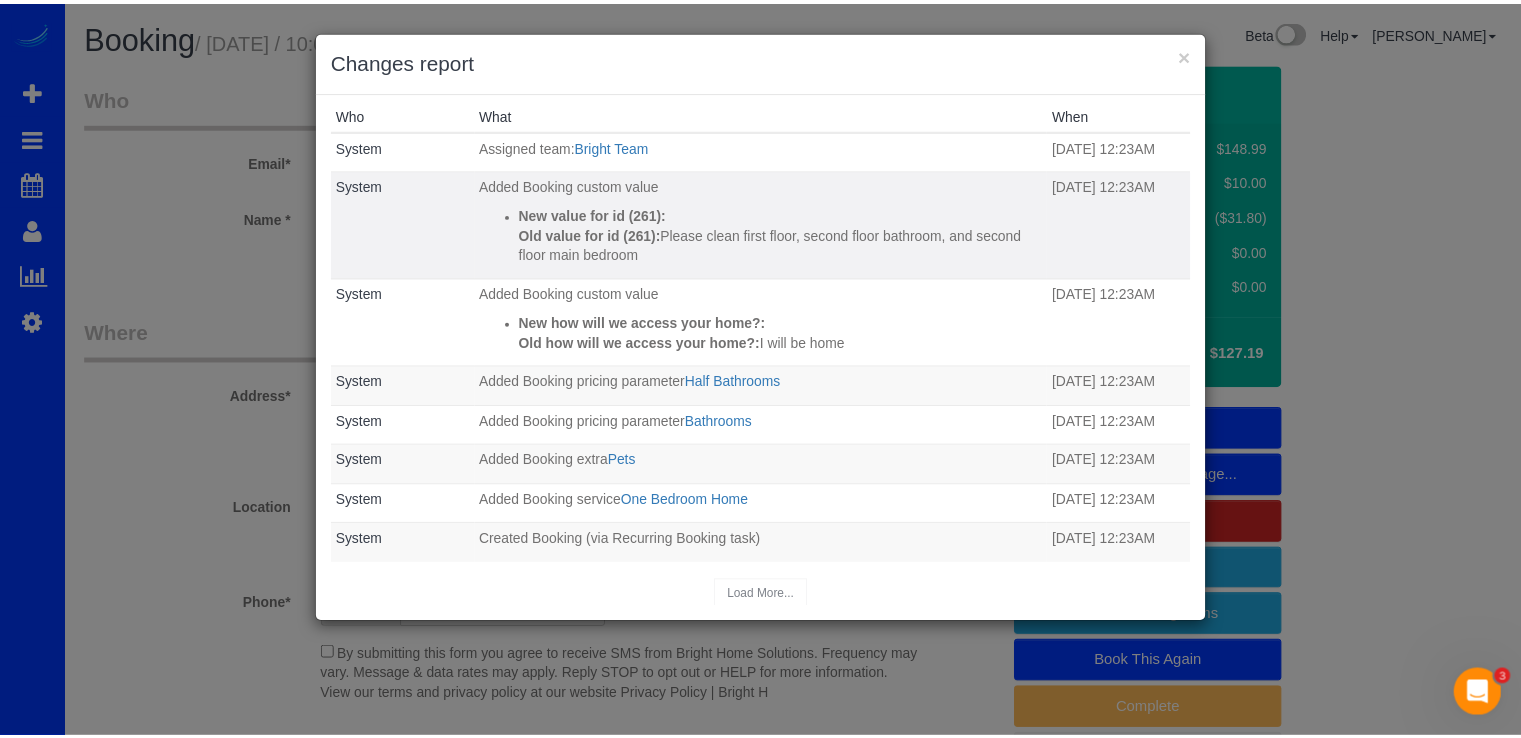 scroll, scrollTop: 9, scrollLeft: 0, axis: vertical 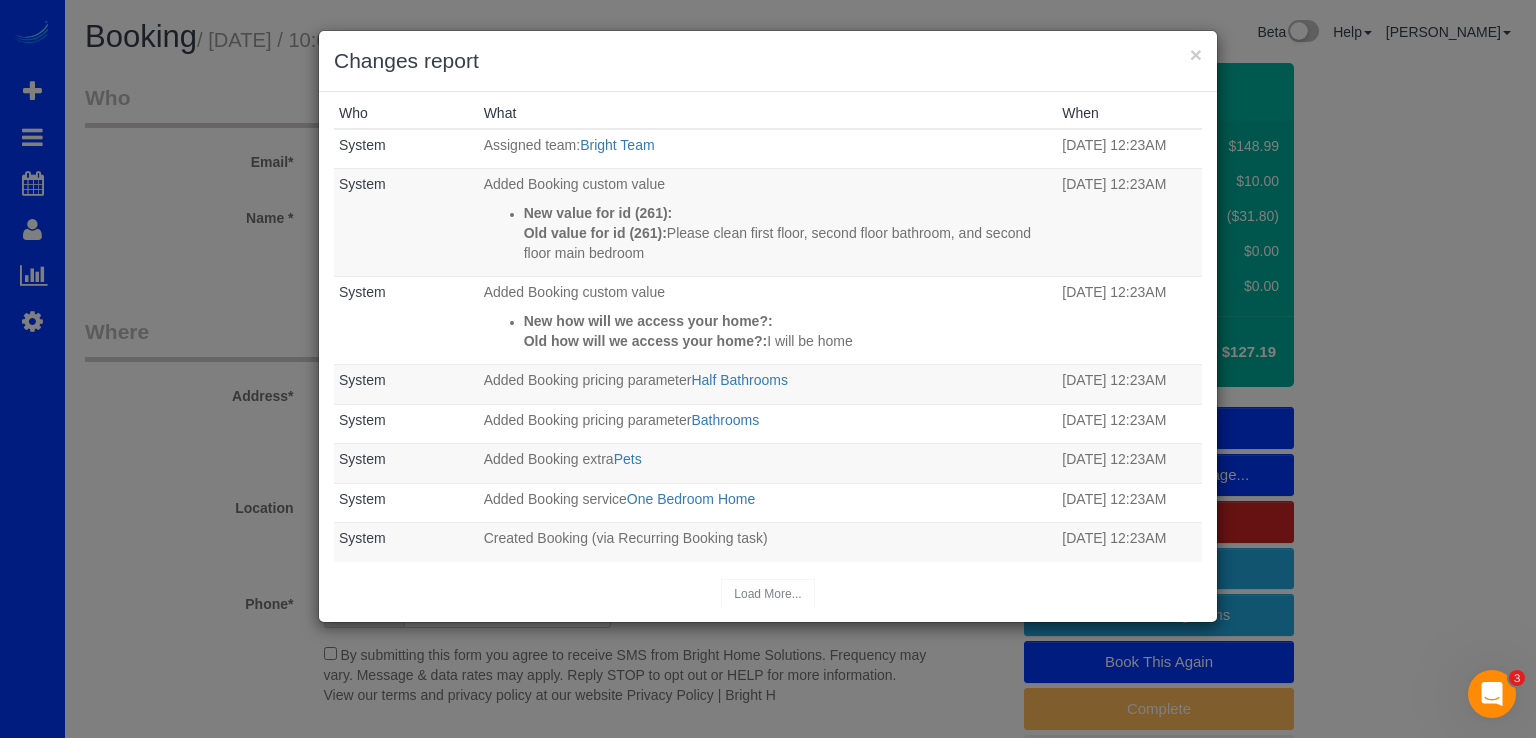 click on "×
Changes report" at bounding box center [768, 61] 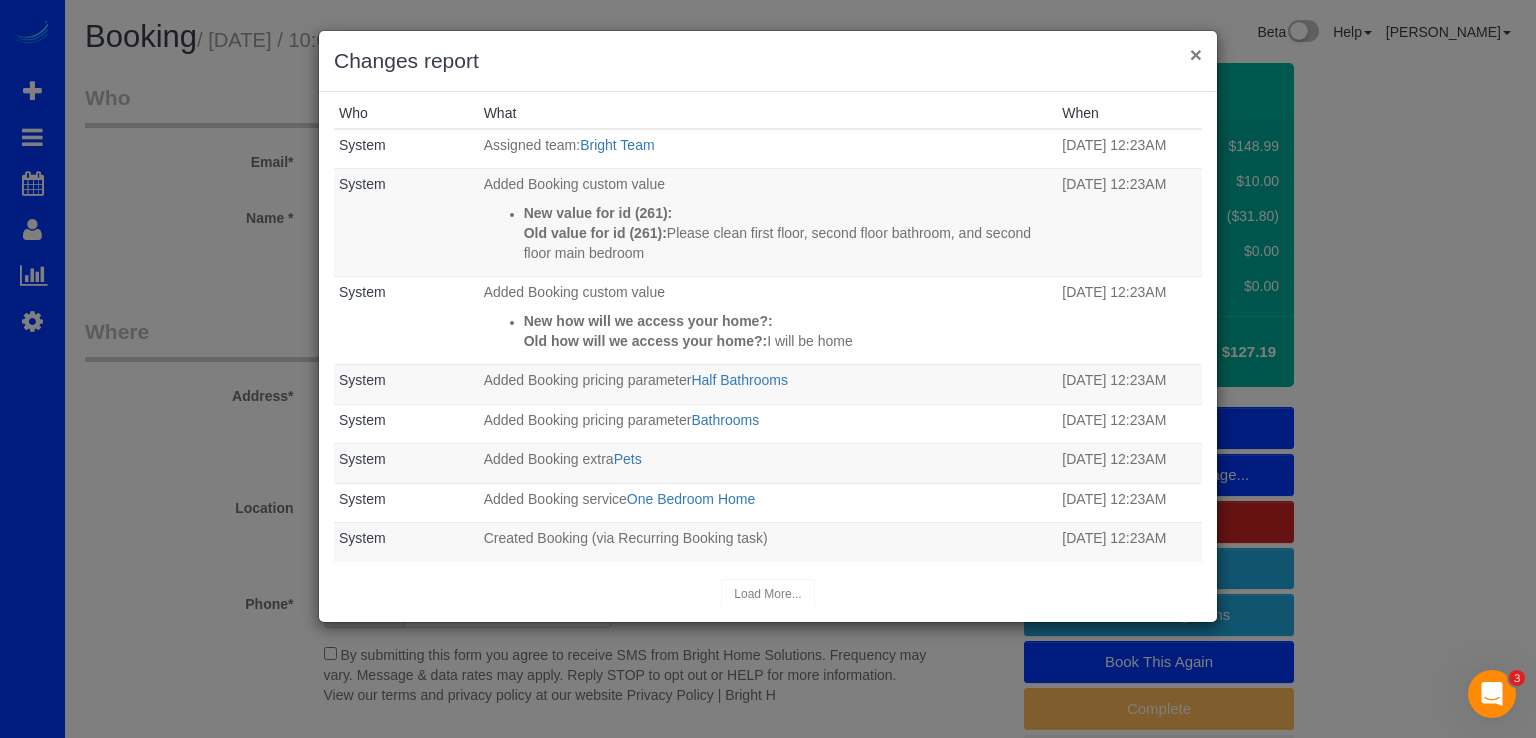 click on "×" at bounding box center [1196, 54] 